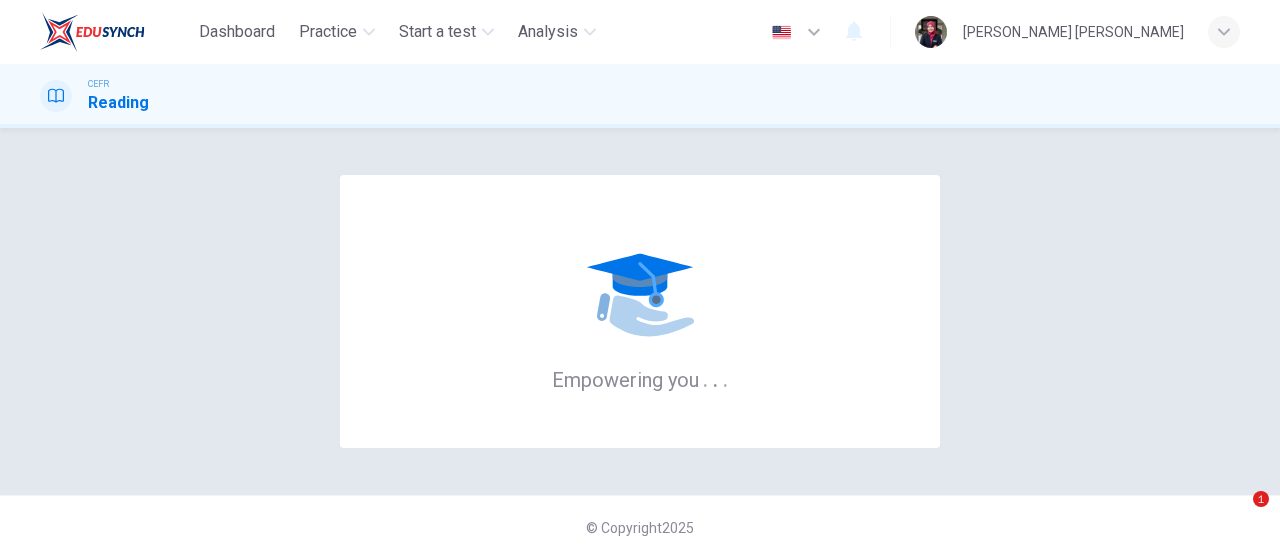scroll, scrollTop: 0, scrollLeft: 0, axis: both 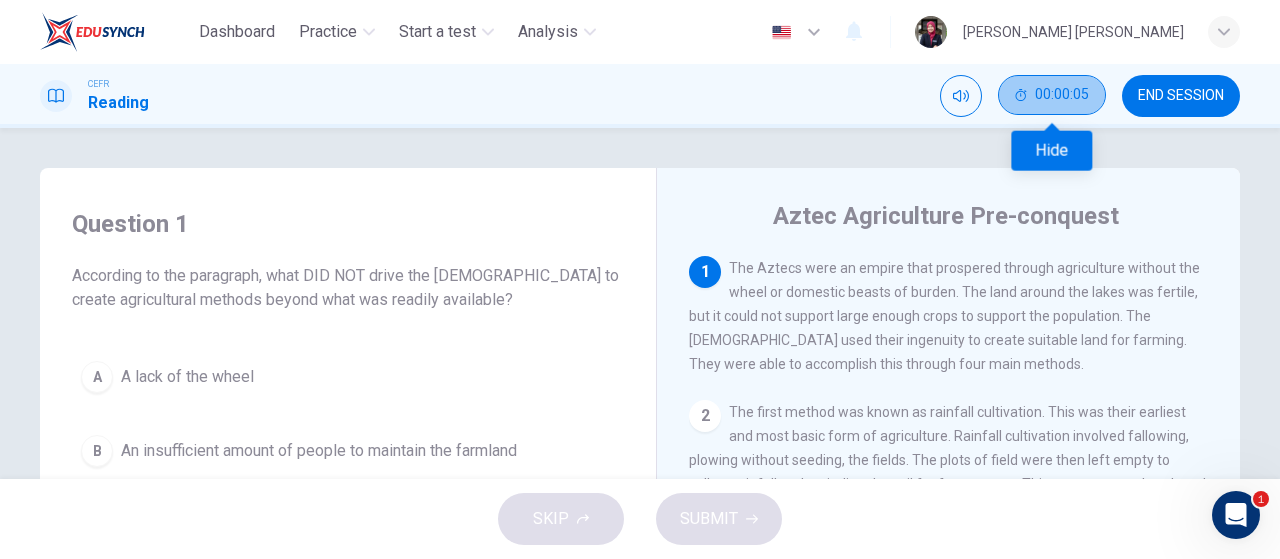 click on "00:00:05" at bounding box center [1052, 95] 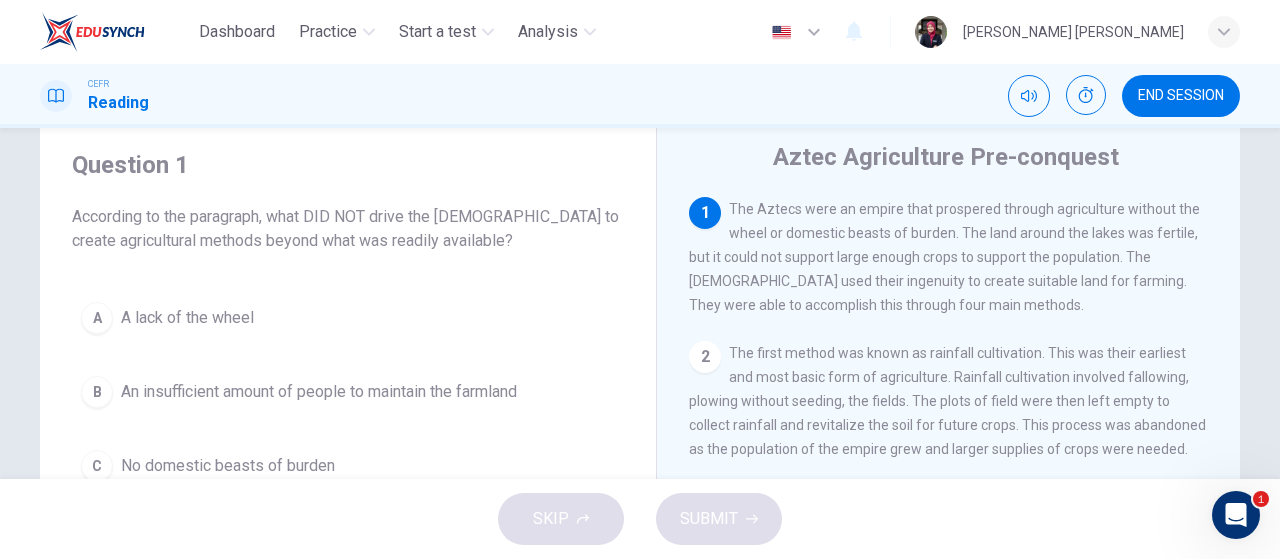 scroll, scrollTop: 64, scrollLeft: 0, axis: vertical 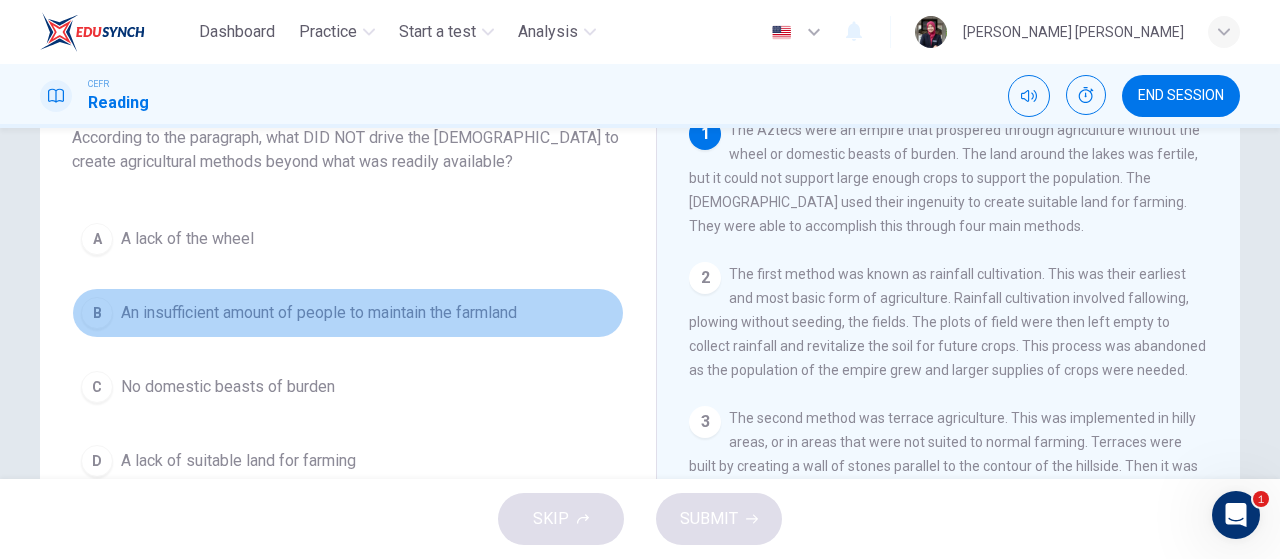 click on "B An insufficient amount of people to maintain the farmland" at bounding box center [348, 313] 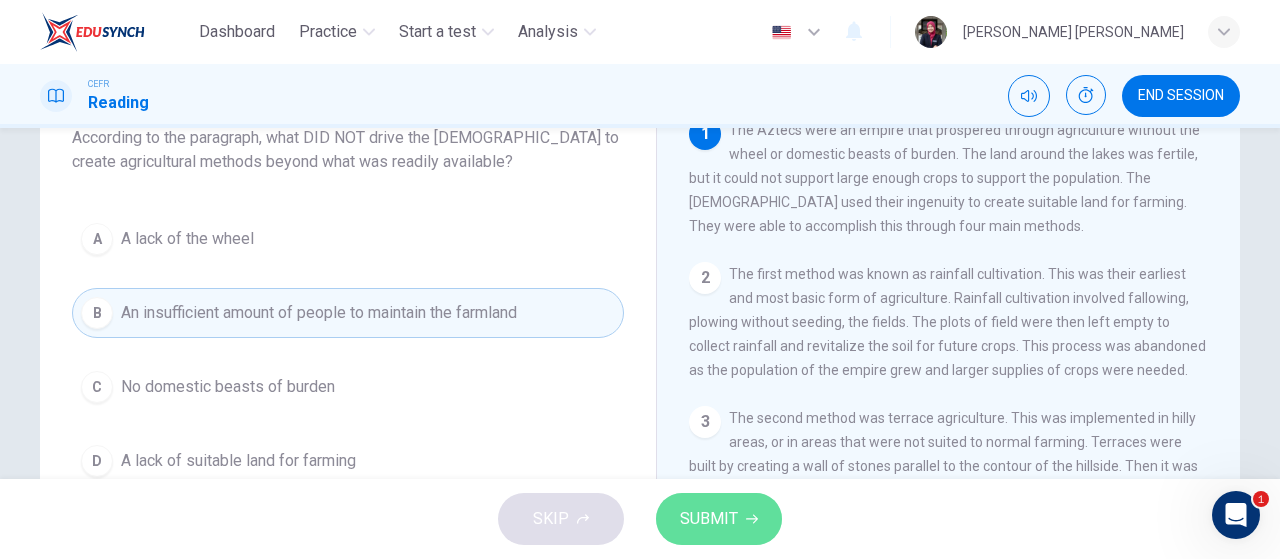 click on "SUBMIT" at bounding box center [709, 519] 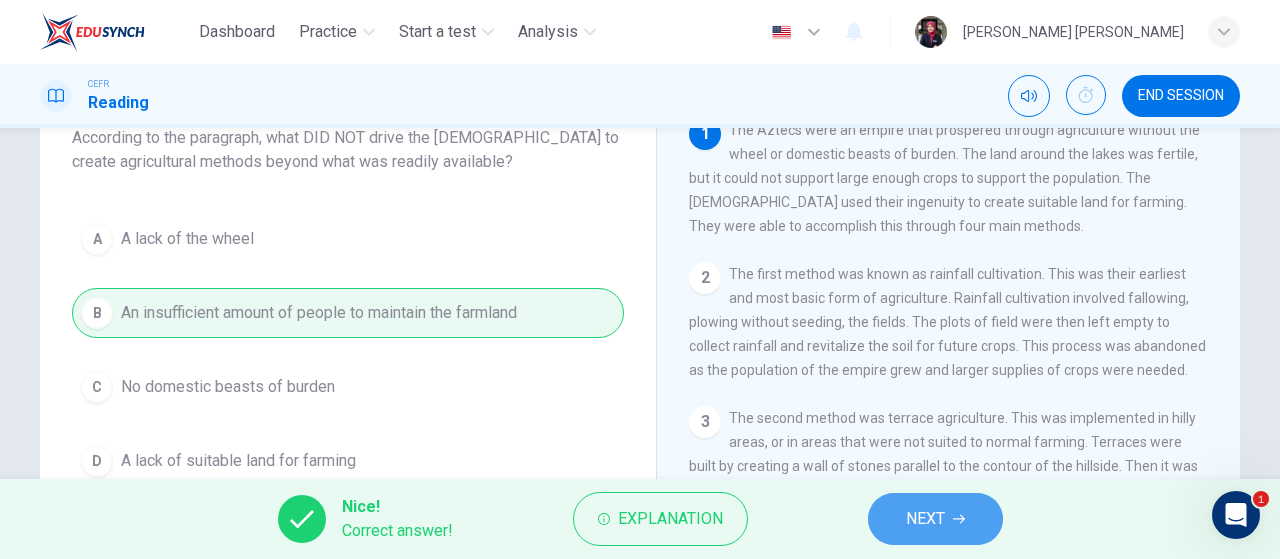 click on "NEXT" at bounding box center [925, 519] 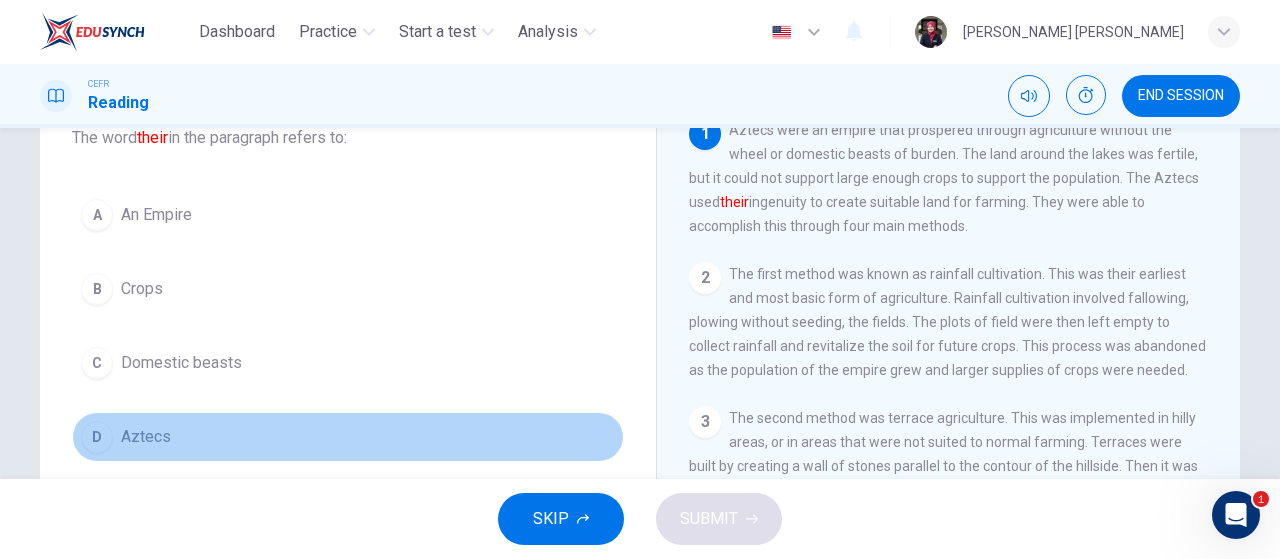 click on "D Aztecs" at bounding box center (348, 437) 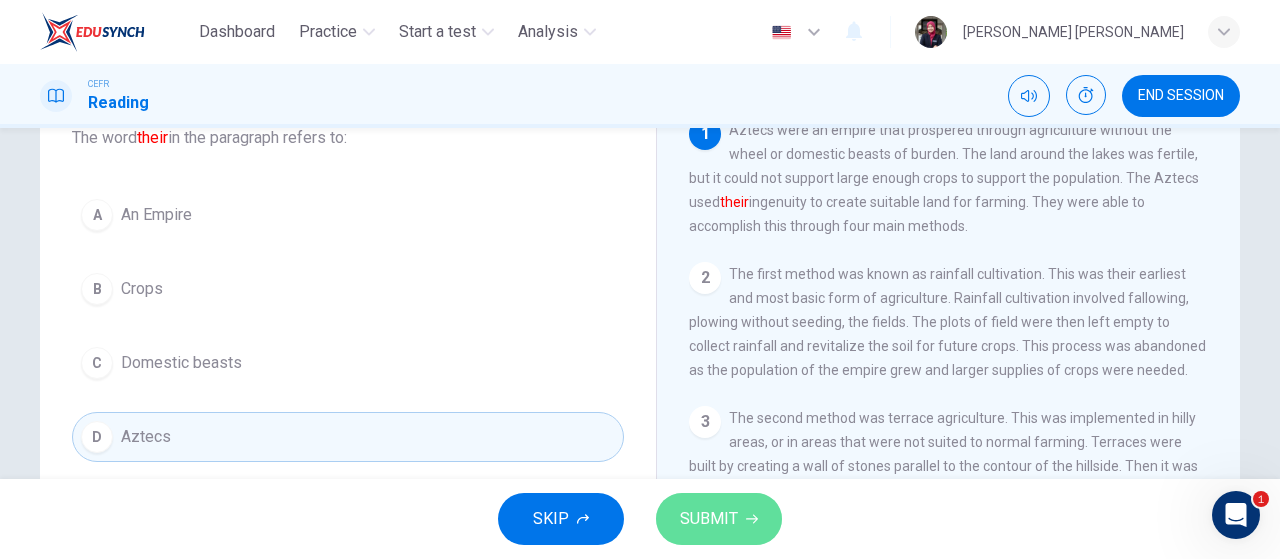 click on "SUBMIT" at bounding box center [709, 519] 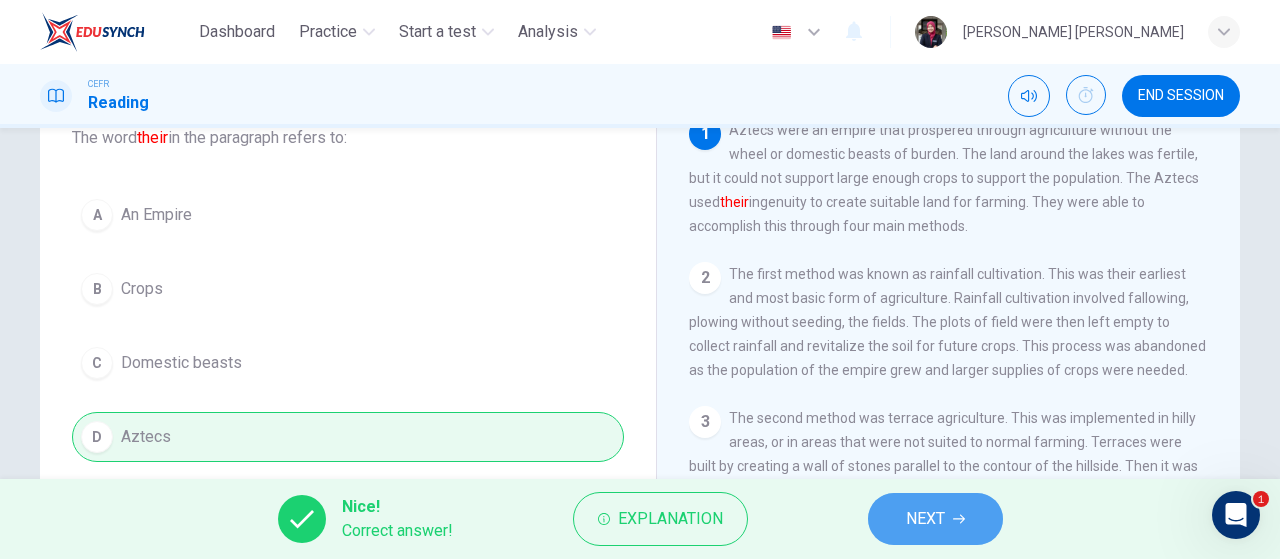 click on "NEXT" at bounding box center [925, 519] 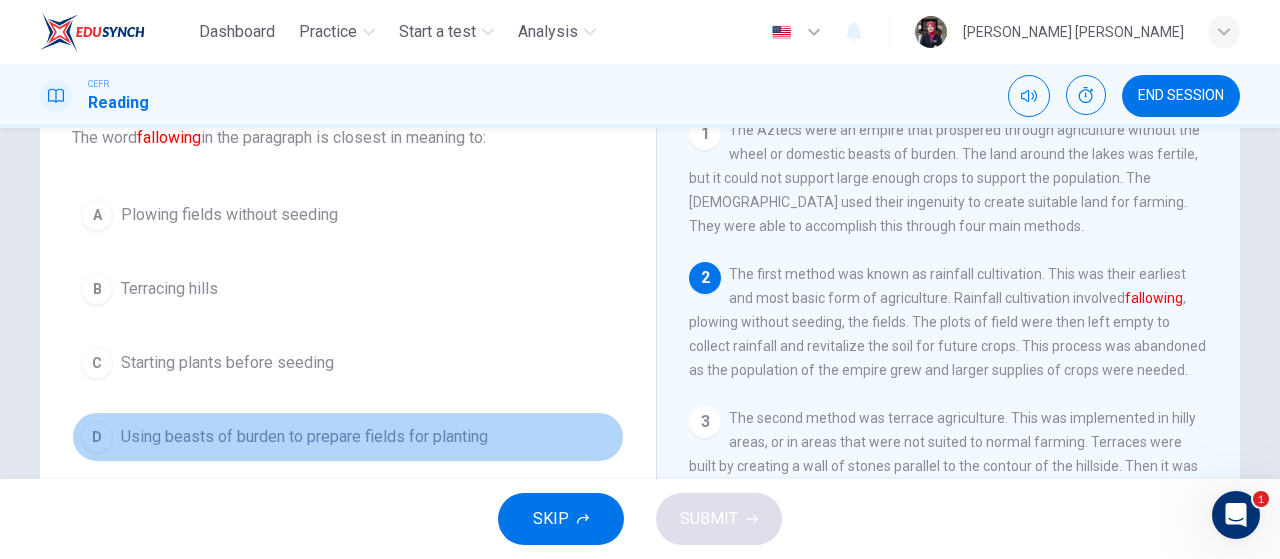 click on "Using beasts of burden to prepare fields for planting" at bounding box center [304, 437] 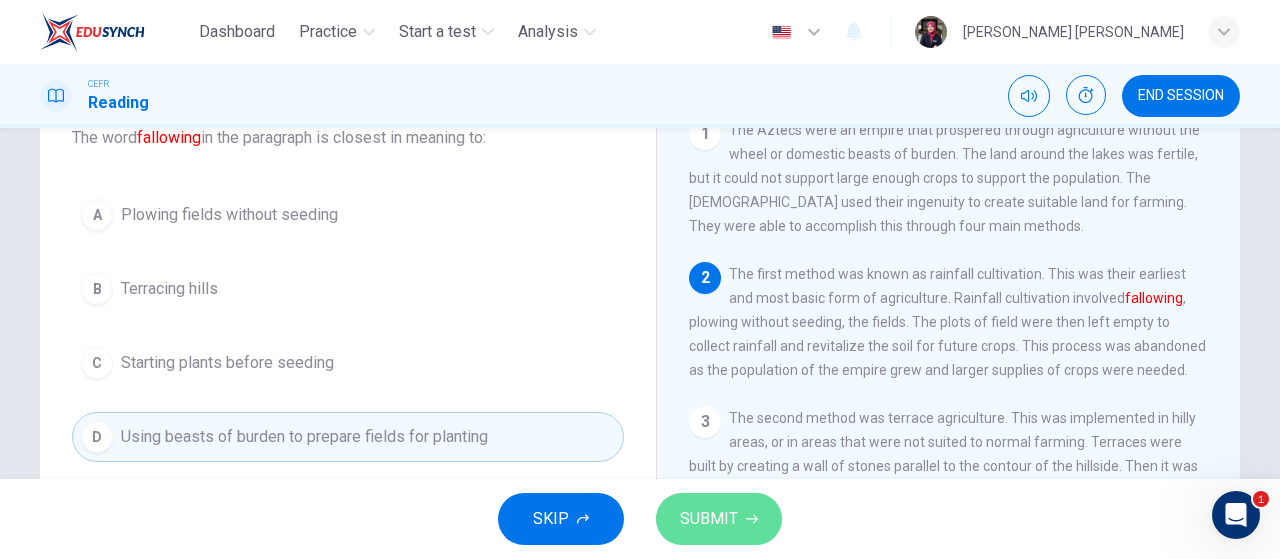 click on "SUBMIT" at bounding box center [709, 519] 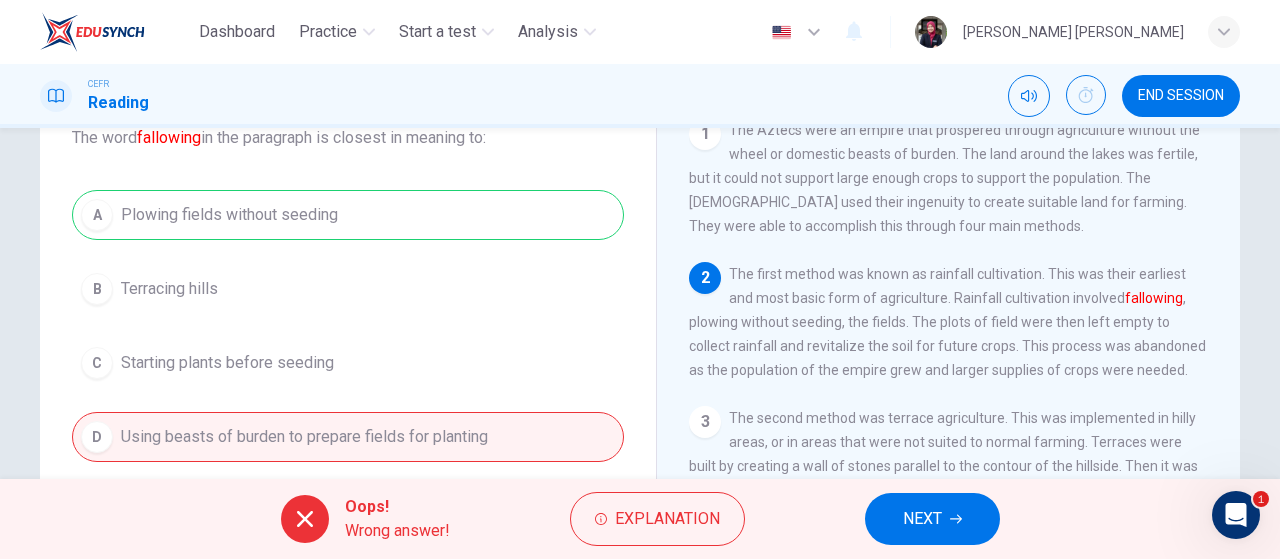 click on "NEXT" at bounding box center (922, 519) 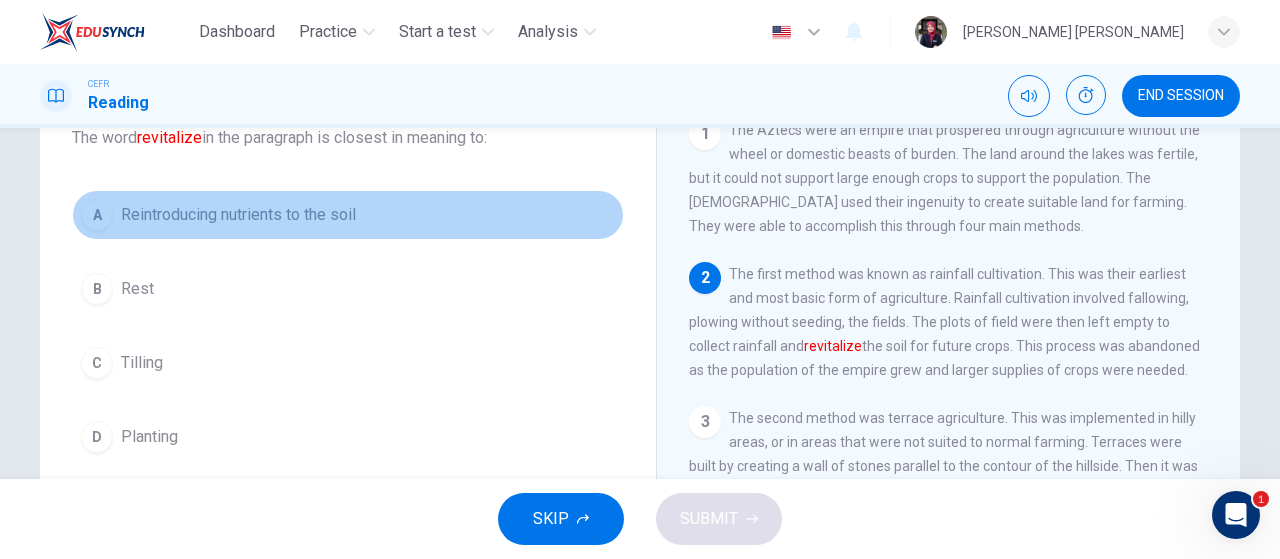 click on "A Reintroducing nutrients to the soil" at bounding box center (348, 215) 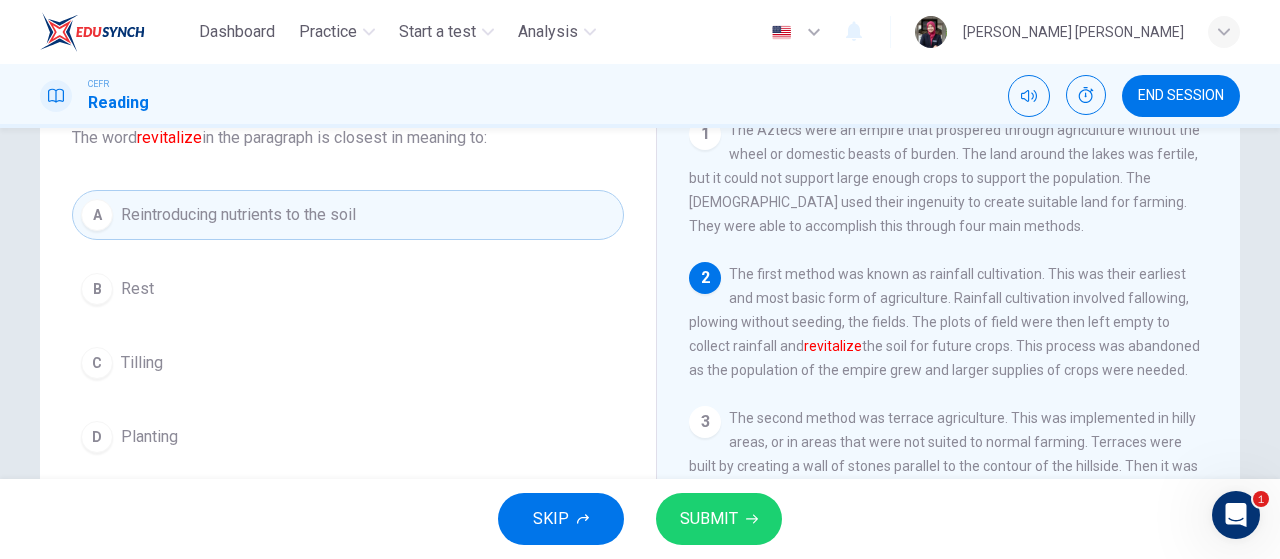 click on "SUBMIT" at bounding box center (719, 519) 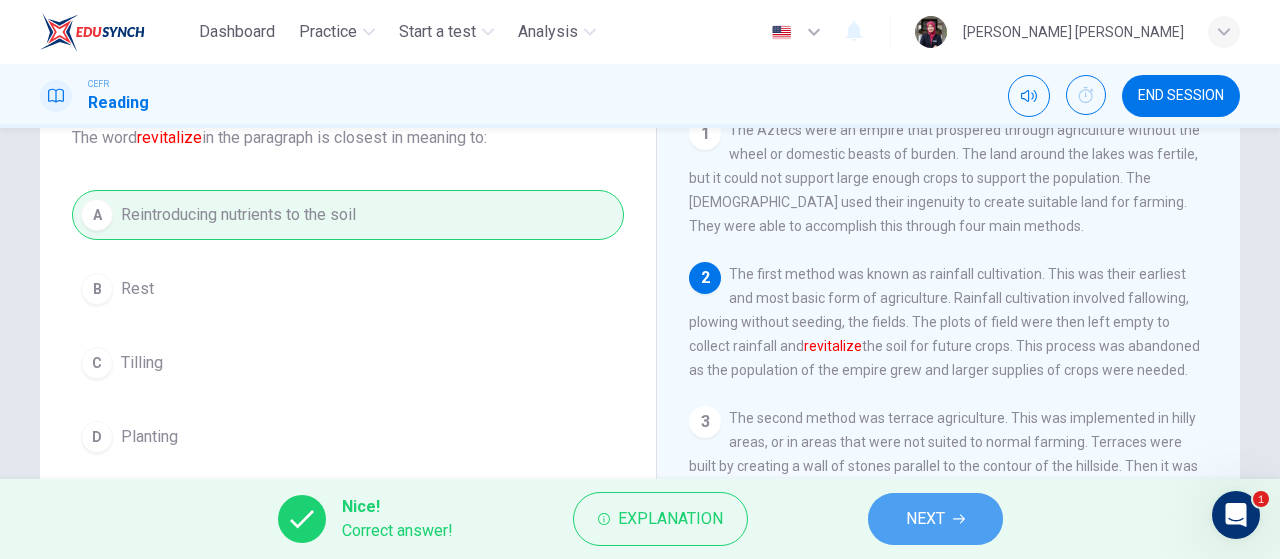 click 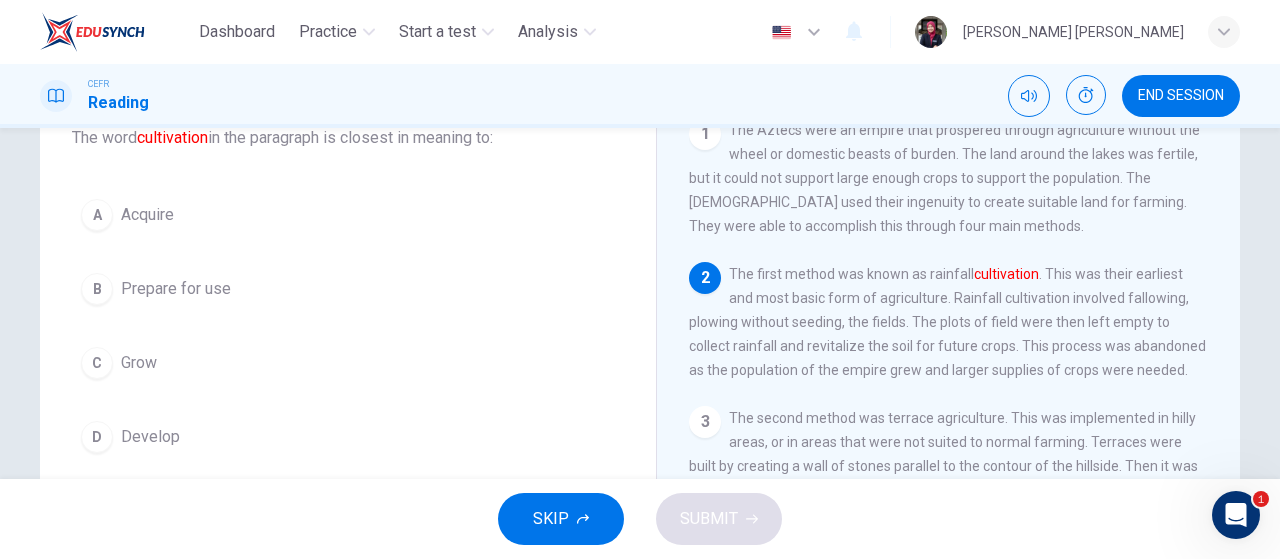 click on "D Develop" at bounding box center [348, 437] 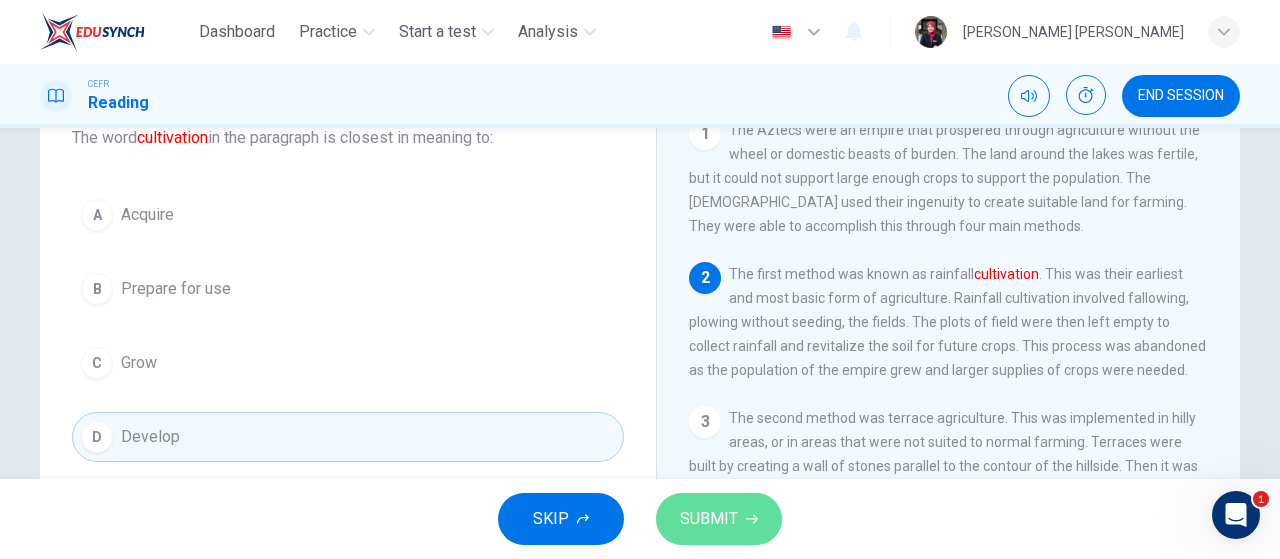 click on "SUBMIT" at bounding box center (719, 519) 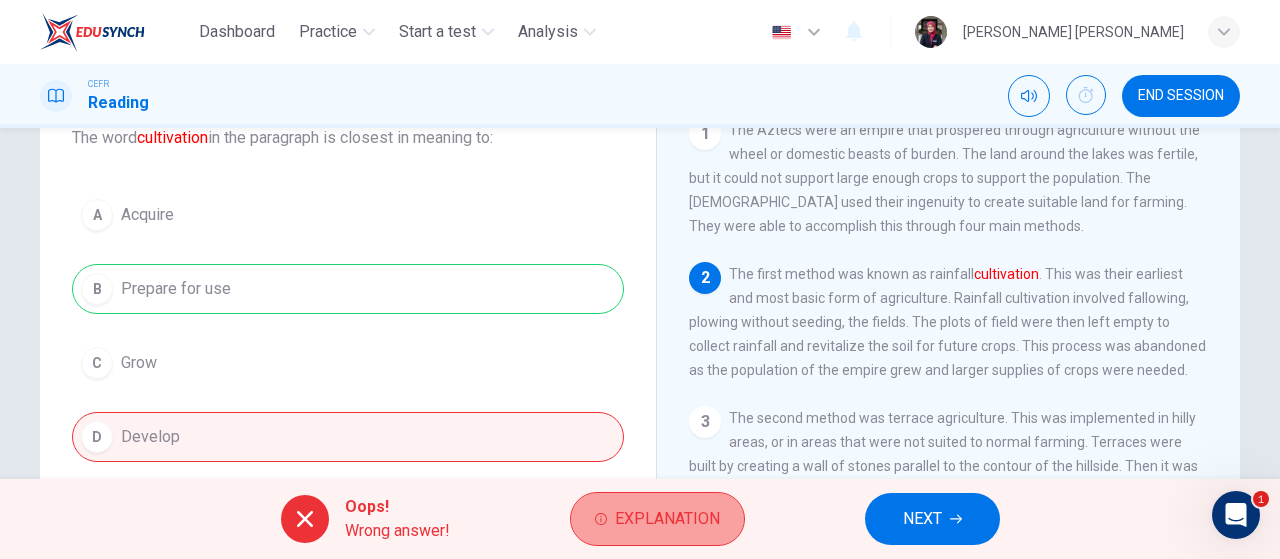 click on "Explanation" at bounding box center (657, 519) 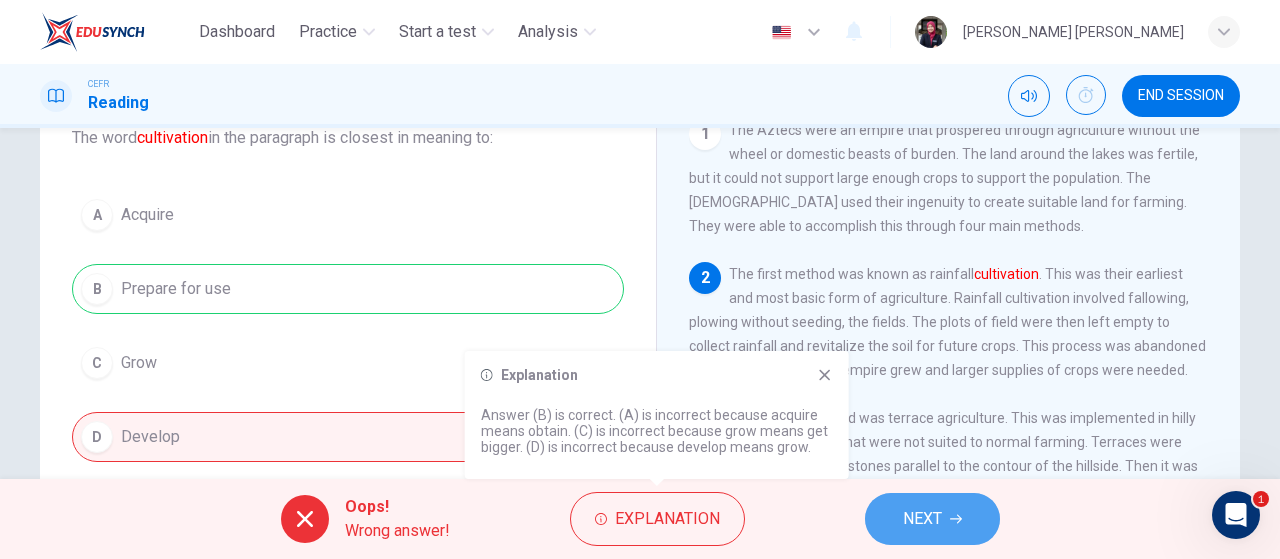 click on "NEXT" at bounding box center (932, 519) 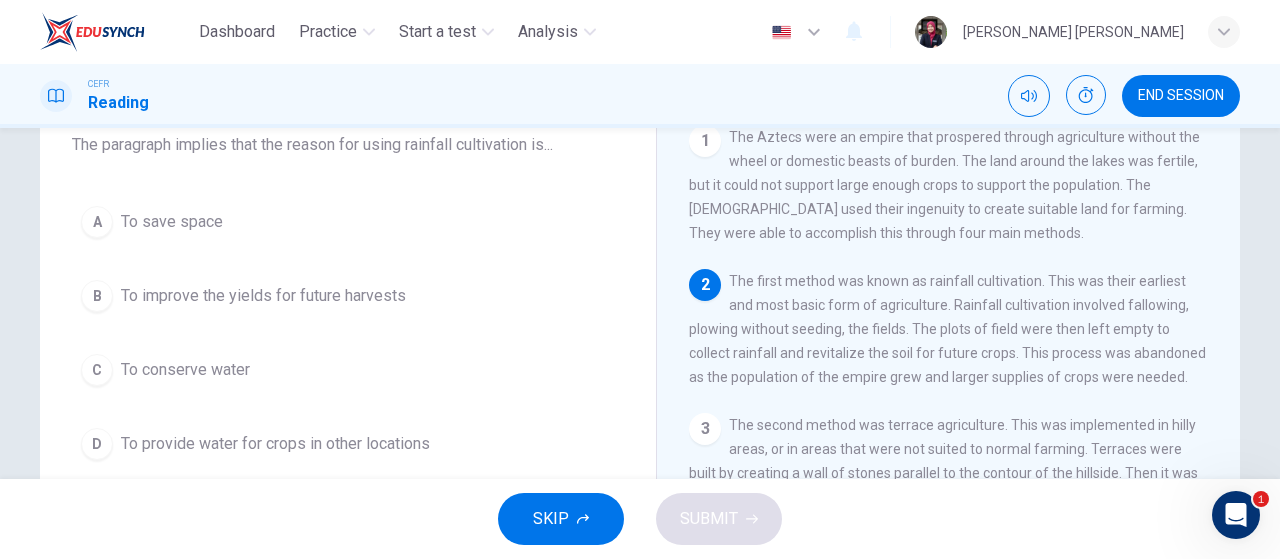 scroll, scrollTop: 130, scrollLeft: 0, axis: vertical 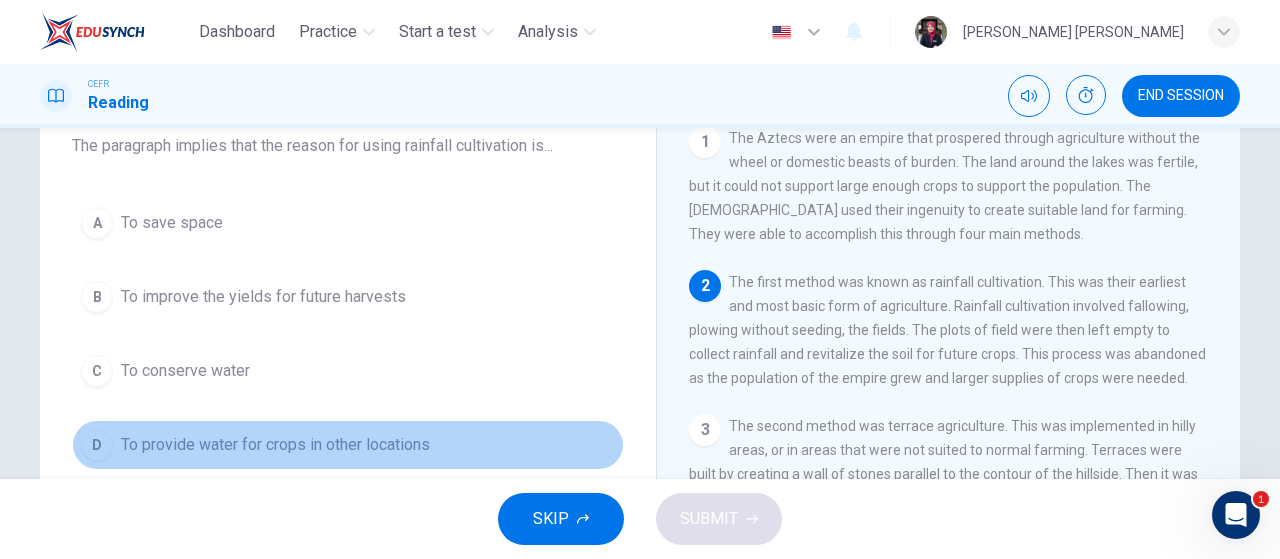 click on "D To provide water for crops in other locations" at bounding box center (348, 445) 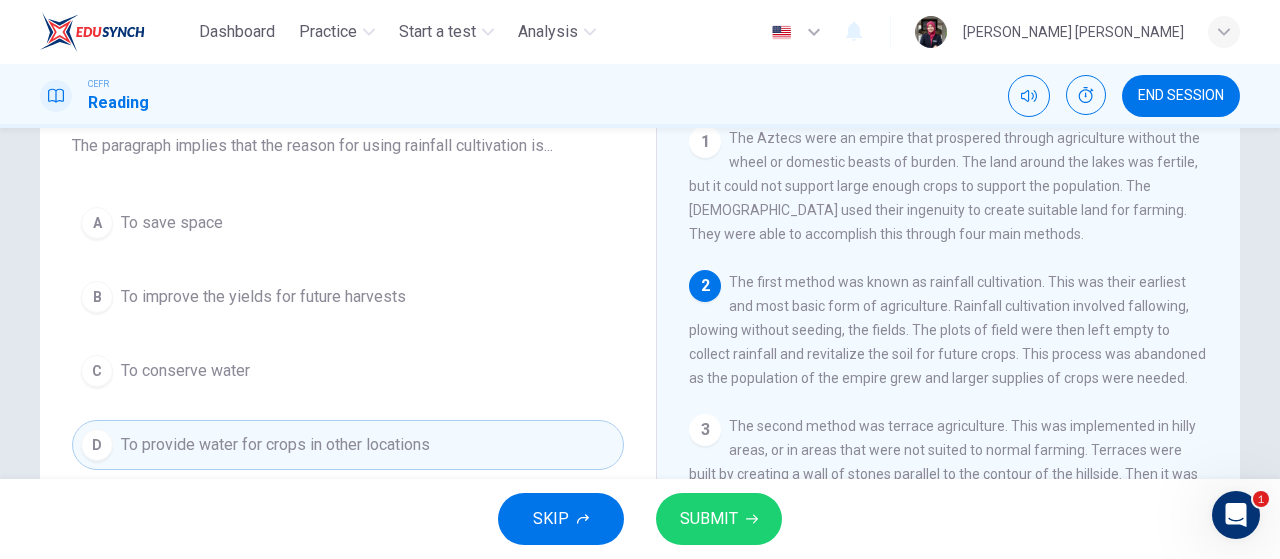 click on "SKIP SUBMIT" at bounding box center (640, 519) 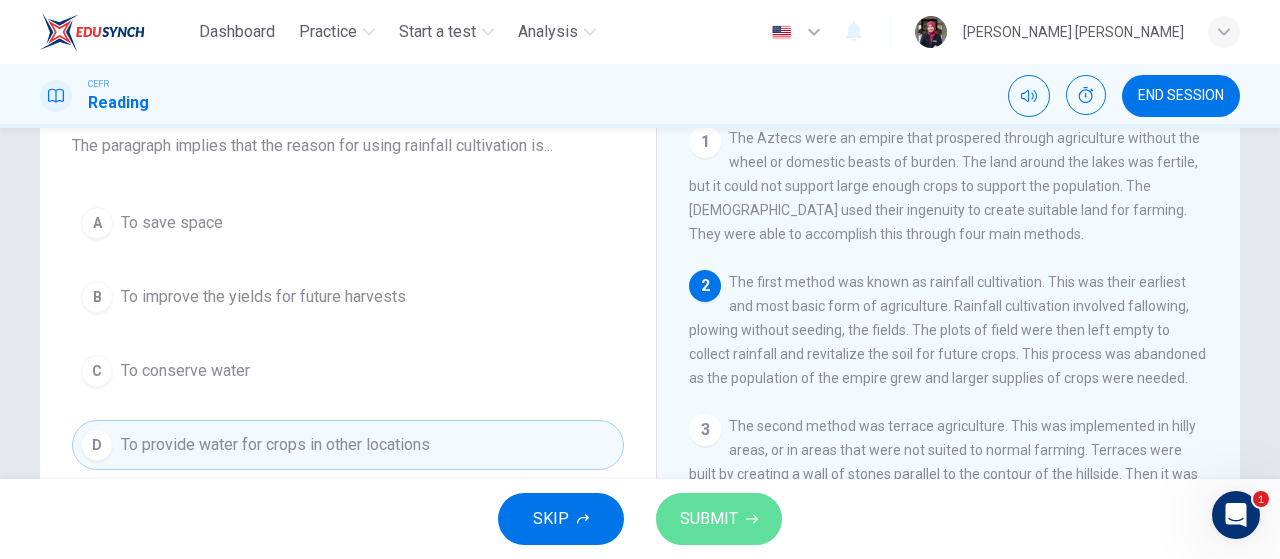 click on "SUBMIT" at bounding box center [719, 519] 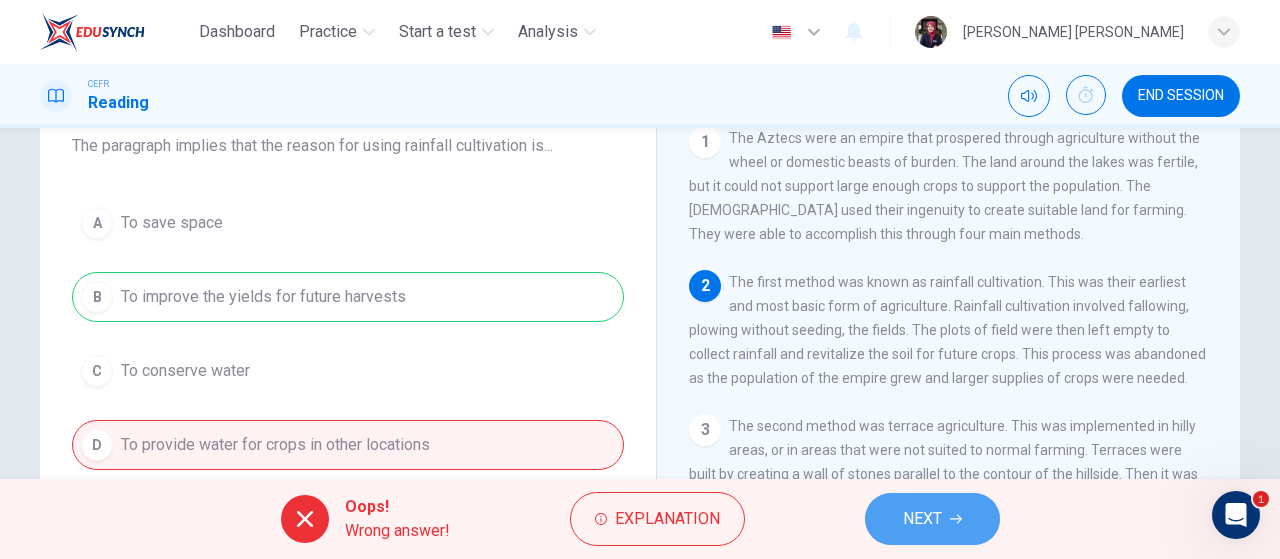 click on "NEXT" at bounding box center [922, 519] 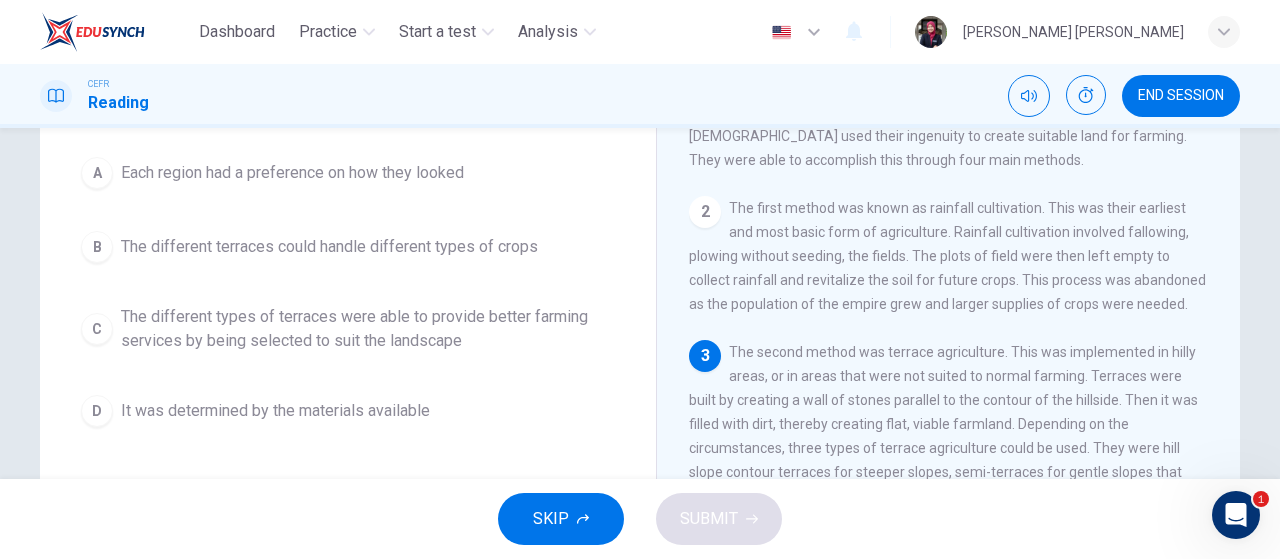 scroll, scrollTop: 200, scrollLeft: 0, axis: vertical 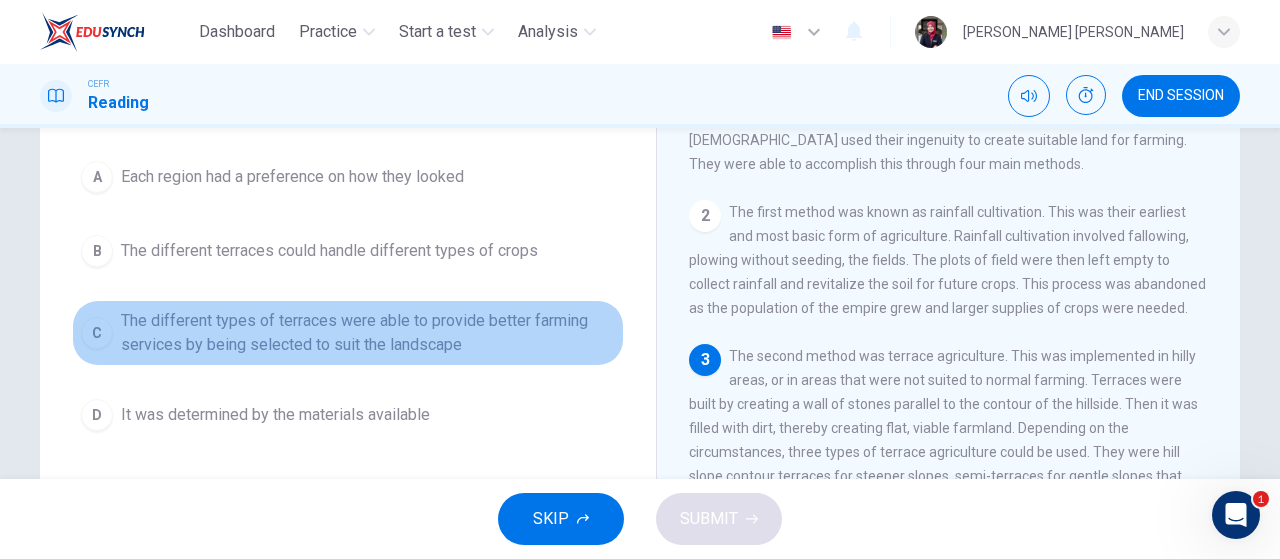click on "The different types of terraces were able to provide better farming services by being selected to suit the landscape" at bounding box center (368, 333) 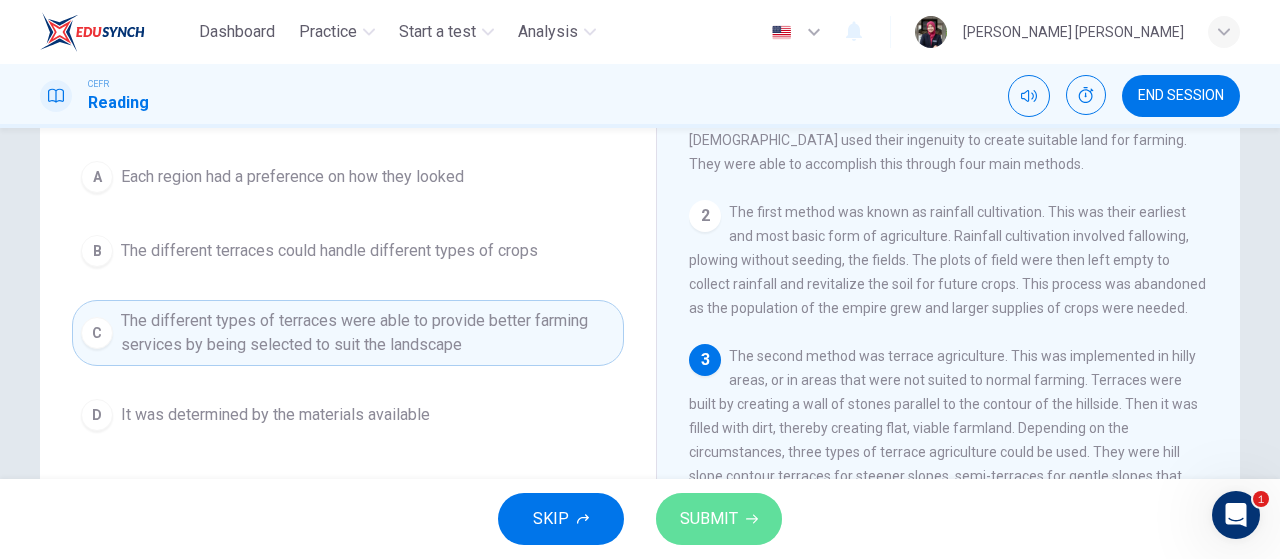 click on "SUBMIT" at bounding box center (709, 519) 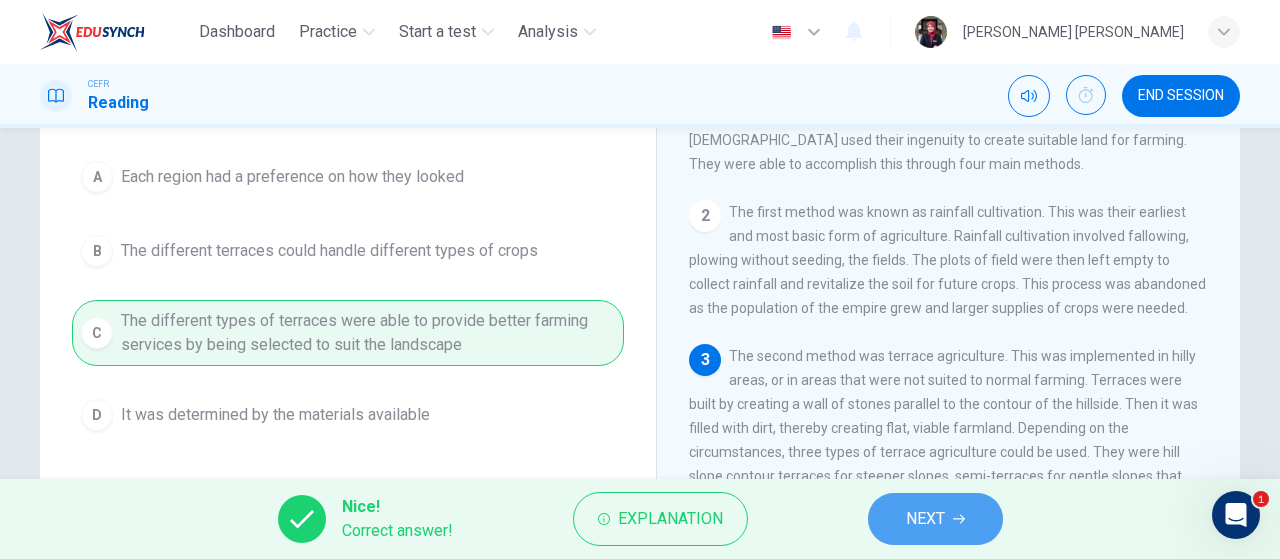 click on "NEXT" at bounding box center (935, 519) 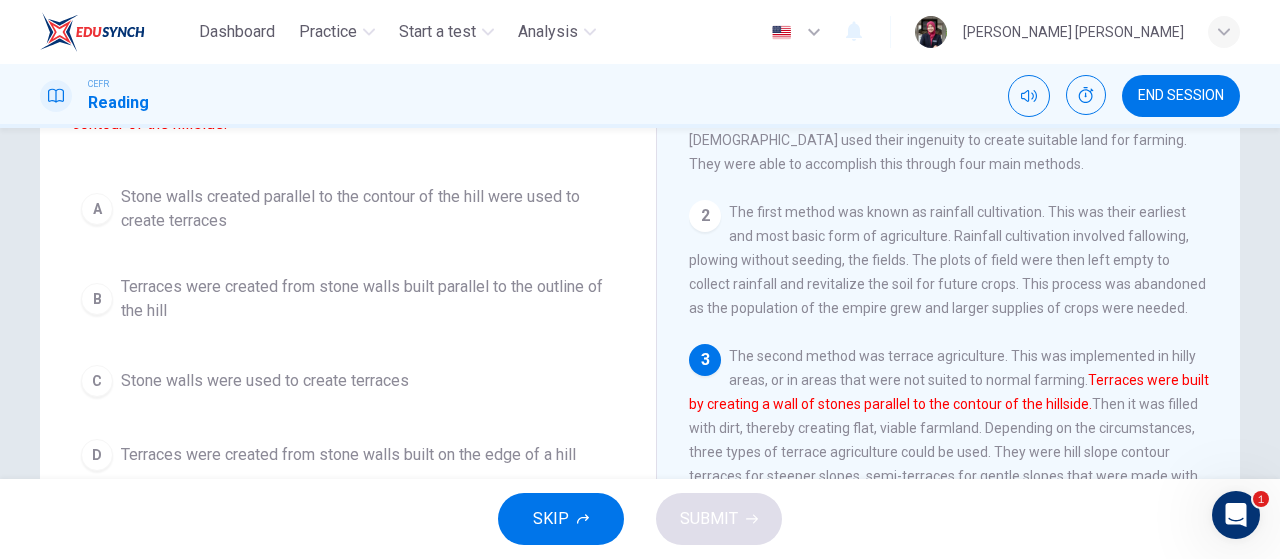scroll, scrollTop: 224, scrollLeft: 0, axis: vertical 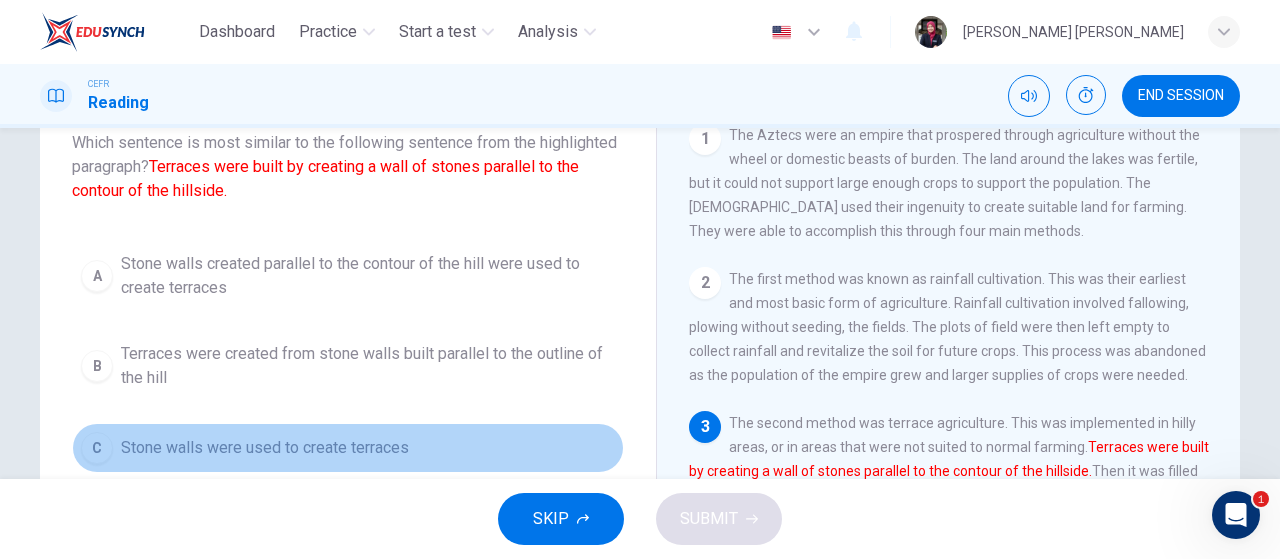 click on "C Stone walls were used to create terraces" at bounding box center (348, 448) 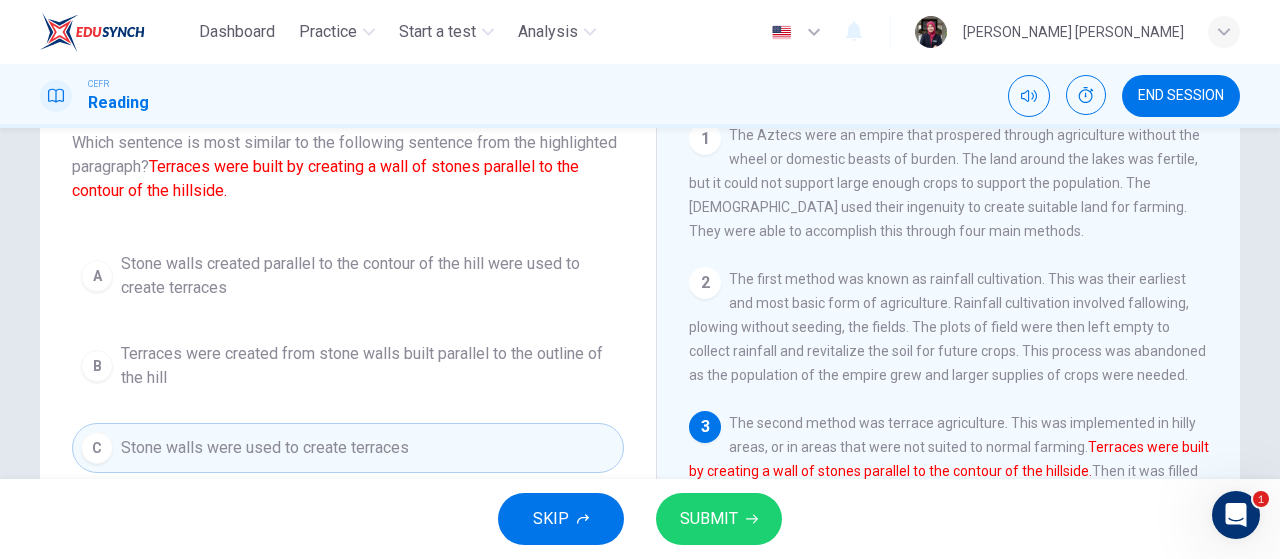 click on "SUBMIT" at bounding box center (719, 519) 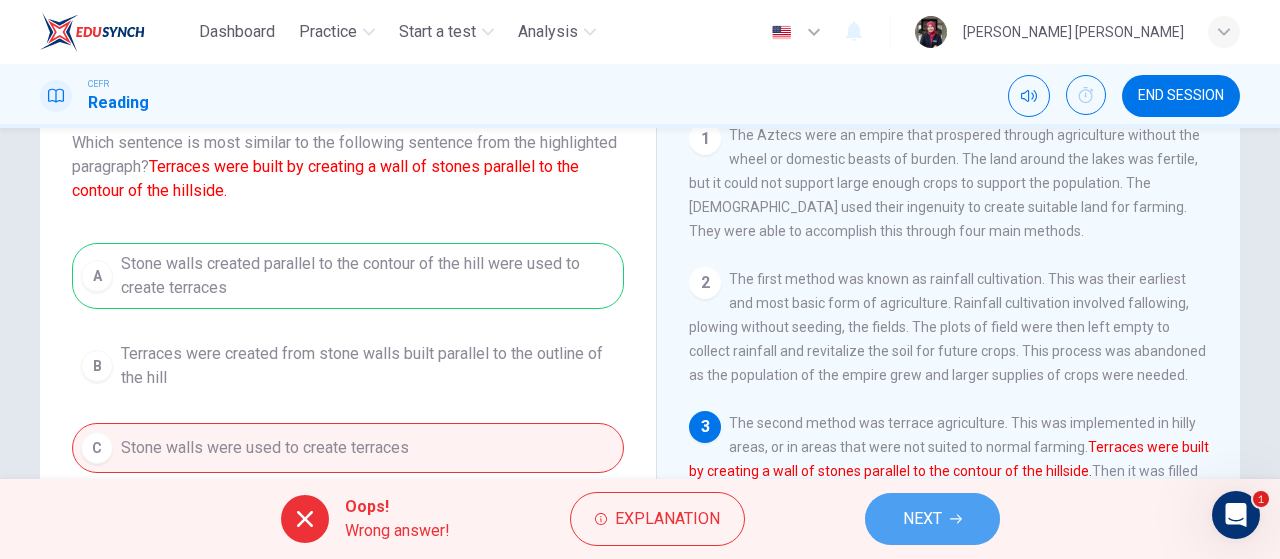 click on "NEXT" at bounding box center [932, 519] 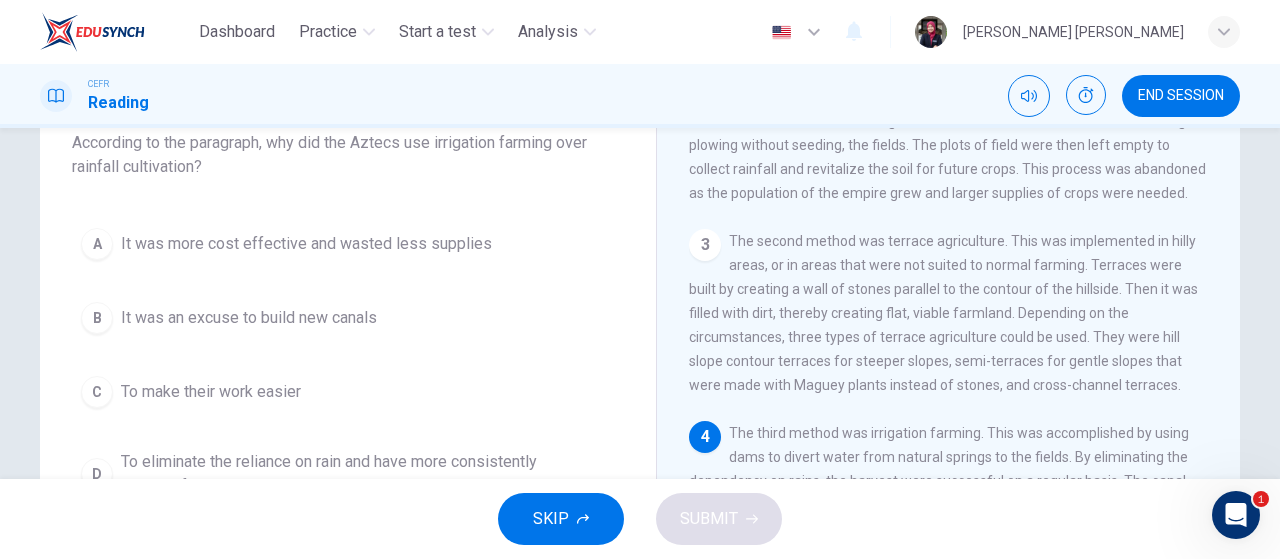 scroll, scrollTop: 228, scrollLeft: 0, axis: vertical 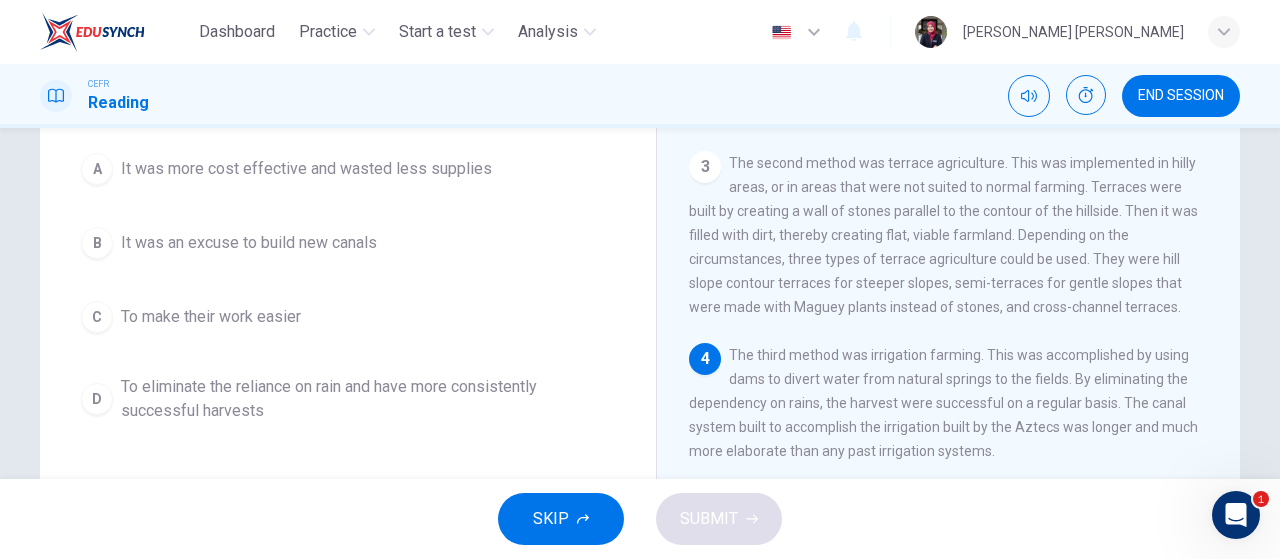 click on "To eliminate the reliance on rain and have more consistently successful harvests" at bounding box center [368, 399] 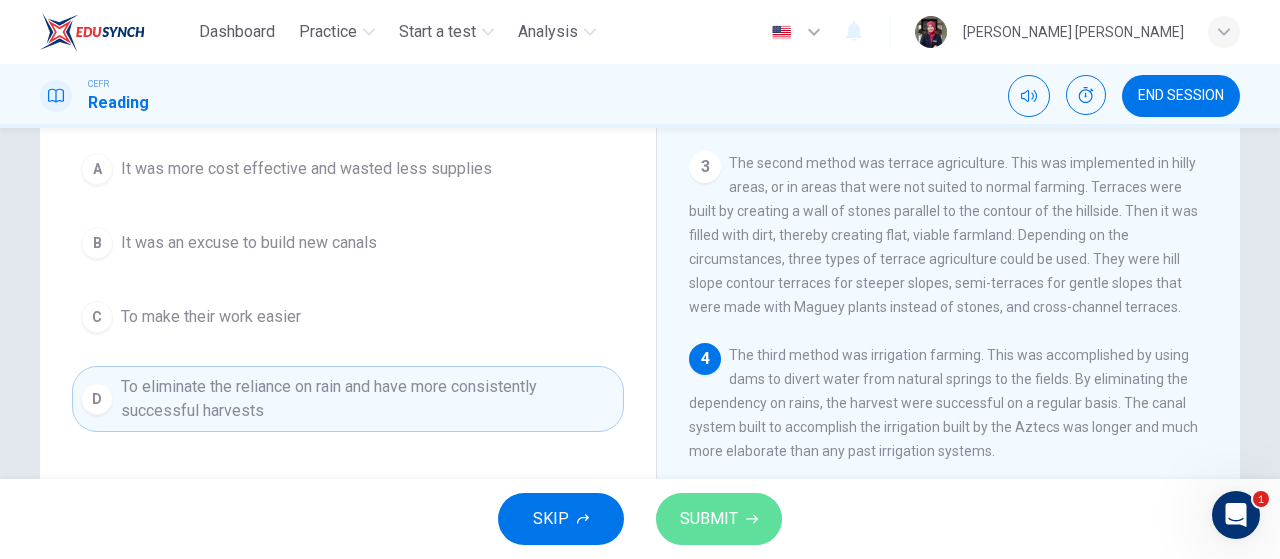 click on "SUBMIT" at bounding box center [719, 519] 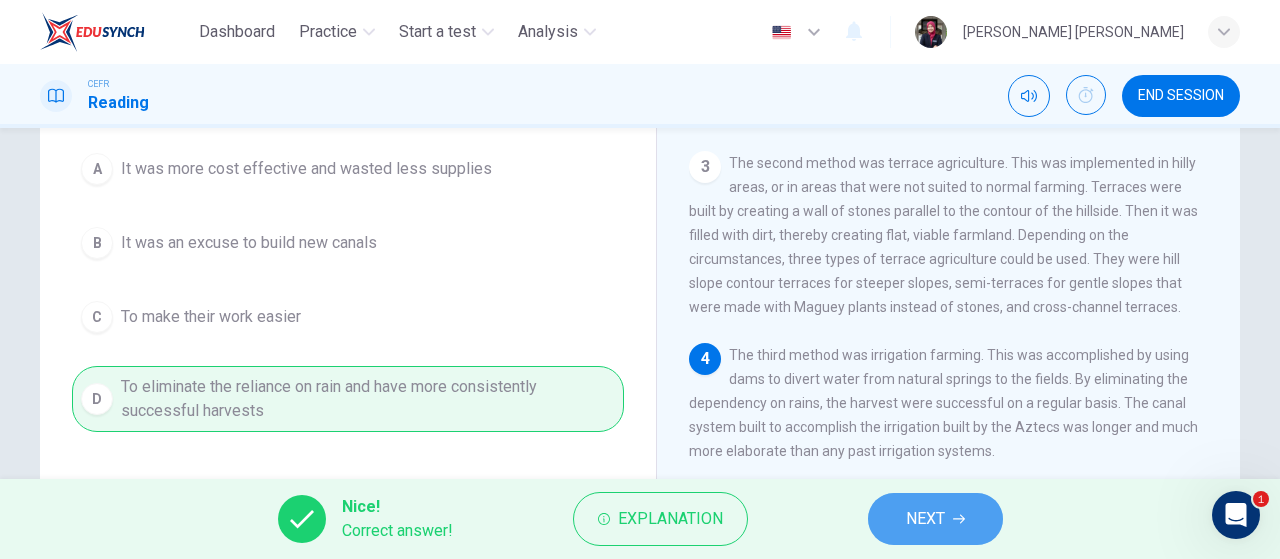 click on "NEXT" at bounding box center [935, 519] 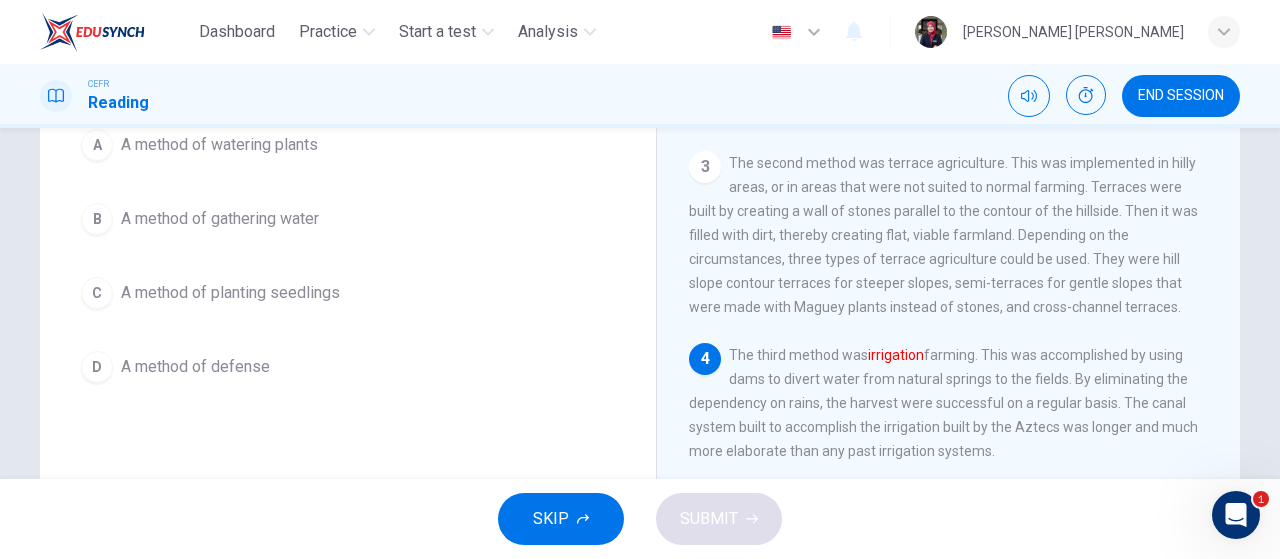 scroll, scrollTop: 184, scrollLeft: 0, axis: vertical 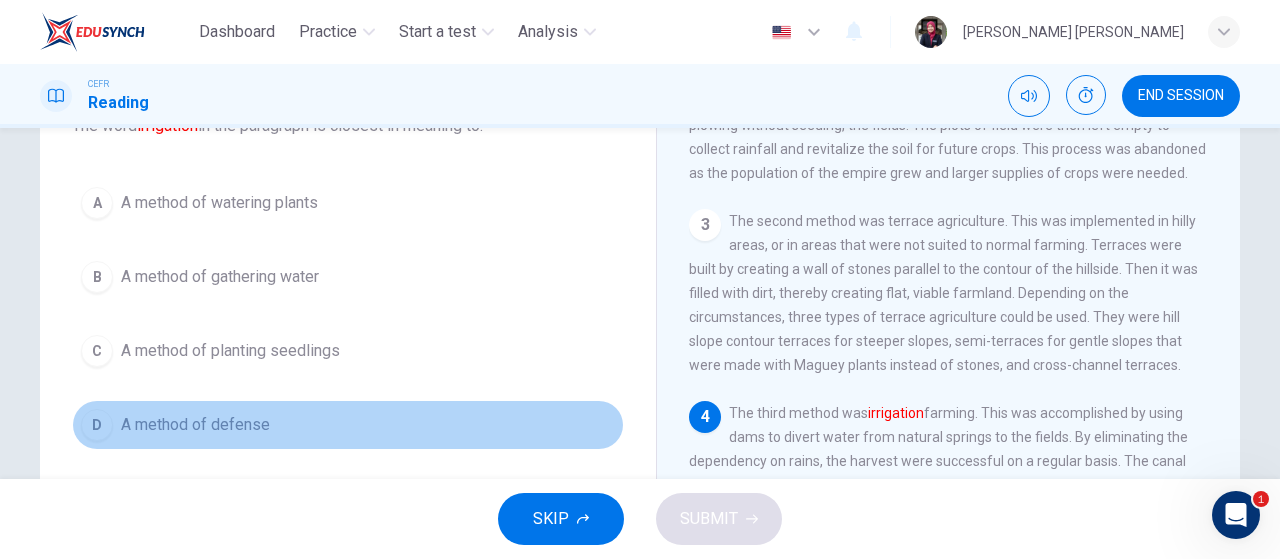 click on "D A method of defense" at bounding box center (348, 425) 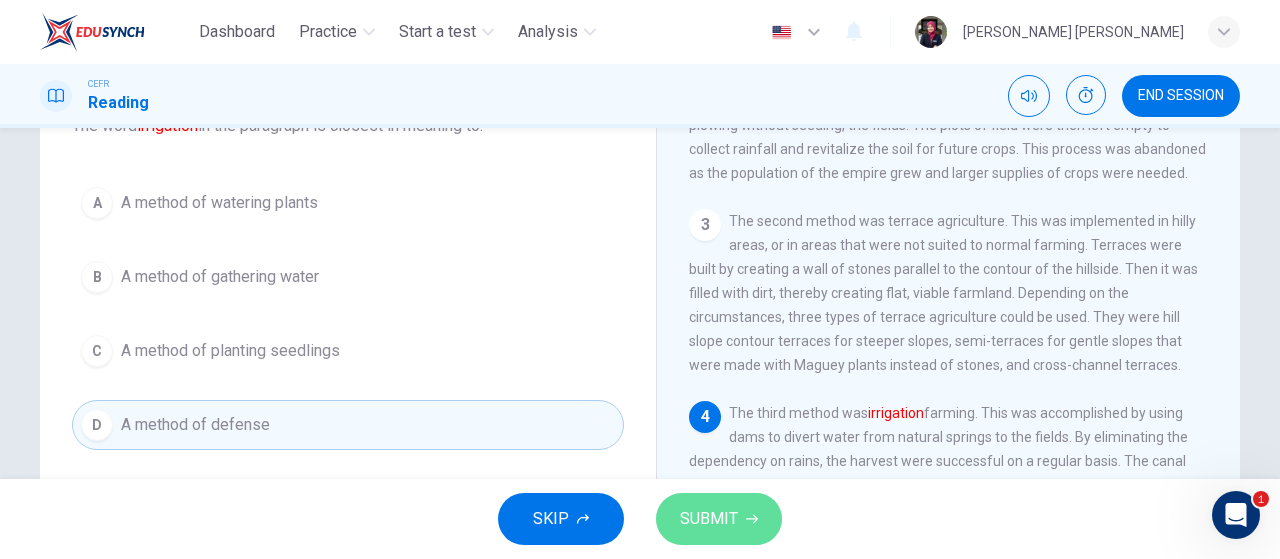 click on "SUBMIT" at bounding box center [709, 519] 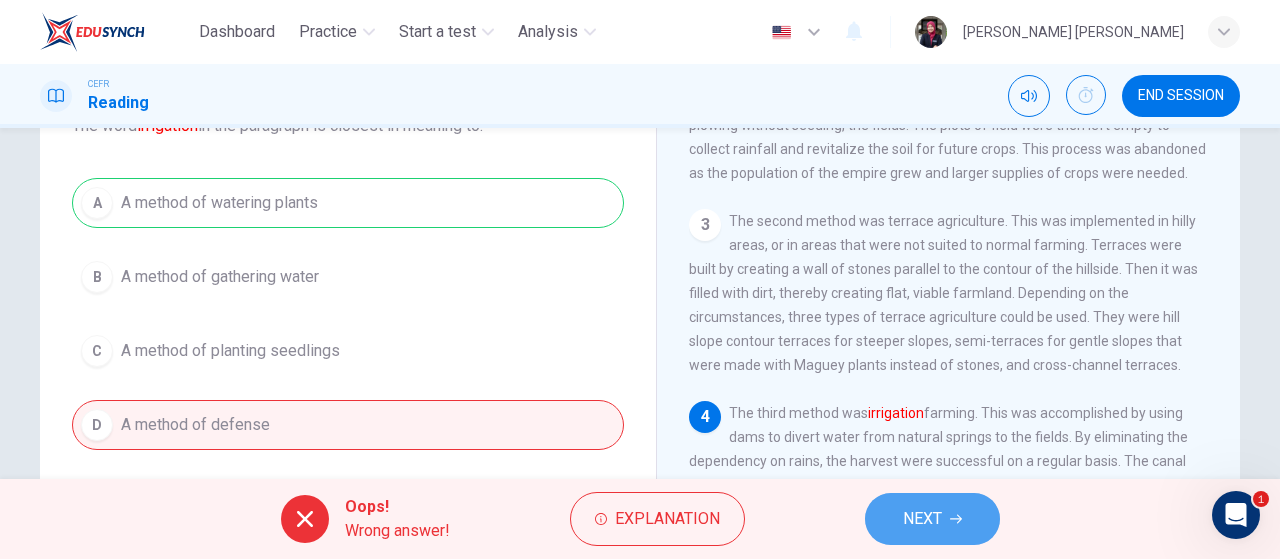click on "NEXT" at bounding box center [932, 519] 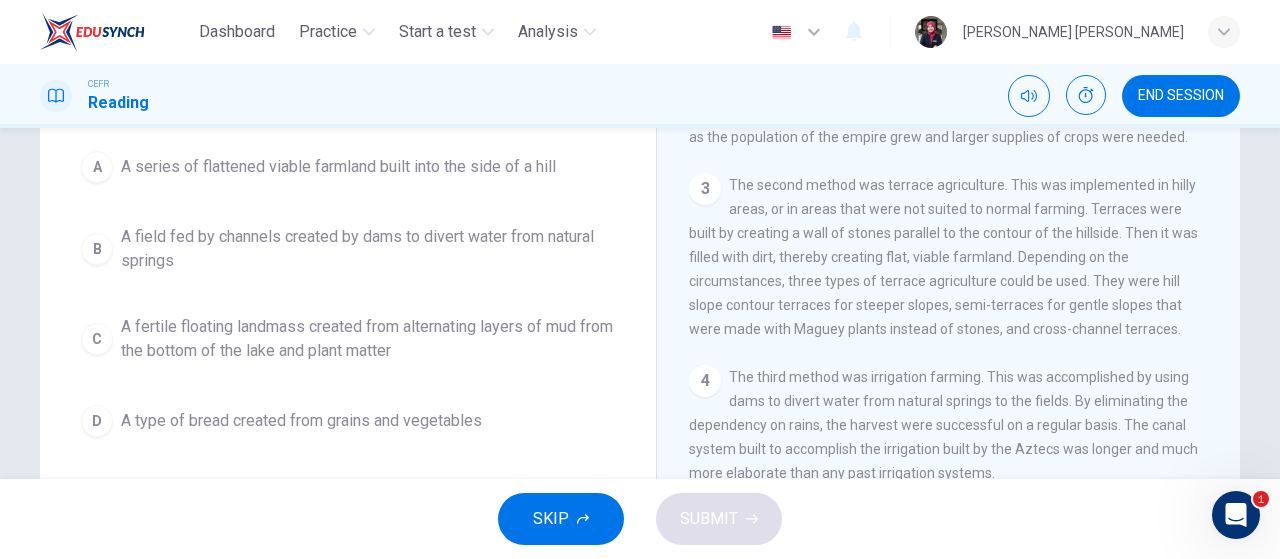 scroll, scrollTop: 239, scrollLeft: 0, axis: vertical 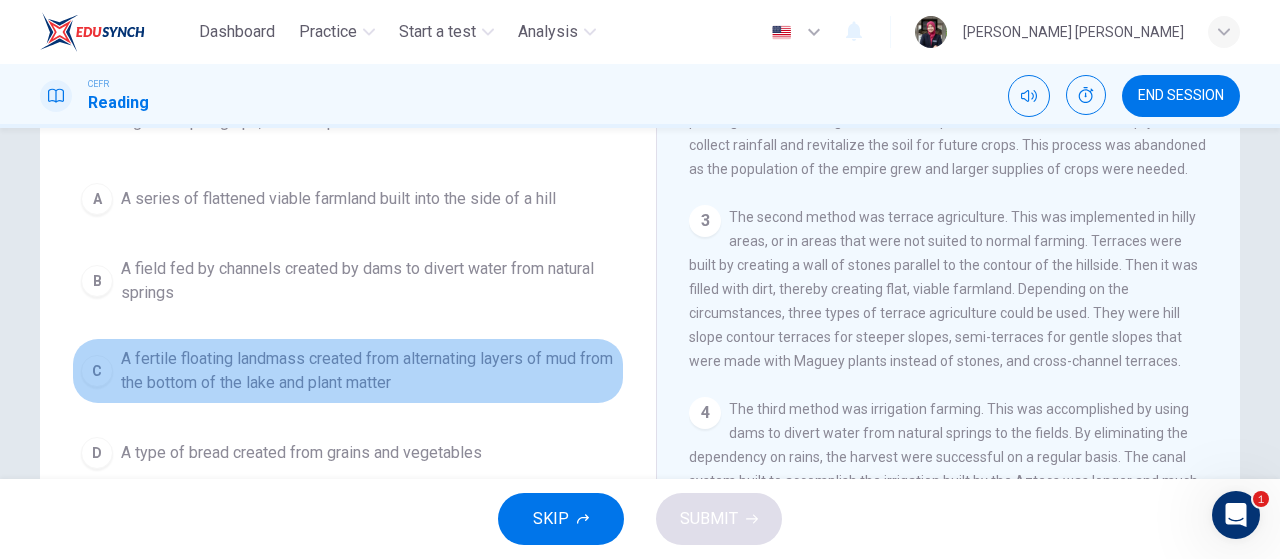 click on "A fertile floating landmass created from alternating layers of mud from the bottom of the lake and plant matter" at bounding box center [368, 371] 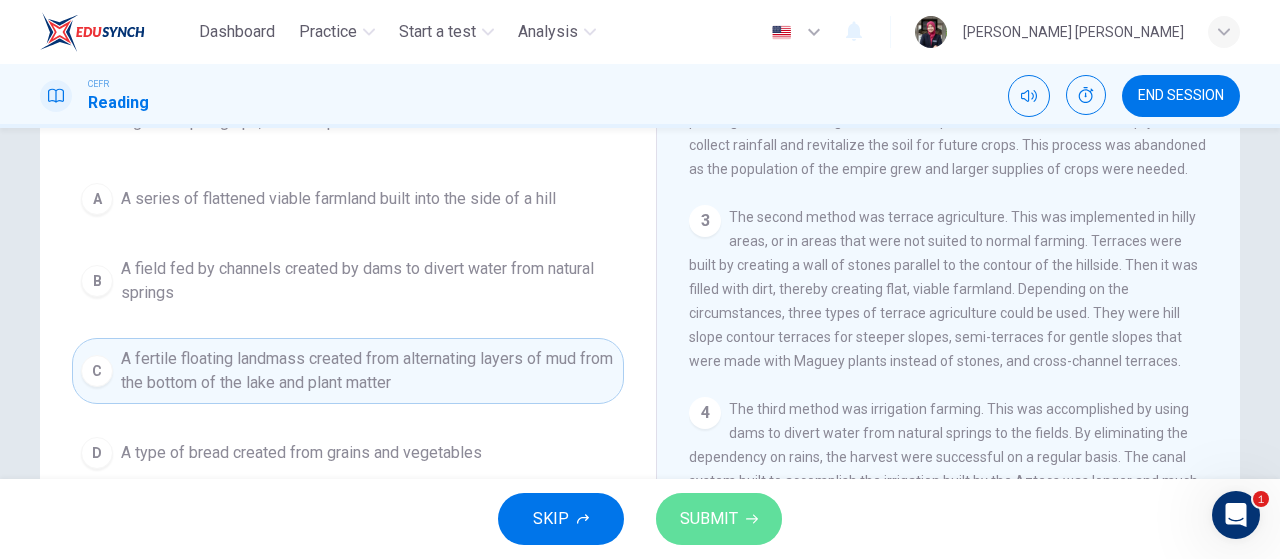 click on "SUBMIT" at bounding box center (709, 519) 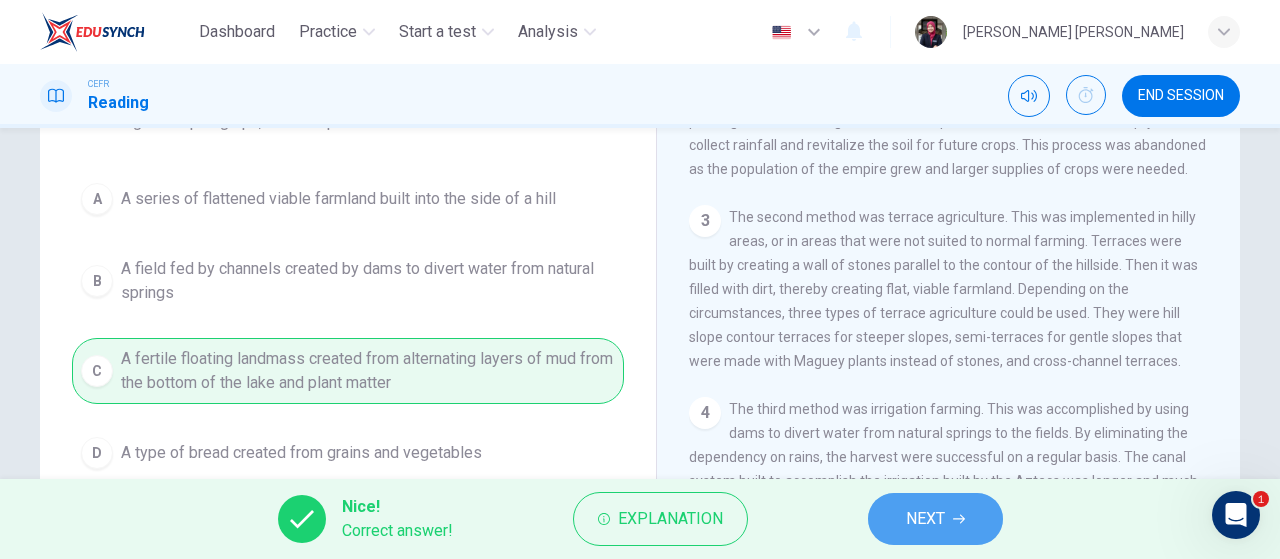 click on "NEXT" at bounding box center (935, 519) 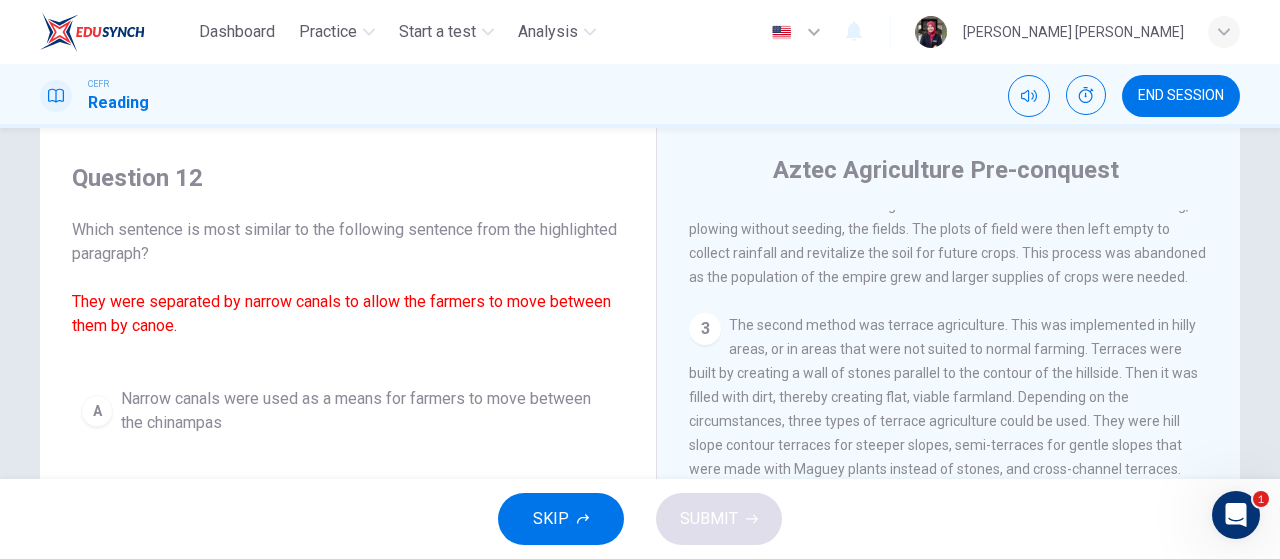 scroll, scrollTop: 47, scrollLeft: 0, axis: vertical 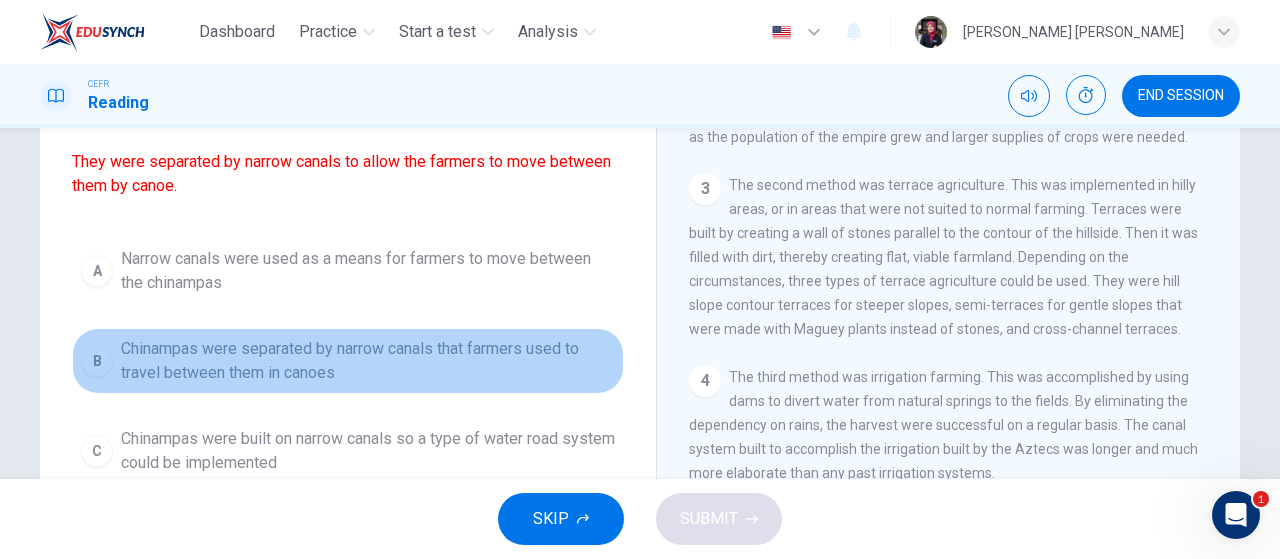 click on "Chinampas were separated by narrow canals that farmers used to travel between them in canoes" at bounding box center (368, 361) 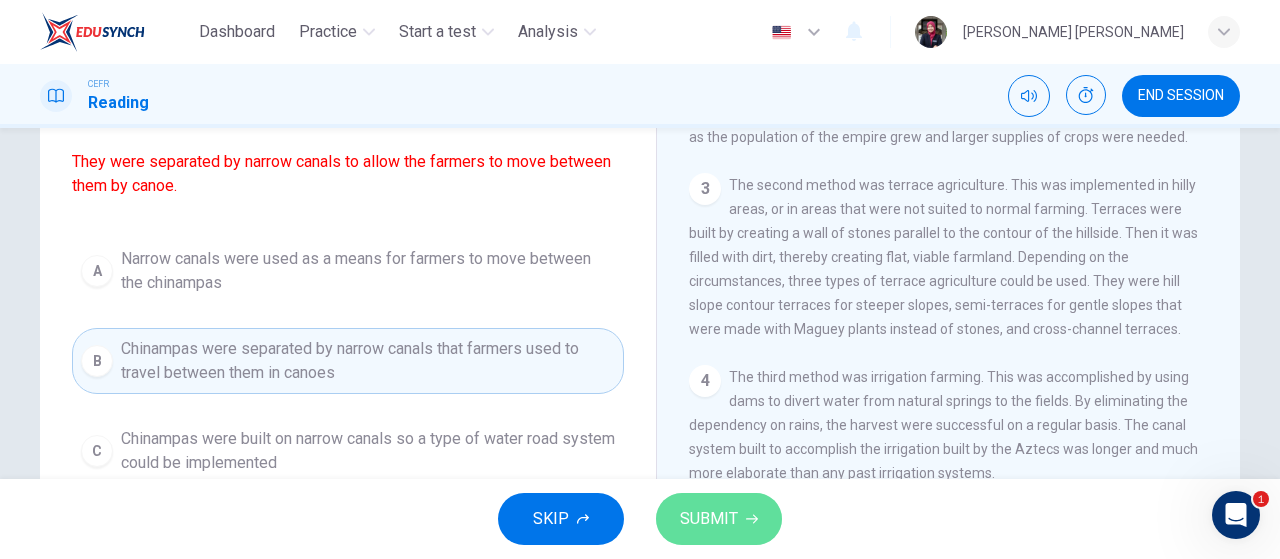 click on "SUBMIT" at bounding box center (709, 519) 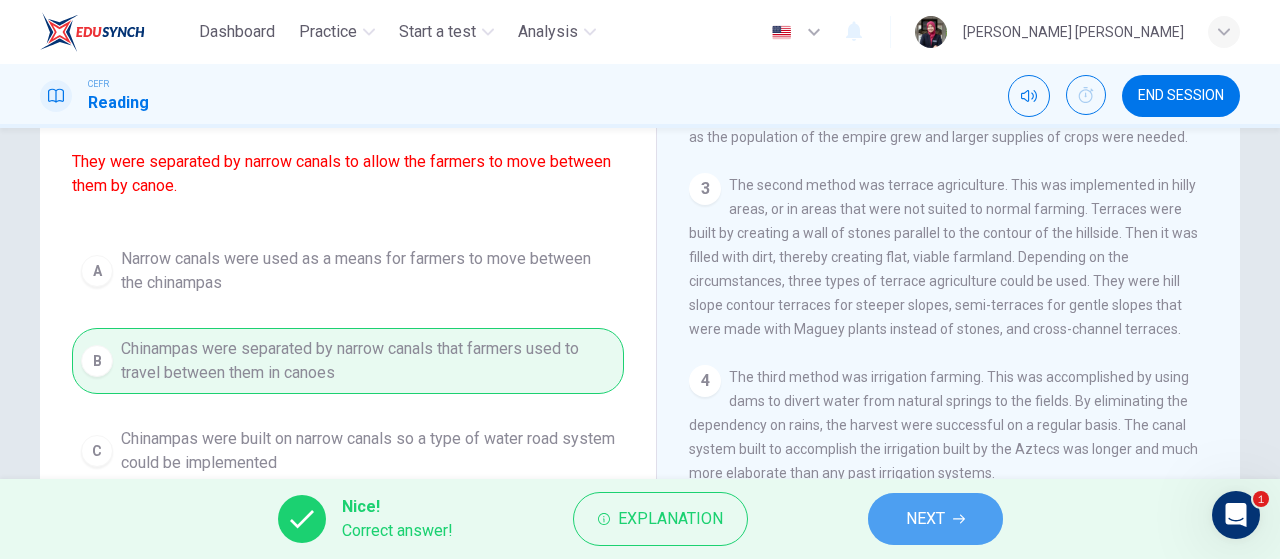 click on "NEXT" at bounding box center [935, 519] 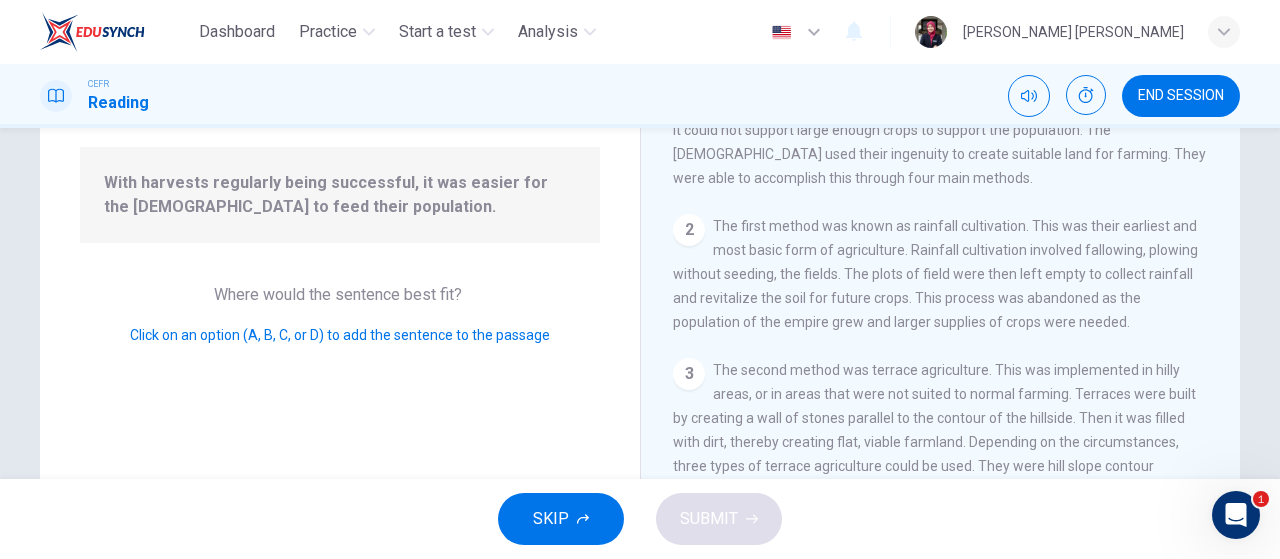 scroll, scrollTop: 264, scrollLeft: 0, axis: vertical 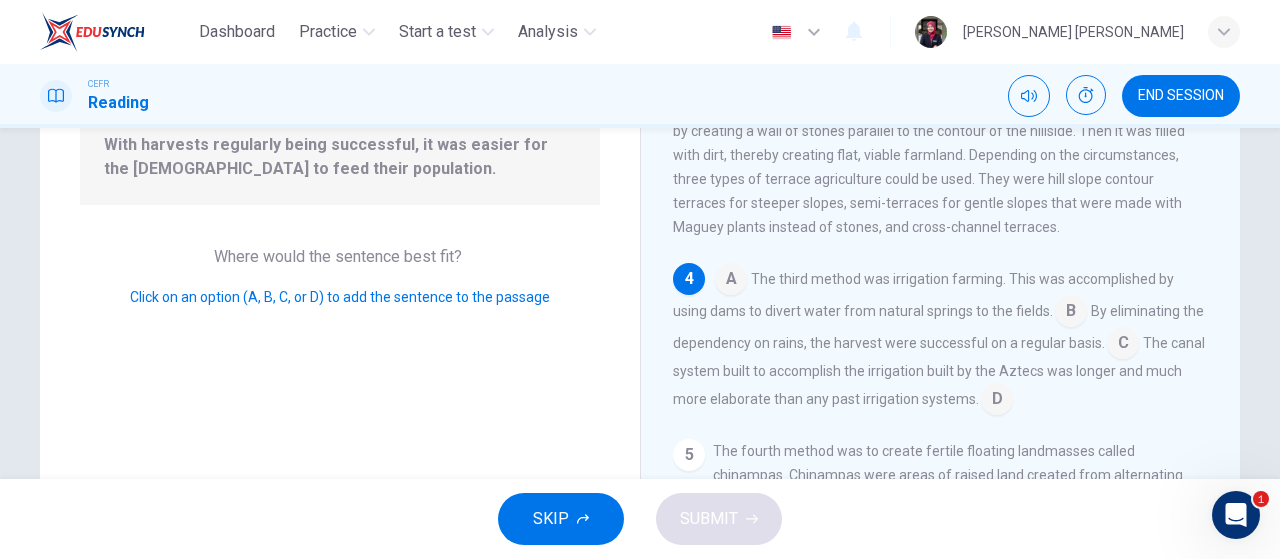 click at bounding box center (731, 281) 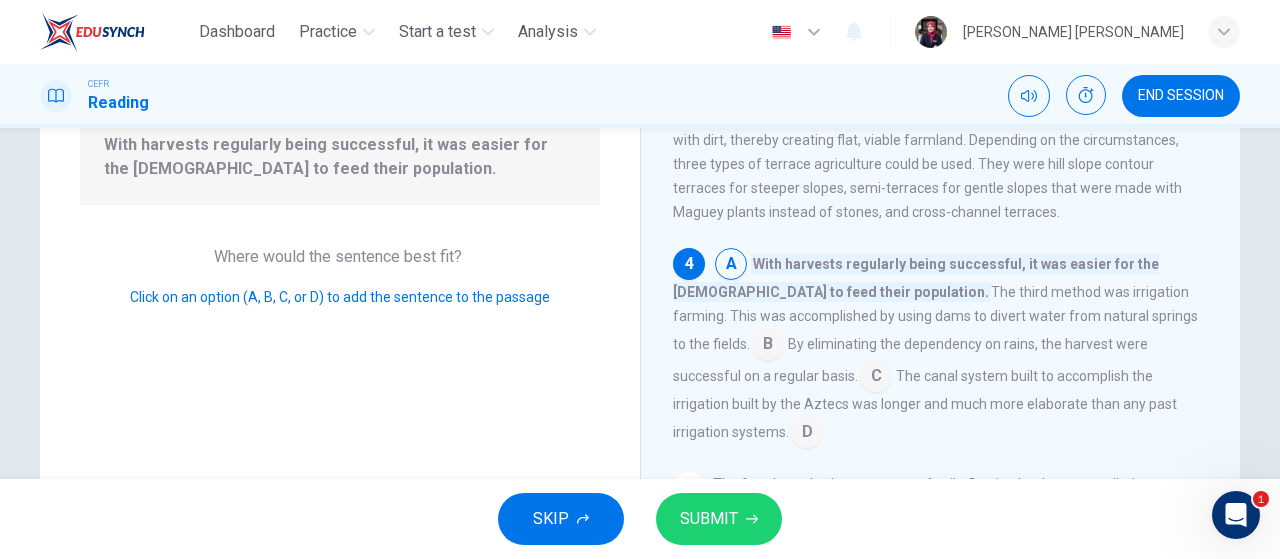 click at bounding box center [807, 434] 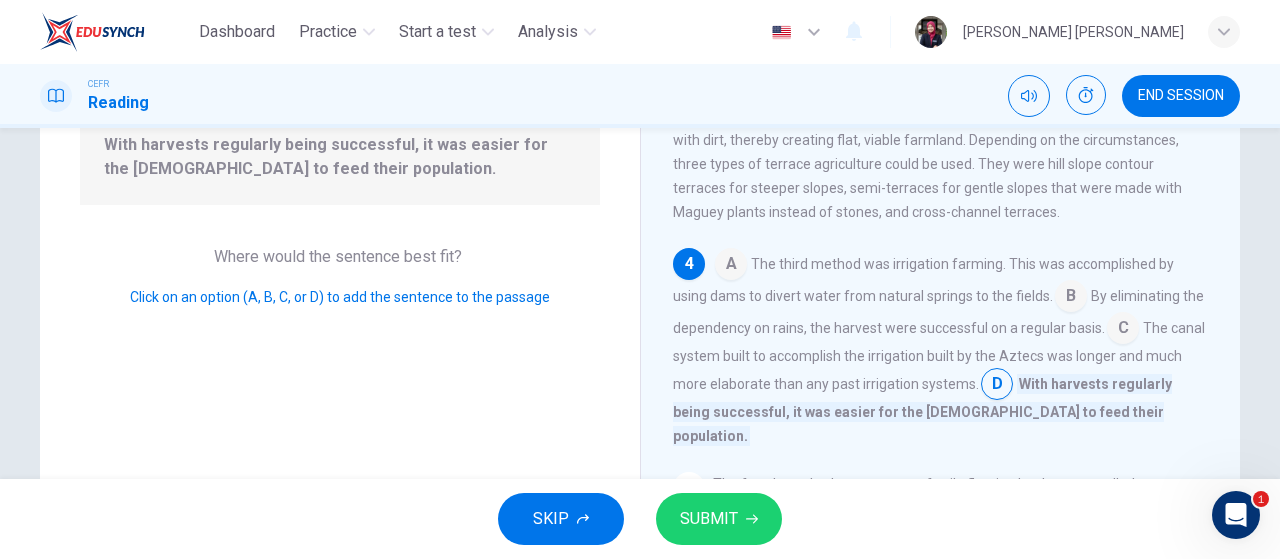 click at bounding box center [1071, 298] 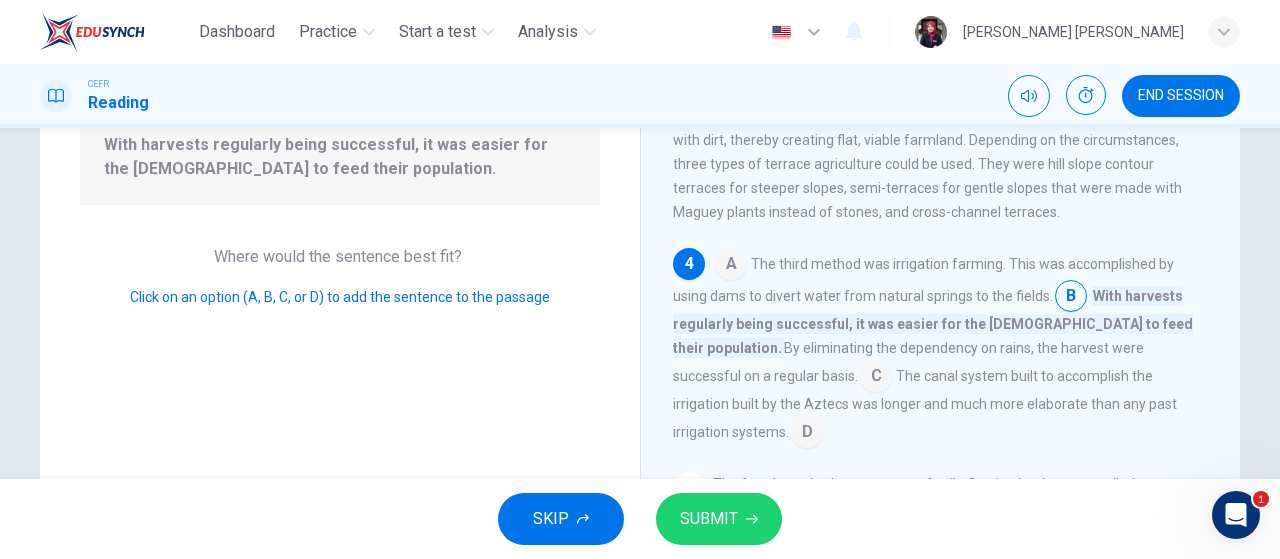 click at bounding box center (807, 434) 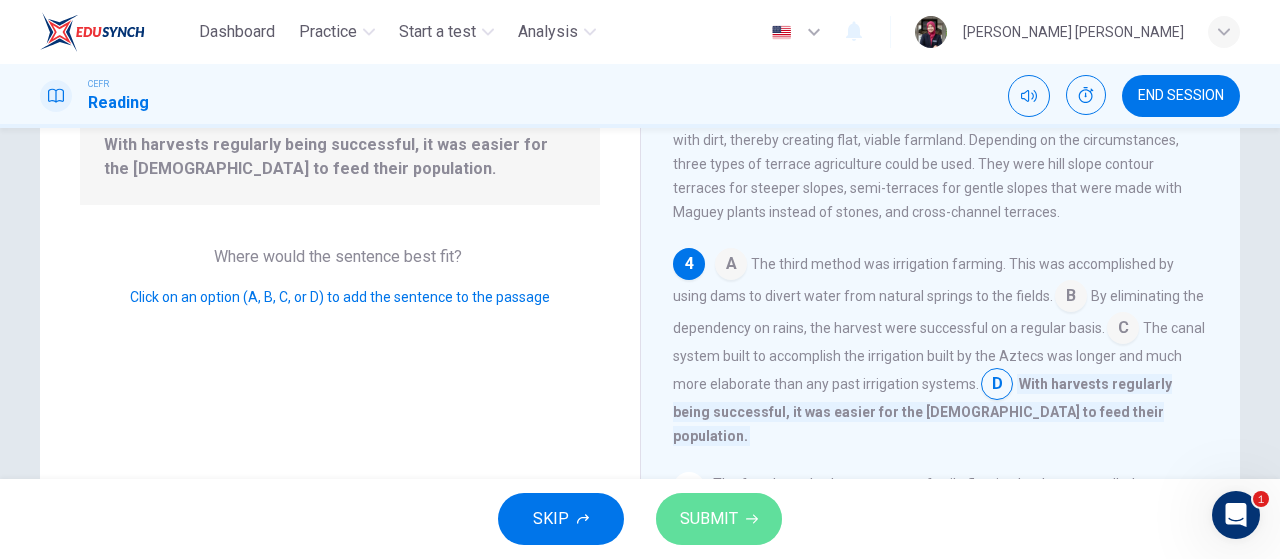 click 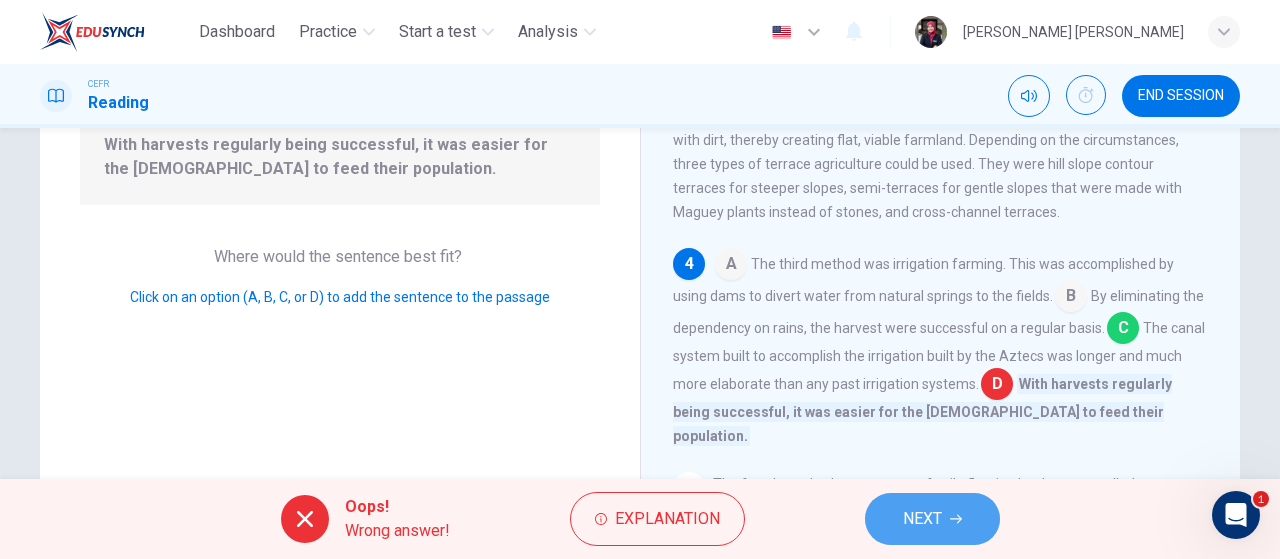 click on "NEXT" at bounding box center (932, 519) 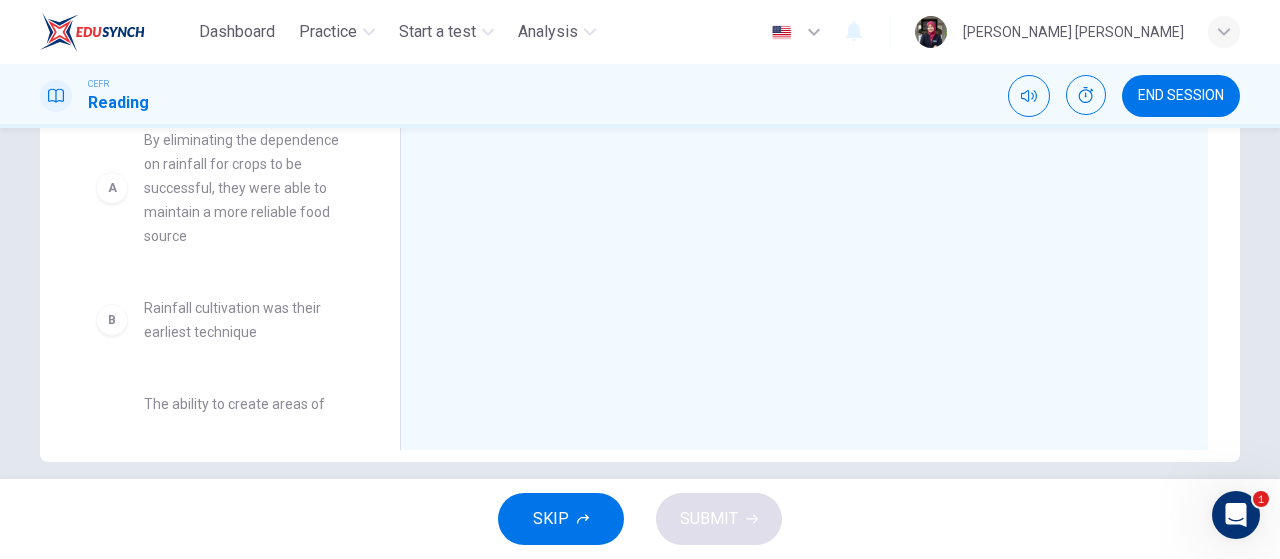 scroll, scrollTop: 404, scrollLeft: 0, axis: vertical 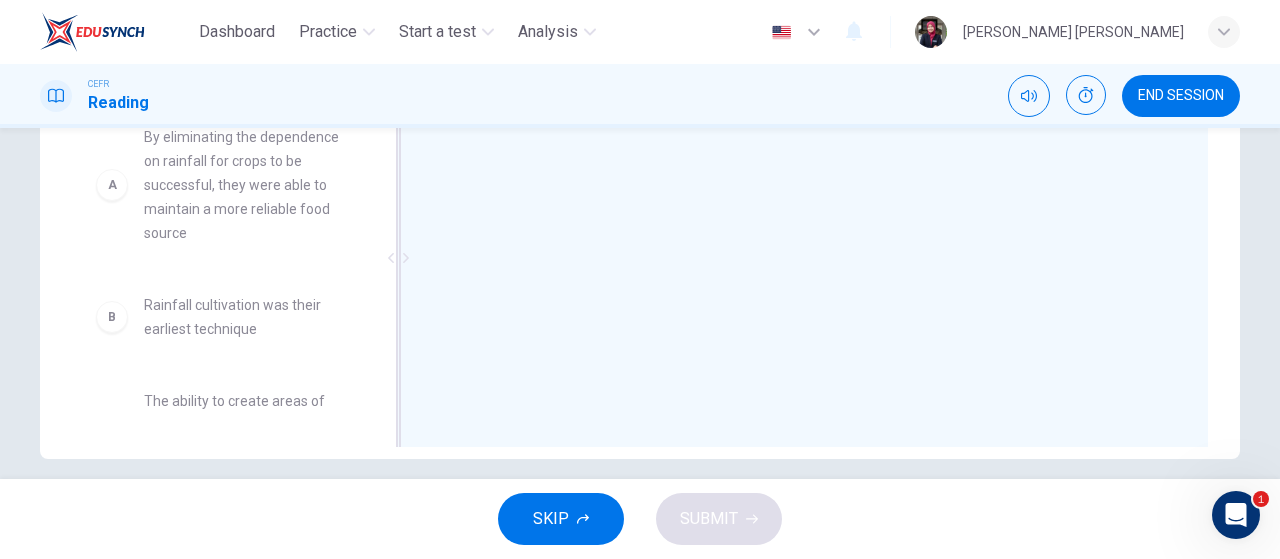 drag, startPoint x: 315, startPoint y: 201, endPoint x: 601, endPoint y: 269, distance: 293.97278 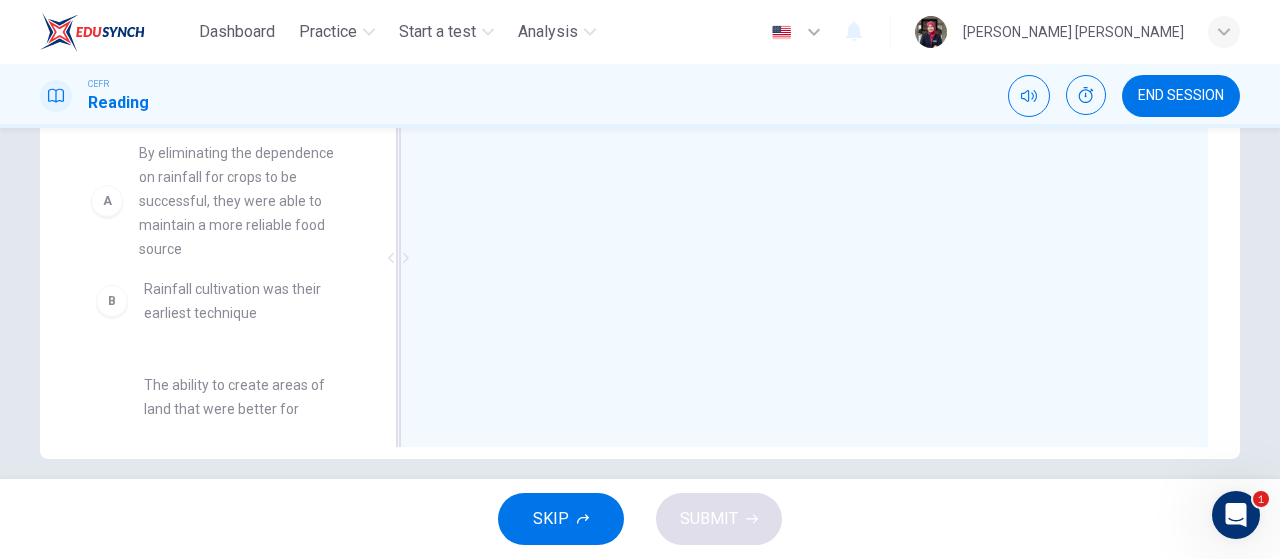 drag, startPoint x: 257, startPoint y: 185, endPoint x: 517, endPoint y: 287, distance: 279.29196 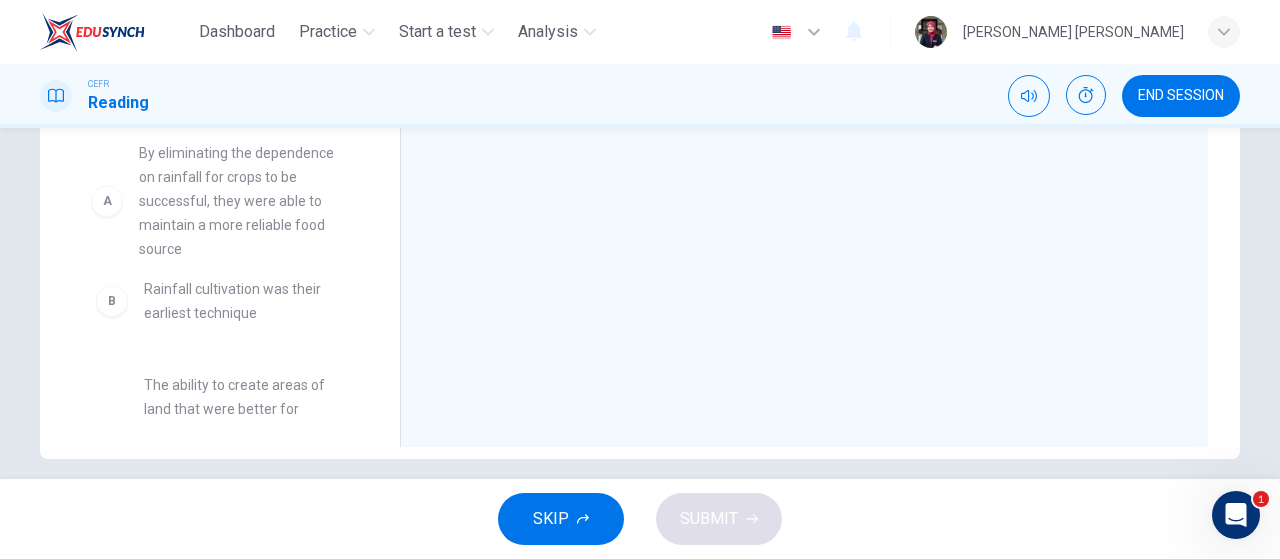 drag, startPoint x: 289, startPoint y: 199, endPoint x: 154, endPoint y: 177, distance: 136.78085 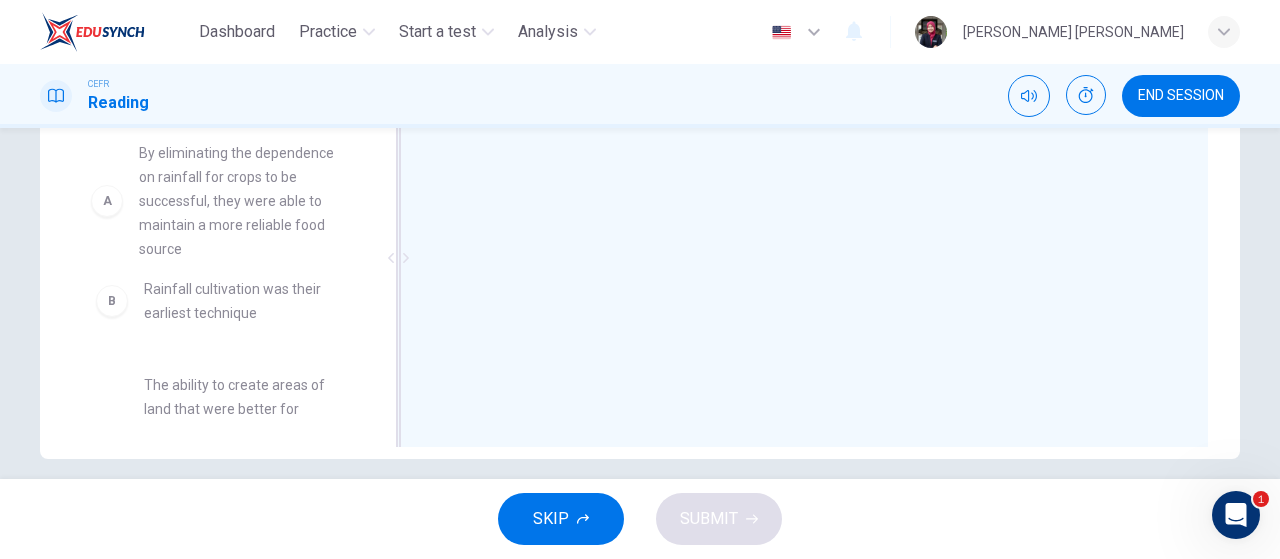 drag, startPoint x: 174, startPoint y: 178, endPoint x: 498, endPoint y: 215, distance: 326.1058 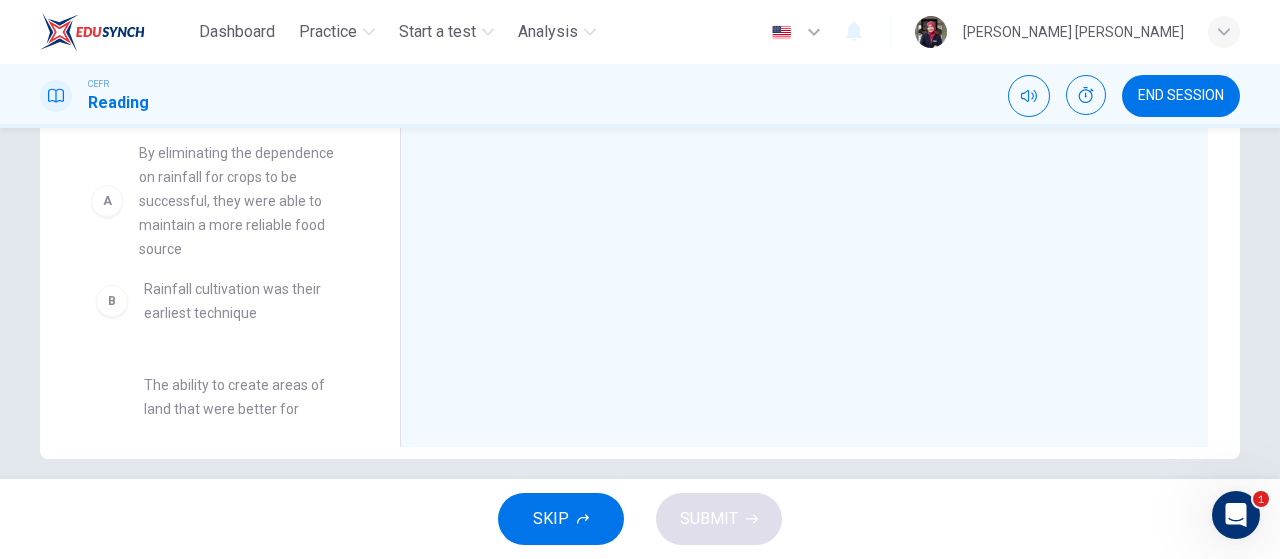 scroll, scrollTop: 96, scrollLeft: 0, axis: vertical 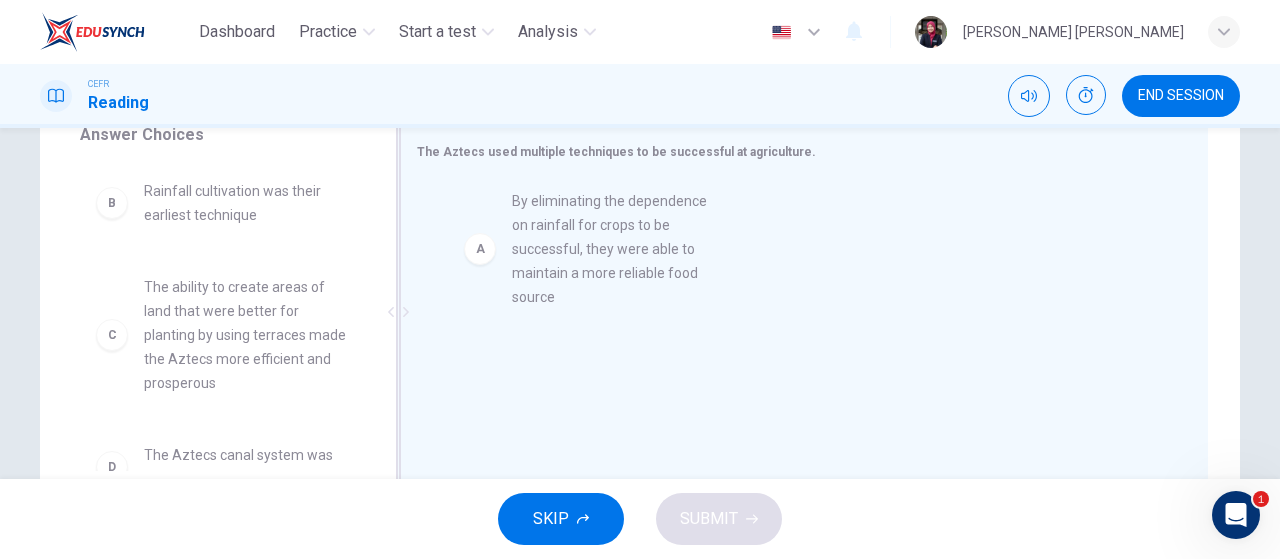 drag, startPoint x: 277, startPoint y: 246, endPoint x: 660, endPoint y: 253, distance: 383.06396 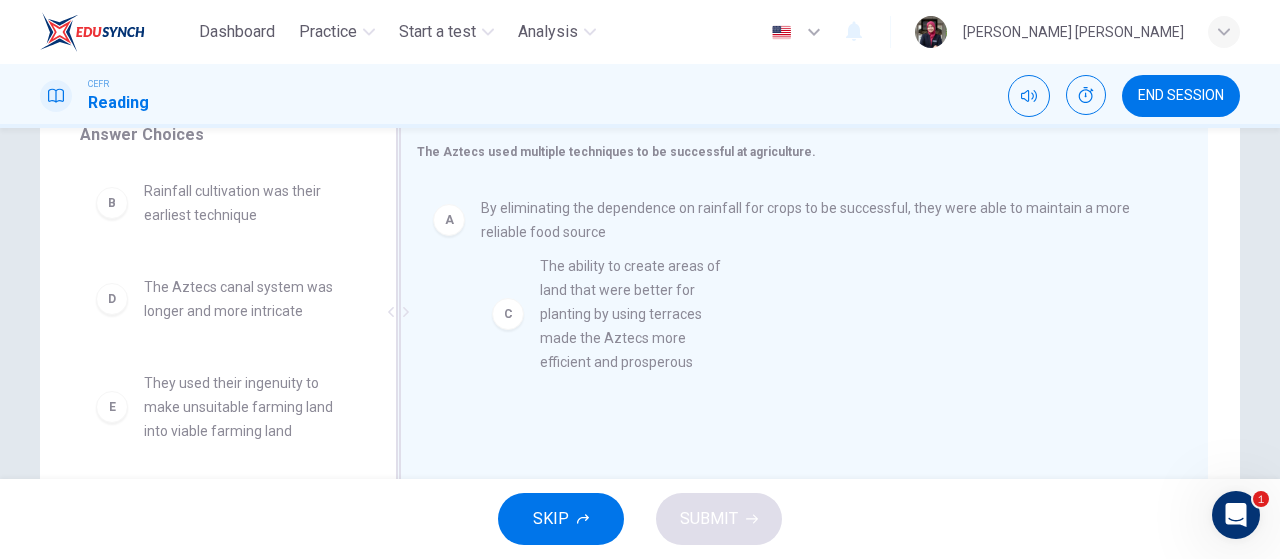 drag, startPoint x: 300, startPoint y: 359, endPoint x: 717, endPoint y: 337, distance: 417.57993 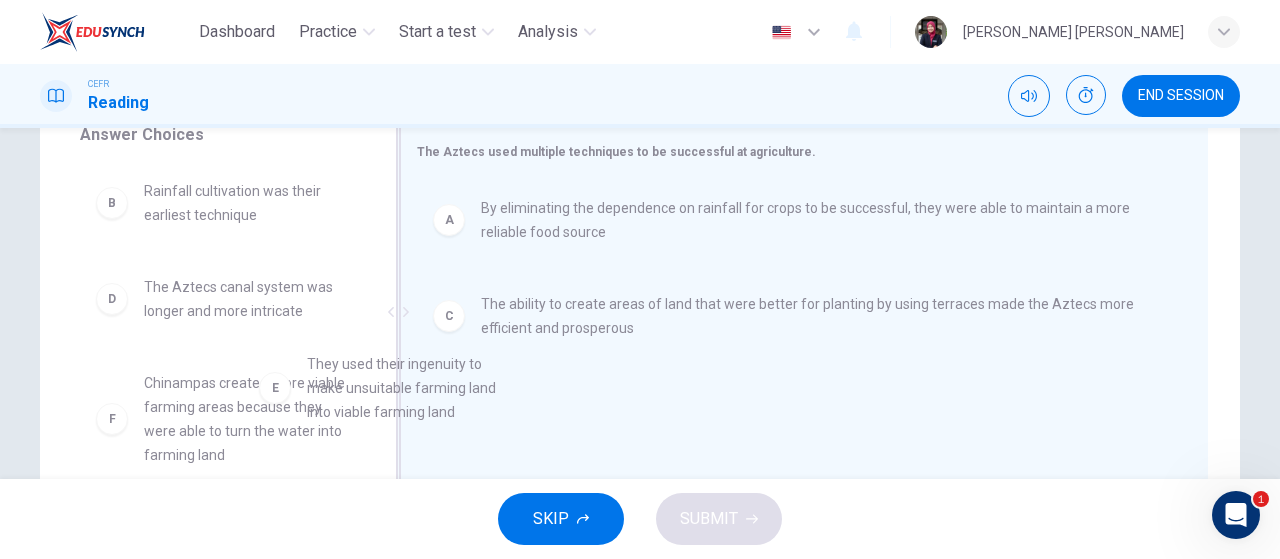 scroll, scrollTop: 1, scrollLeft: 0, axis: vertical 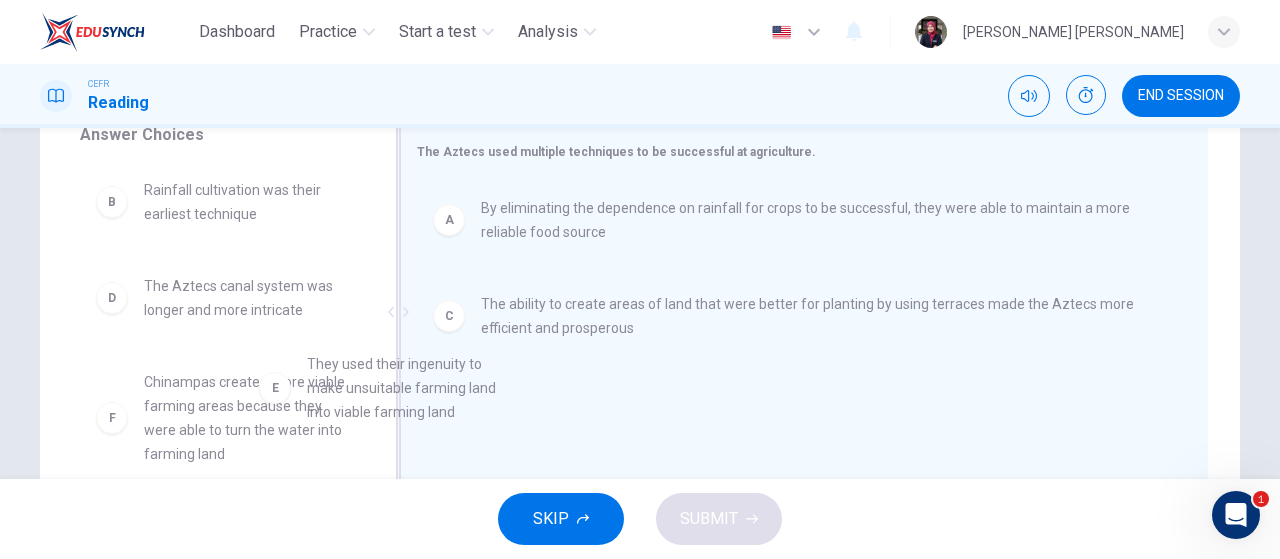 drag, startPoint x: 250, startPoint y: 413, endPoint x: 554, endPoint y: 381, distance: 305.67957 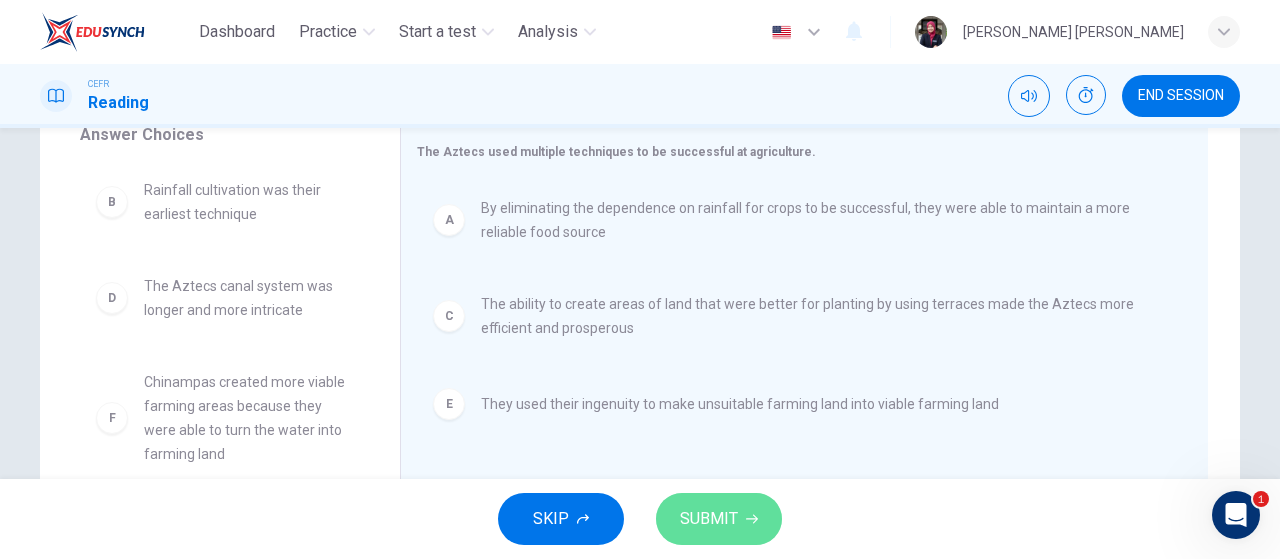 click on "SUBMIT" at bounding box center [709, 519] 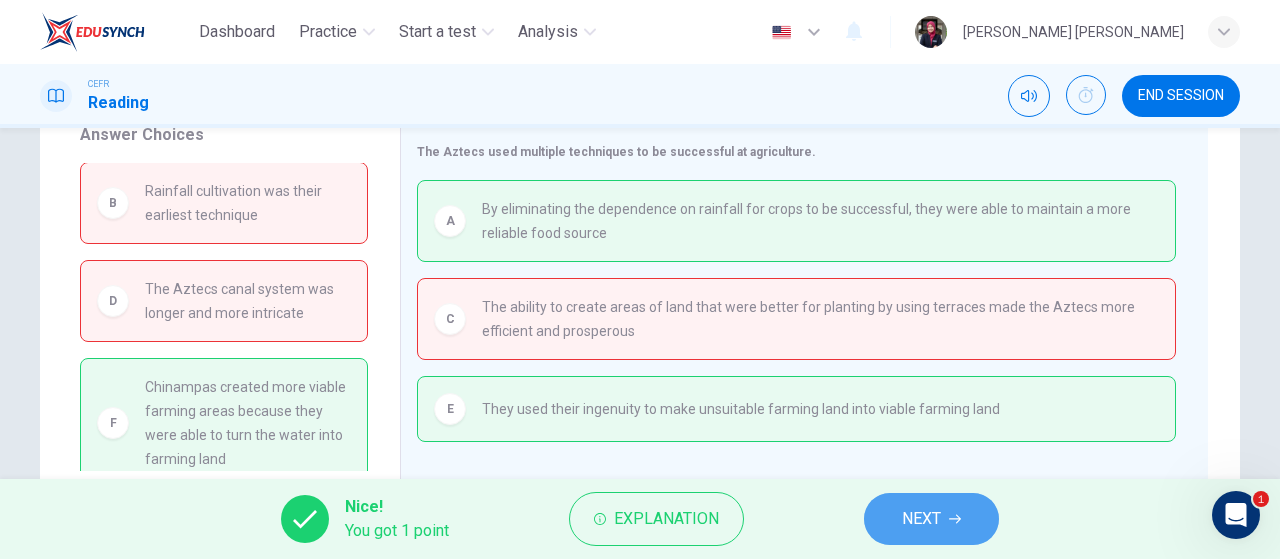 click on "NEXT" at bounding box center (931, 519) 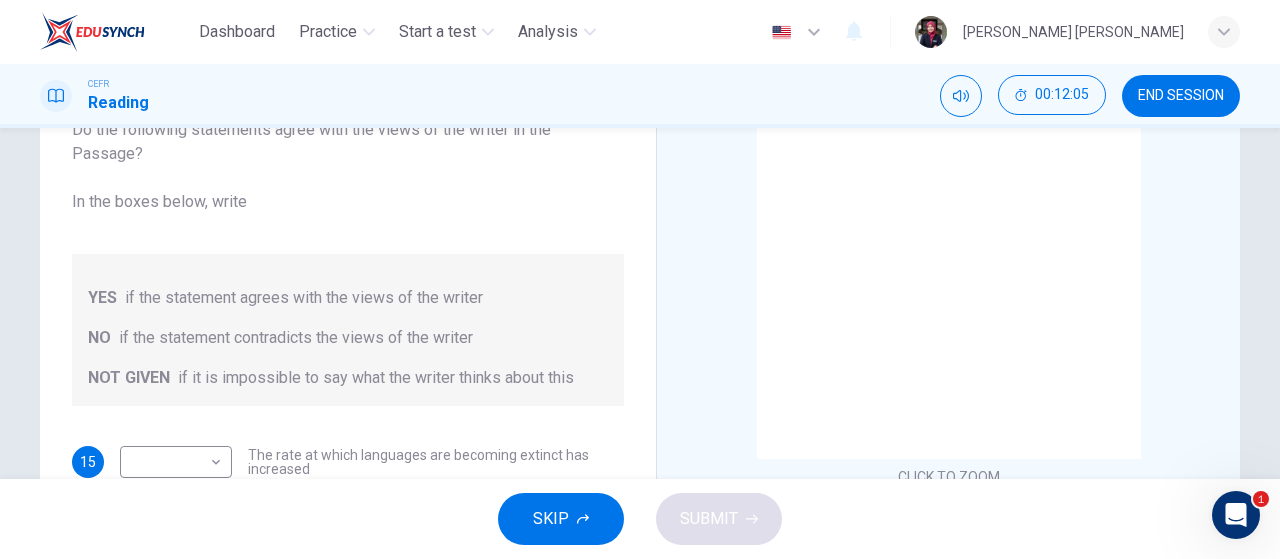 scroll, scrollTop: 94, scrollLeft: 0, axis: vertical 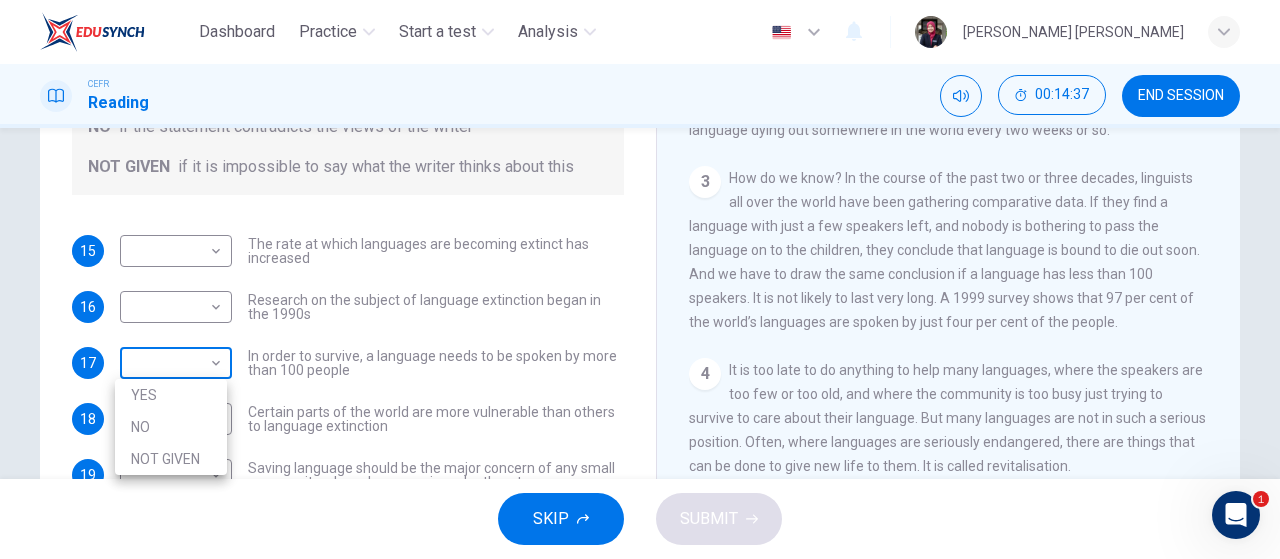 click on "Dashboard Practice Start a test Analysis English en ​ [PERSON_NAME] [PERSON_NAME] CEFR Reading 00:14:37 END SESSION Questions 15 - 19 Do the following statements agree with the views of the writer in the Passage?  In the boxes below, write YES if the statement agrees with the views of the writer NO if the statement contradicts the views of the writer NOT GIVEN if it is impossible to say what the writer thinks about this 15 ​ ​ The rate at which languages are becoming extinct has increased 16 ​ ​ Research on the subject of language extinction began in the 1990s 17 ​ ​ In order to survive, a language needs to be spoken by more than 100 people 18 ​ ​ Certain parts of the world are more vulnerable than others to language extinction 19 ​ ​ Saving language should be the major concern of any small community whose language is under threat Saving Language CLICK TO ZOOM Click to Zoom 1 2 3 4 5 6 7 8 9 10 11 12 SKIP SUBMIT EduSynch - Online Language Proficiency Testing 1 Dashboard Practice Analysis" at bounding box center [640, 279] 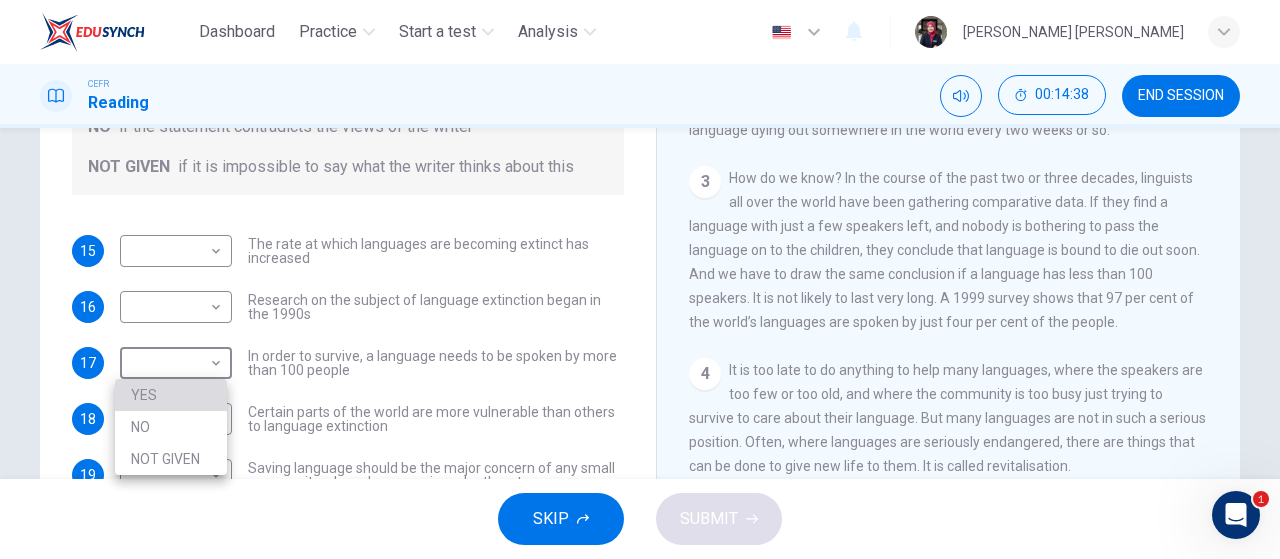click on "YES" at bounding box center (171, 395) 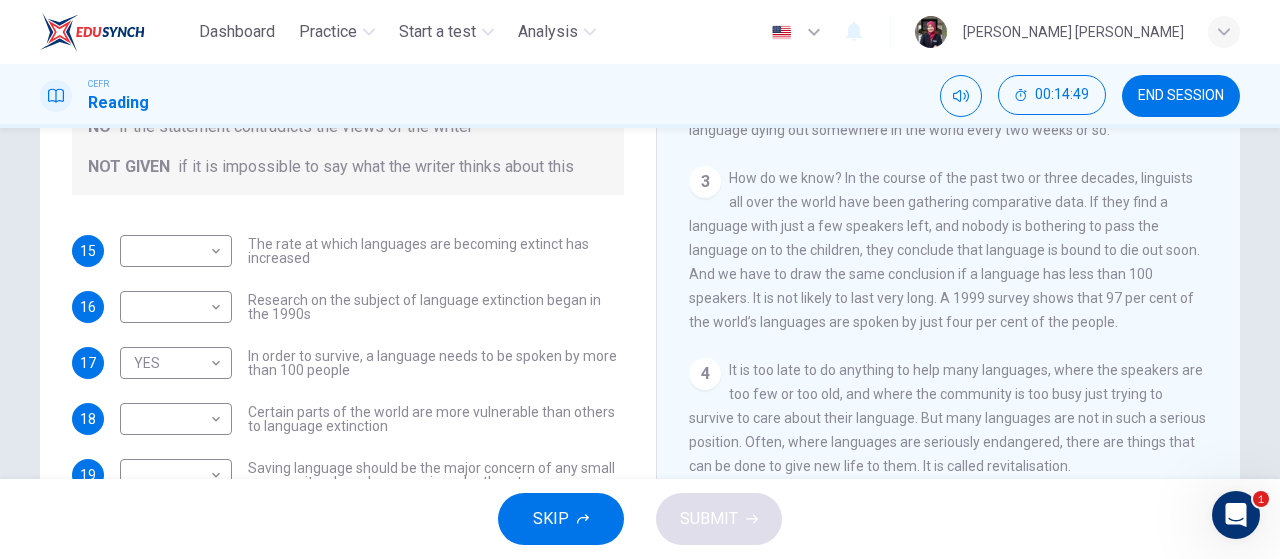 drag, startPoint x: 1230, startPoint y: 131, endPoint x: 1229, endPoint y: 117, distance: 14.035668 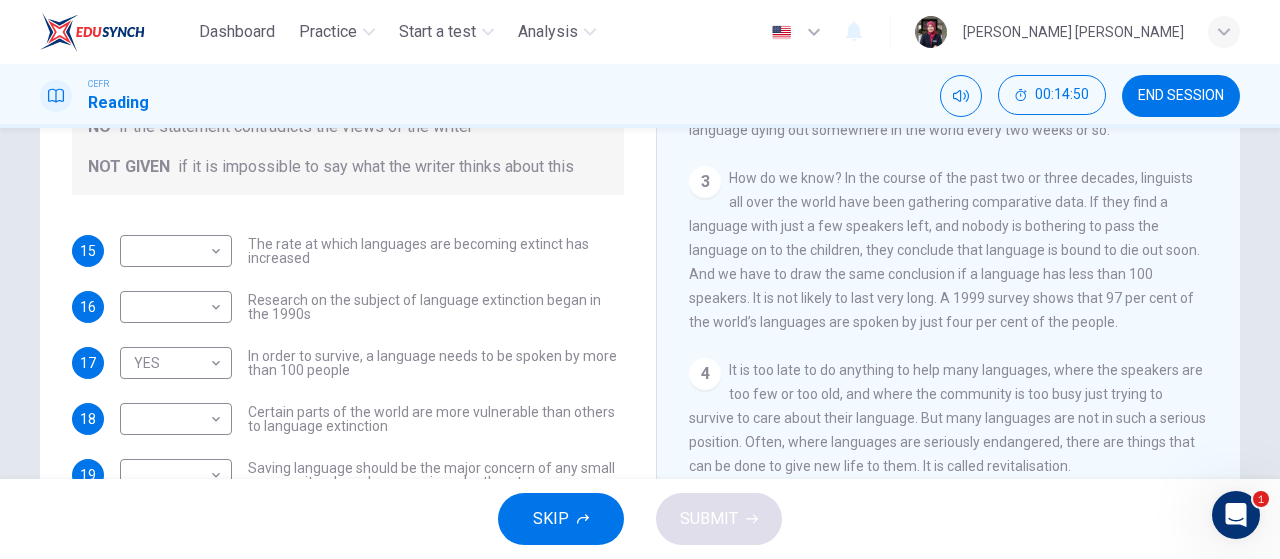 click on "CEFR Reading 00:14:50 END SESSION" at bounding box center (640, 96) 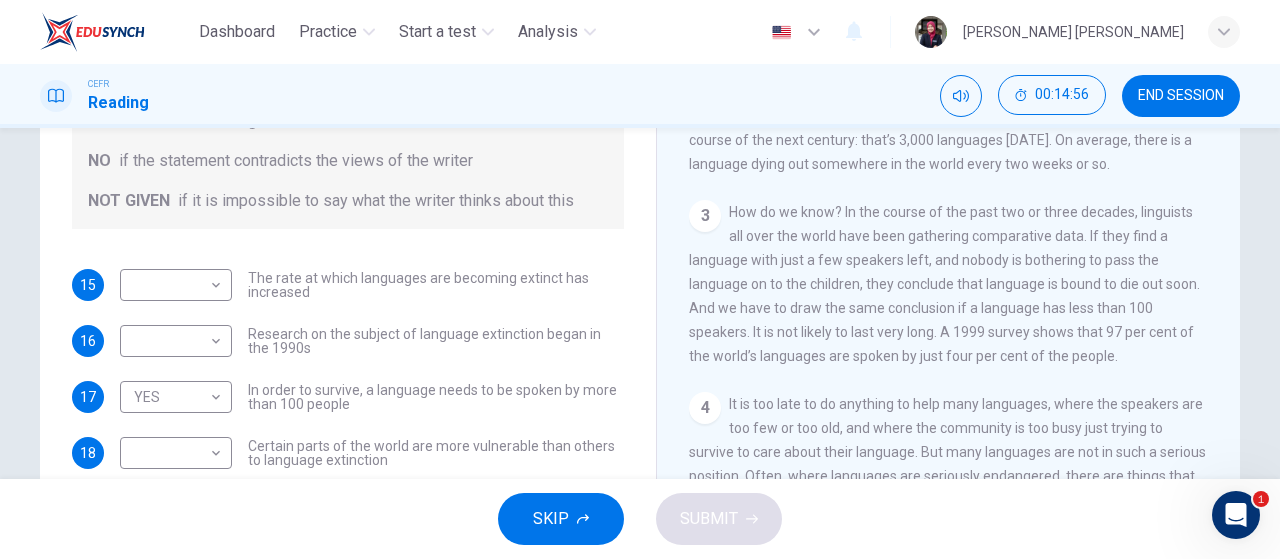 scroll, scrollTop: 306, scrollLeft: 0, axis: vertical 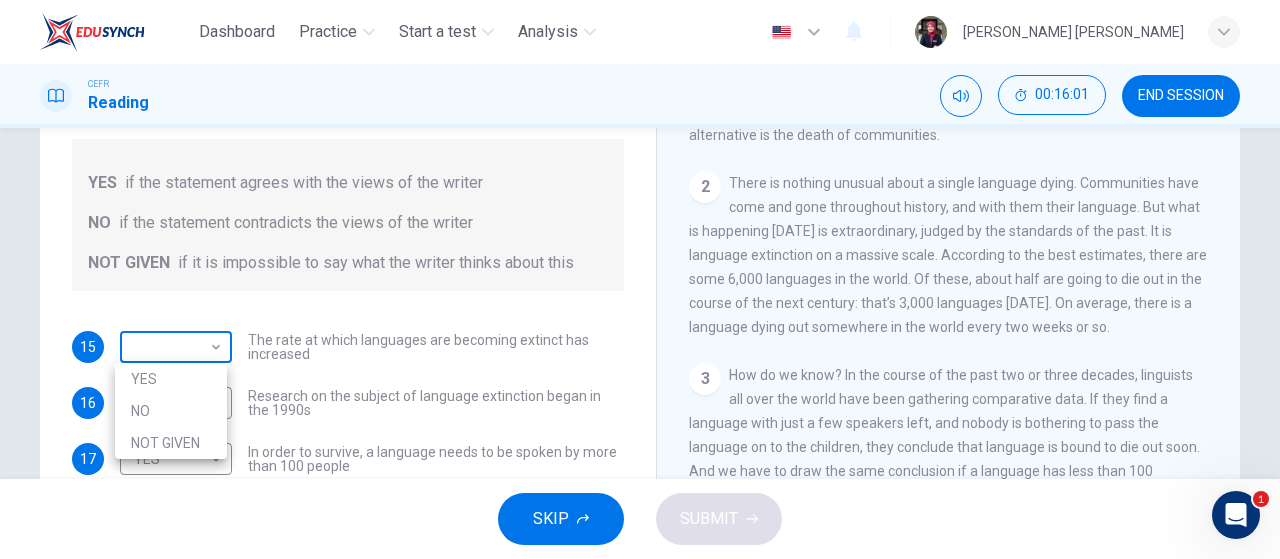 click on "Dashboard Practice Start a test Analysis English en ​ [PERSON_NAME] [PERSON_NAME] CEFR Reading 00:16:01 END SESSION Questions 15 - 19 Do the following statements agree with the views of the writer in the Passage?  In the boxes below, write YES if the statement agrees with the views of the writer NO if the statement contradicts the views of the writer NOT GIVEN if it is impossible to say what the writer thinks about this 15 ​ ​ The rate at which languages are becoming extinct has increased 16 ​ ​ Research on the subject of language extinction began in the 1990s 17 YES YES ​ In order to survive, a language needs to be spoken by more than 100 people 18 ​ ​ Certain parts of the world are more vulnerable than others to language extinction 19 ​ ​ Saving language should be the major concern of any small community whose language is under threat Saving Language CLICK TO ZOOM Click to Zoom 1 2 3 4 5 6 7 8 9 10 11 12 SKIP SUBMIT EduSynch - Online Language Proficiency Testing 1 Dashboard Practice 2025" at bounding box center [640, 279] 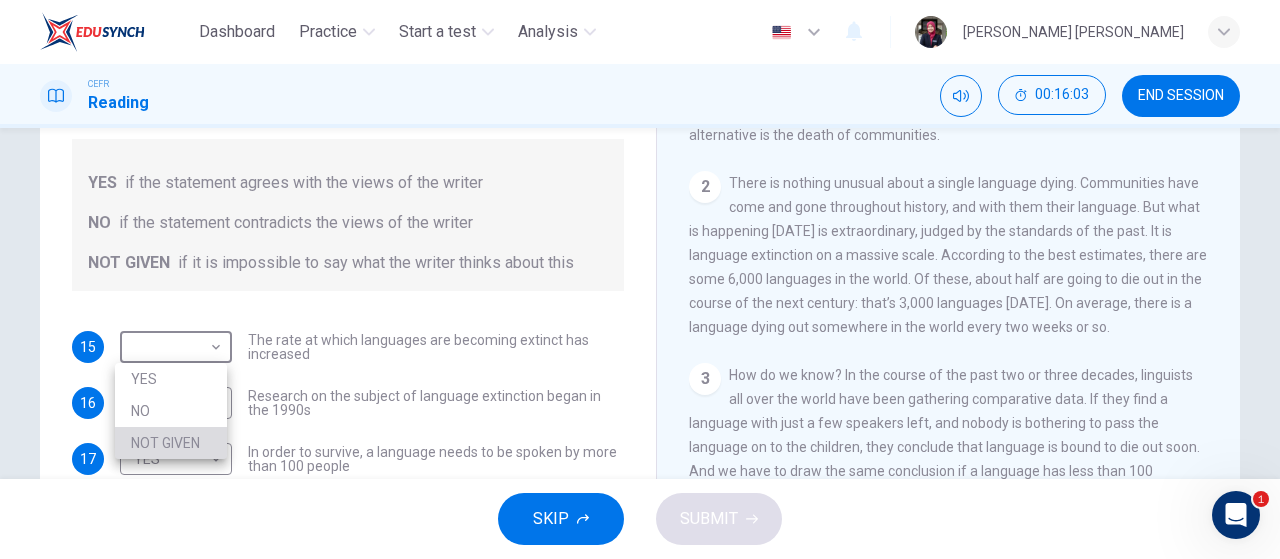 click on "NOT GIVEN" at bounding box center (171, 443) 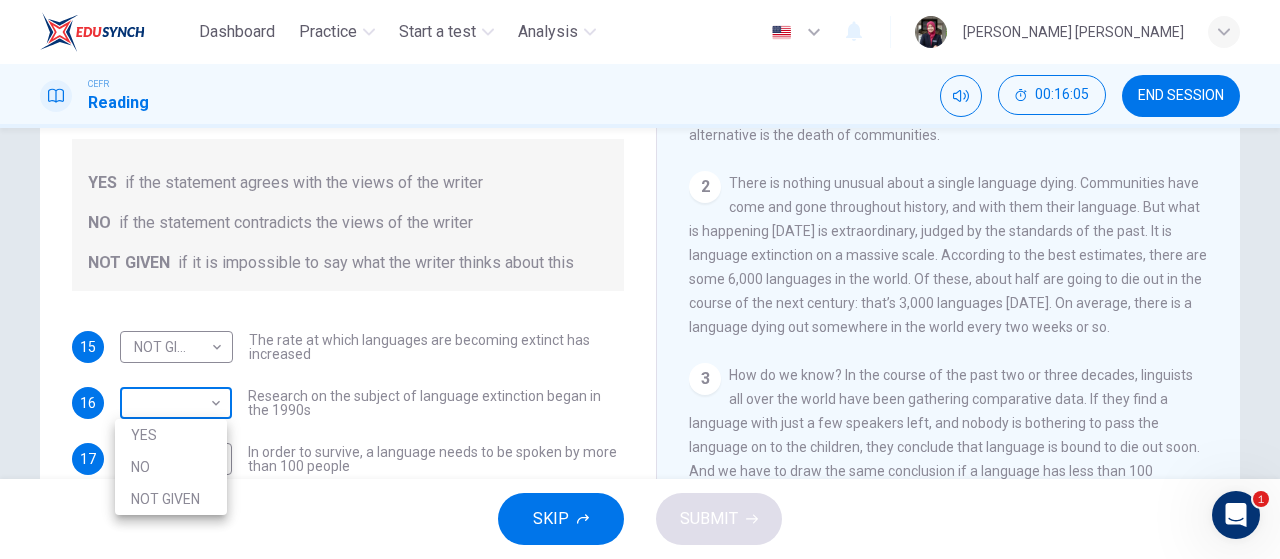 click on "Dashboard Practice Start a test Analysis English en ​ [PERSON_NAME] [PERSON_NAME] CEFR Reading 00:16:05 END SESSION Questions 15 - 19 Do the following statements agree with the views of the writer in the Passage?  In the boxes below, write YES if the statement agrees with the views of the writer NO if the statement contradicts the views of the writer NOT GIVEN if it is impossible to say what the writer thinks about this 15 NOT GIVEN NOT GIVEN ​ The rate at which languages are becoming extinct has increased 16 ​ ​ Research on the subject of language extinction began in the 1990s 17 YES YES ​ In order to survive, a language needs to be spoken by more than 100 people 18 ​ ​ Certain parts of the world are more vulnerable than others to language extinction 19 ​ ​ Saving language should be the major concern of any small community whose language is under threat Saving Language CLICK TO ZOOM Click to Zoom 1 2 3 4 5 6 7 8 9 10 11 12 SKIP SUBMIT EduSynch - Online Language Proficiency Testing 1 Dashboard" at bounding box center (640, 279) 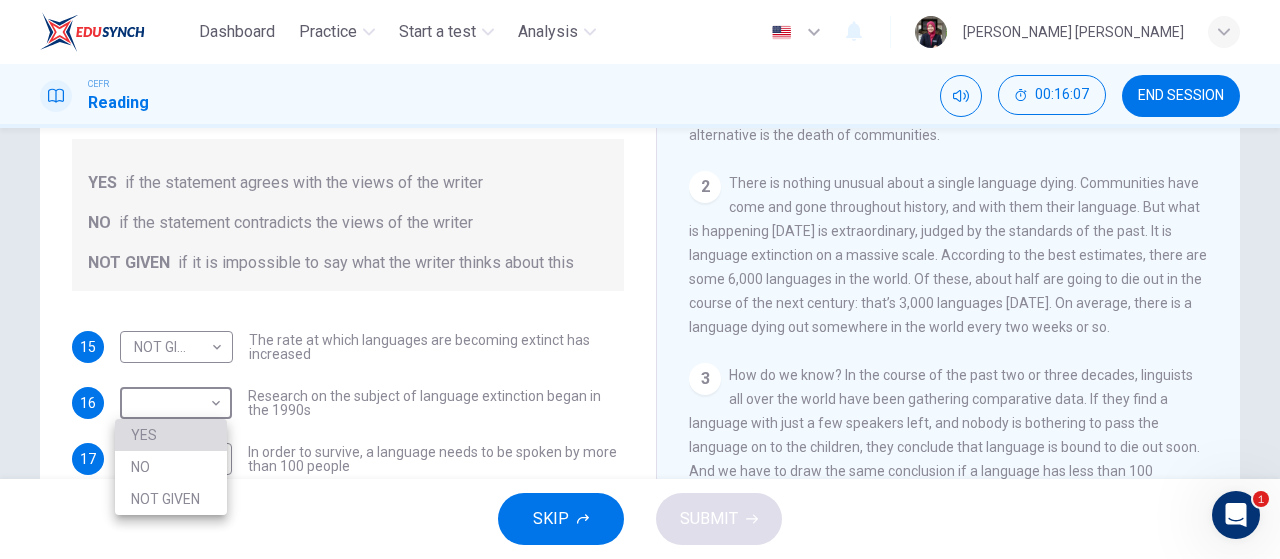 click on "YES" at bounding box center (171, 435) 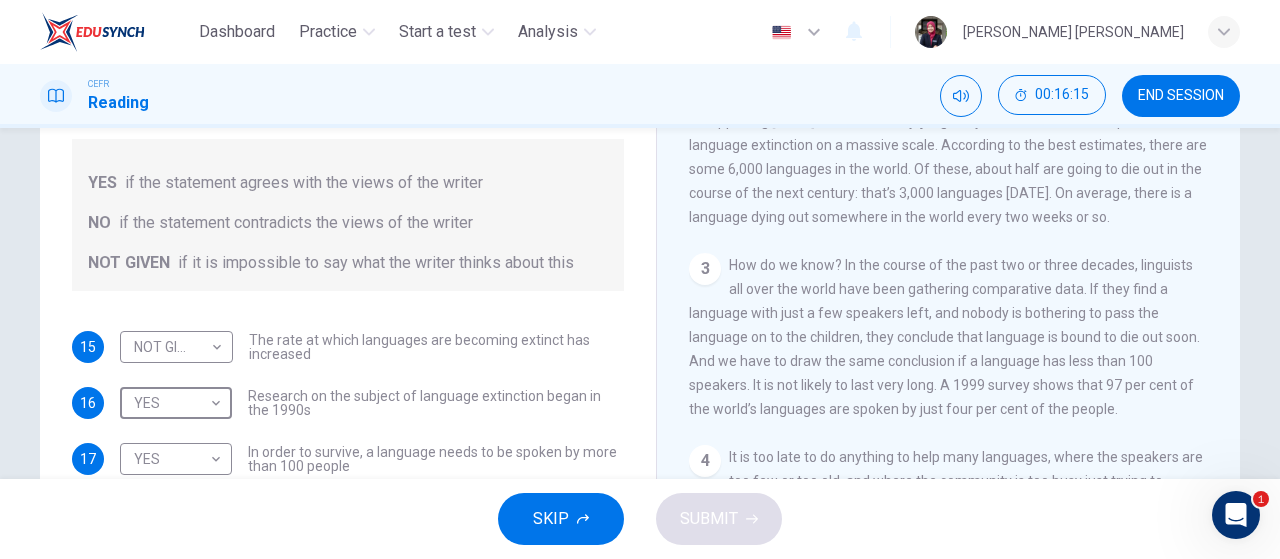 scroll, scrollTop: 467, scrollLeft: 0, axis: vertical 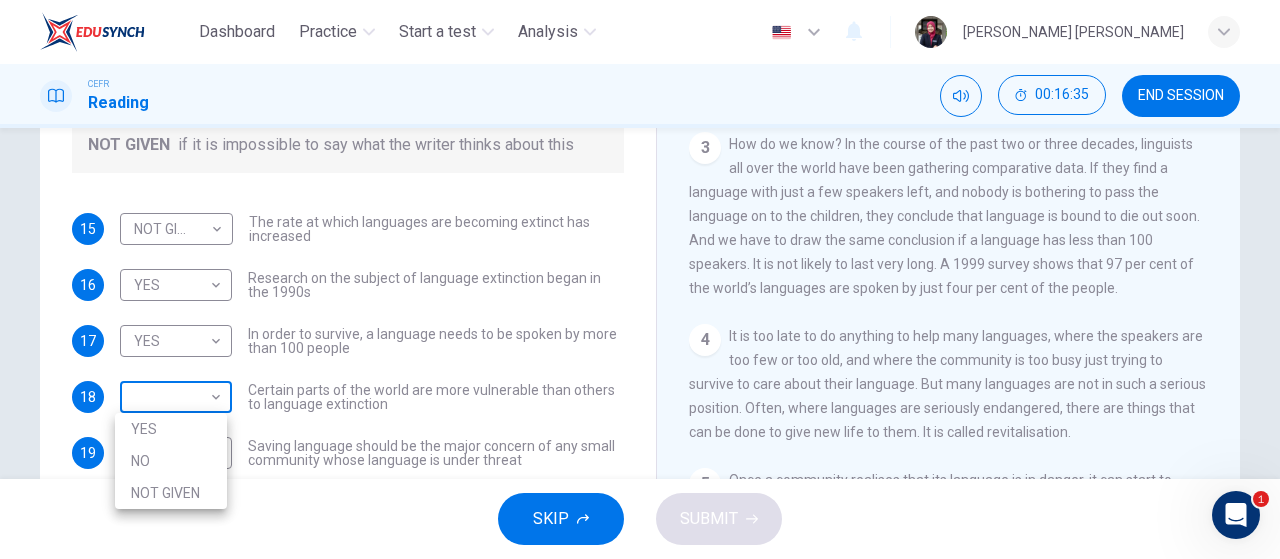 click on "Dashboard Practice Start a test Analysis English en ​ [PERSON_NAME] [PERSON_NAME] CEFR Reading 00:16:35 END SESSION Questions 15 - 19 Do the following statements agree with the views of the writer in the Passage?  In the boxes below, write YES if the statement agrees with the views of the writer NO if the statement contradicts the views of the writer NOT GIVEN if it is impossible to say what the writer thinks about this 15 NOT GIVEN NOT GIVEN ​ The rate at which languages are becoming extinct has increased 16 YES YES ​ Research on the subject of language extinction began in the 1990s 17 YES YES ​ In order to survive, a language needs to be spoken by more than 100 people 18 ​ ​ Certain parts of the world are more vulnerable than others to language extinction 19 ​ ​ Saving language should be the major concern of any small community whose language is under threat Saving Language CLICK TO ZOOM Click to Zoom 1 2 3 4 5 6 7 8 9 10 11 12 SKIP SUBMIT EduSynch - Online Language Proficiency Testing 1 2025" at bounding box center (640, 279) 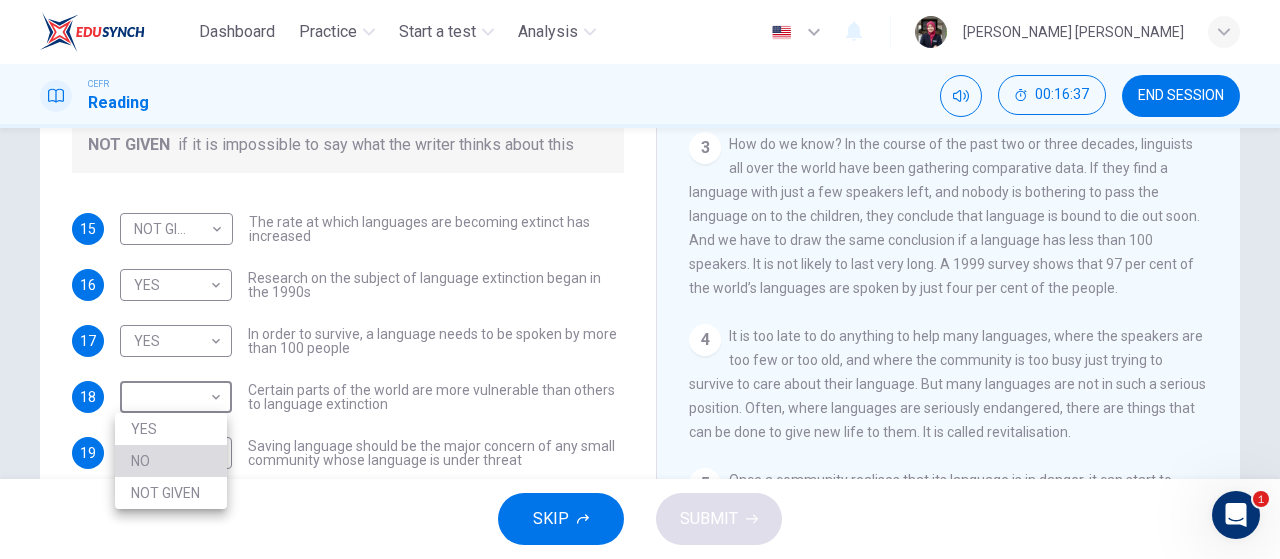 click on "NO" at bounding box center [171, 461] 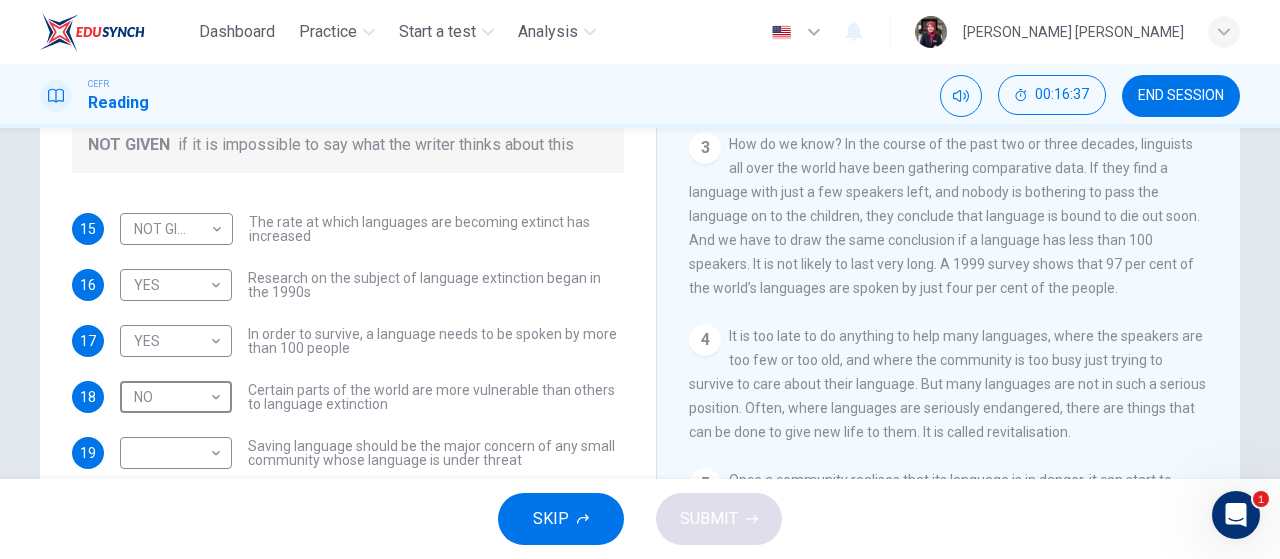 click on "Dashboard Practice Start a test Analysis English en ​ [PERSON_NAME] [PERSON_NAME] CEFR Reading 00:16:37 END SESSION Questions 15 - 19 Do the following statements agree with the views of the writer in the Passage?  In the boxes below, write YES if the statement agrees with the views of the writer NO if the statement contradicts the views of the writer NOT GIVEN if it is impossible to say what the writer thinks about this 15 NOT GIVEN NOT GIVEN ​ The rate at which languages are becoming extinct has increased 16 YES YES ​ Research on the subject of language extinction began in the 1990s 17 YES YES ​ In order to survive, a language needs to be spoken by more than 100 people 18 NO NO ​ Certain parts of the world are more vulnerable than others to language extinction 19 ​ ​ Saving language should be the major concern of any small community whose language is under threat Saving Language CLICK TO ZOOM Click to Zoom 1 2 3 4 5 6 7 8 9 10 11 12 SKIP SUBMIT EduSynch - Online Language Proficiency Testing 1" at bounding box center (640, 279) 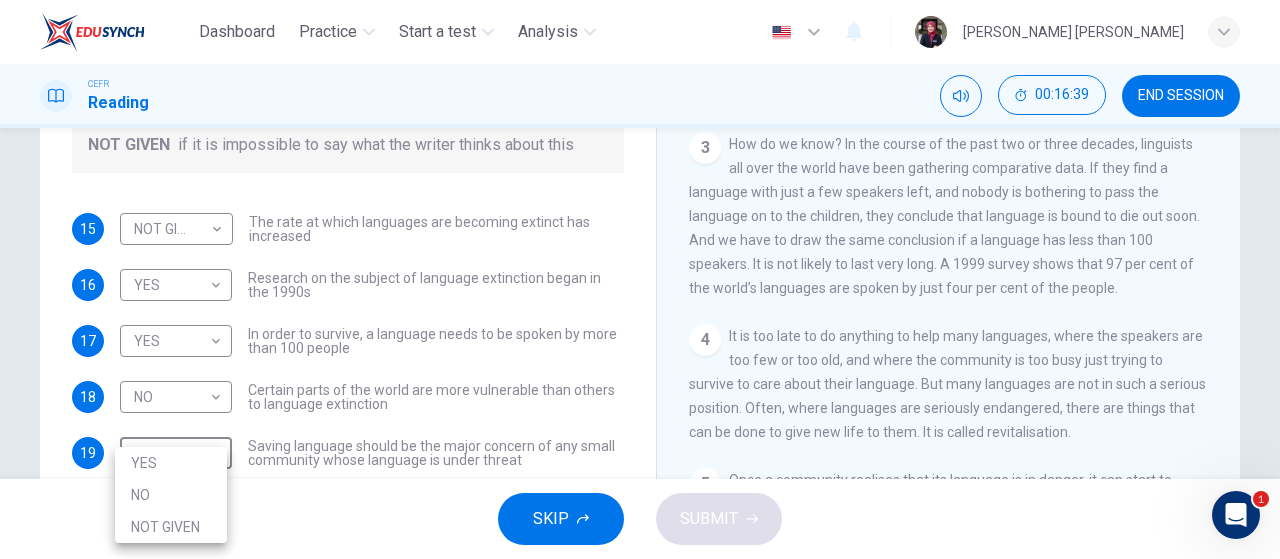 scroll, scrollTop: 368, scrollLeft: 0, axis: vertical 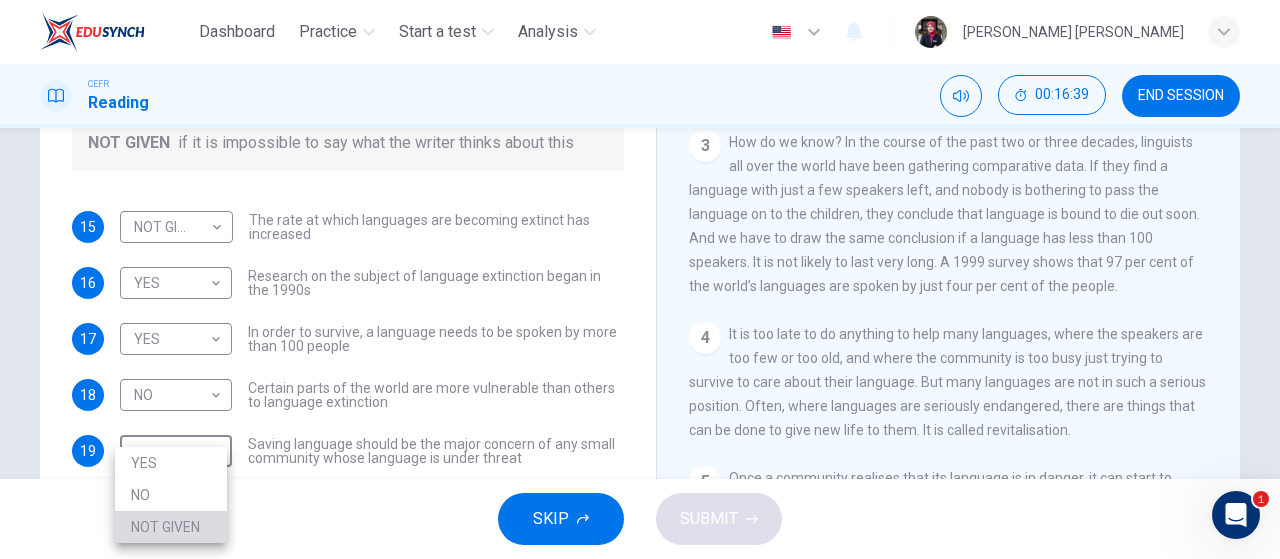 click on "NOT GIVEN" at bounding box center (171, 527) 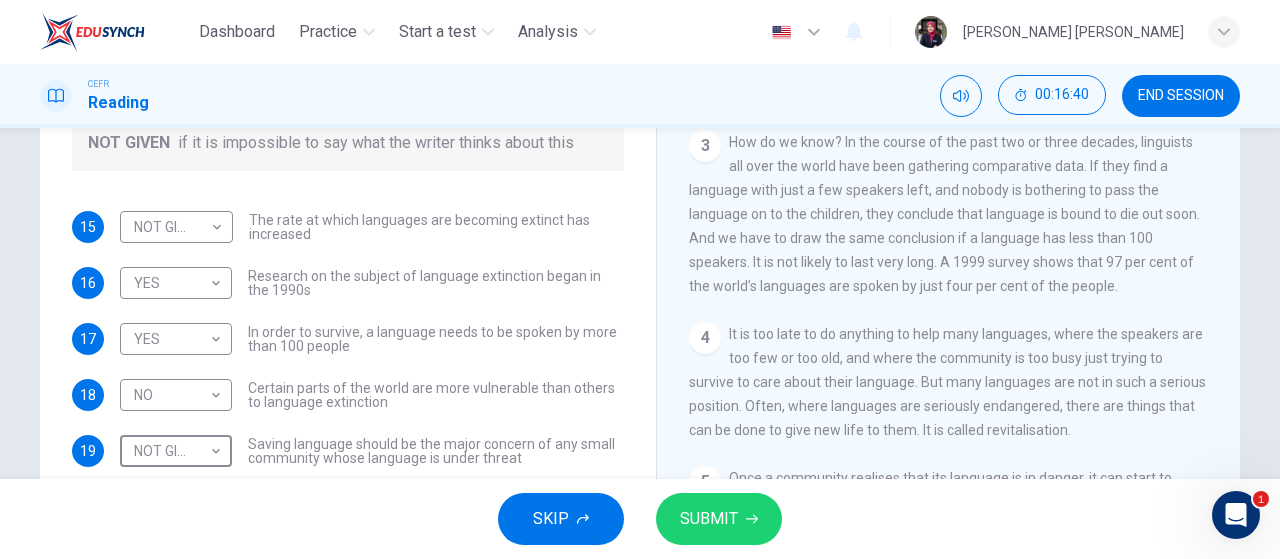 click on "SUBMIT" at bounding box center [709, 519] 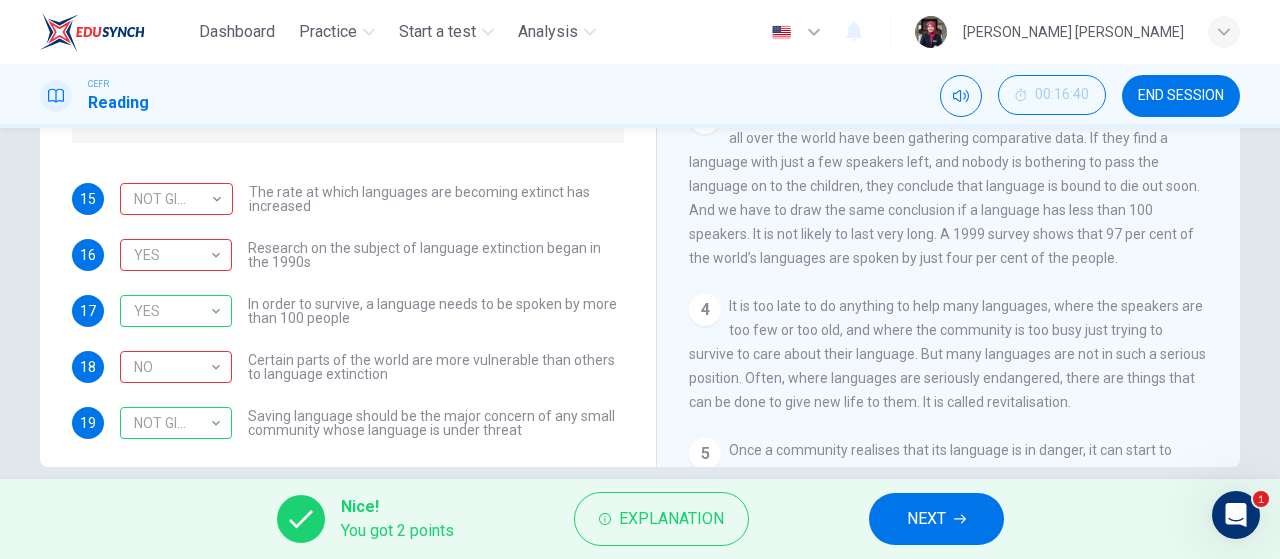 scroll, scrollTop: 424, scrollLeft: 0, axis: vertical 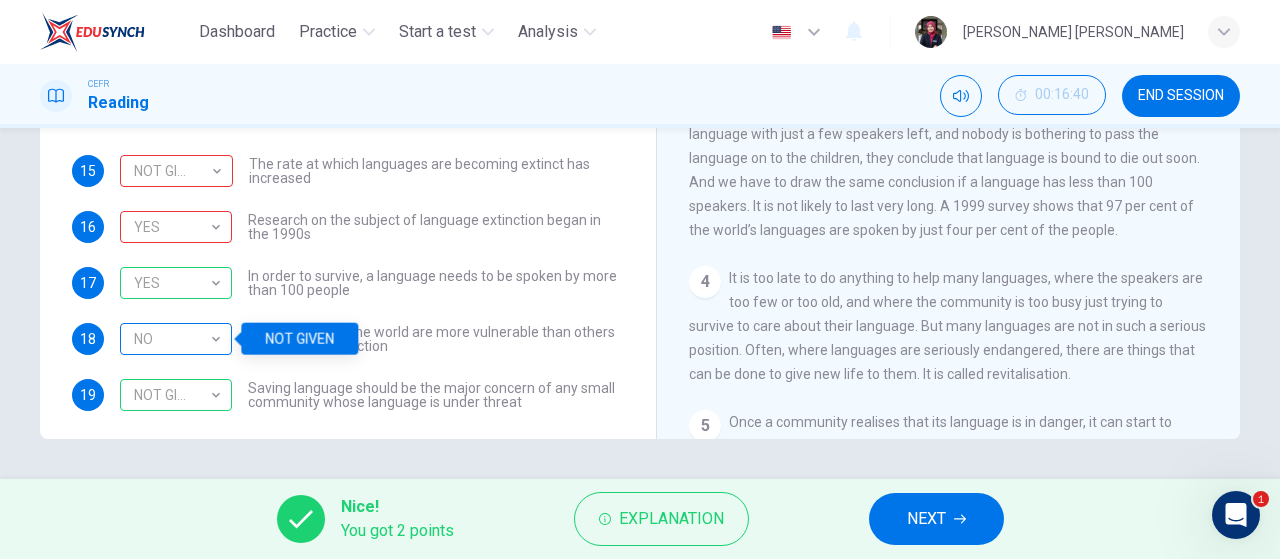 click on "NO" at bounding box center (172, 339) 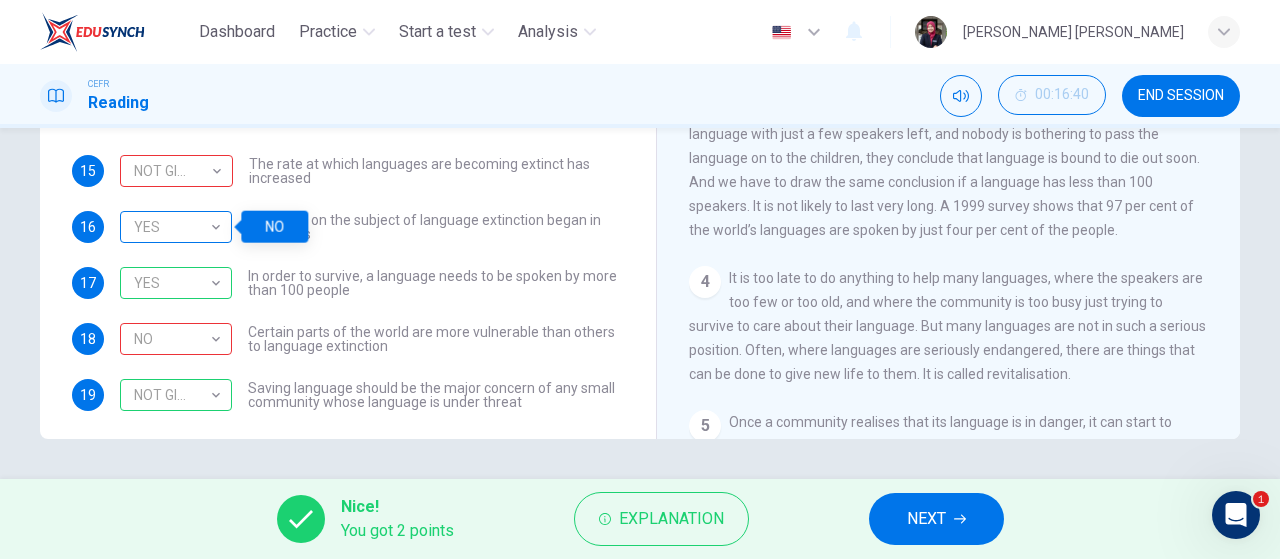 click on "YES" at bounding box center [172, 227] 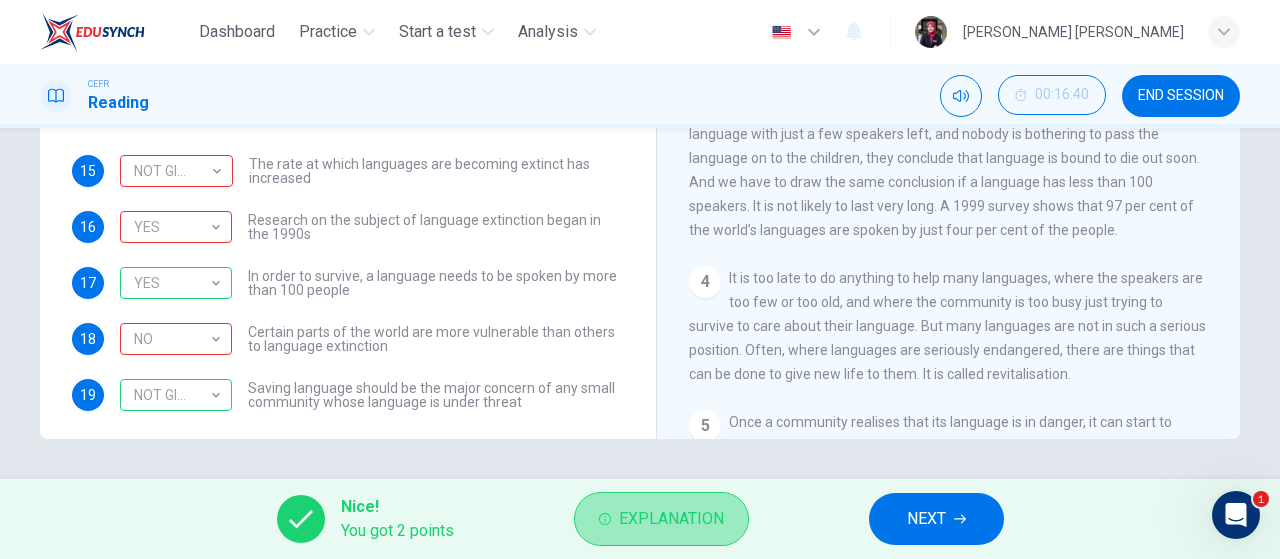 click on "Explanation" at bounding box center [671, 519] 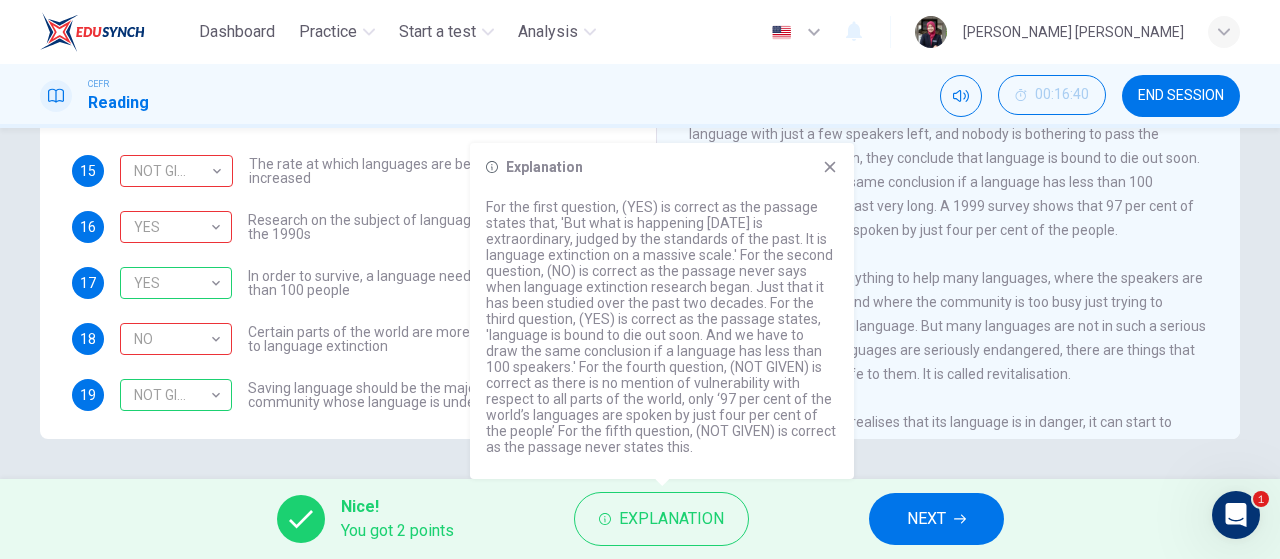 click on "NEXT" at bounding box center [926, 519] 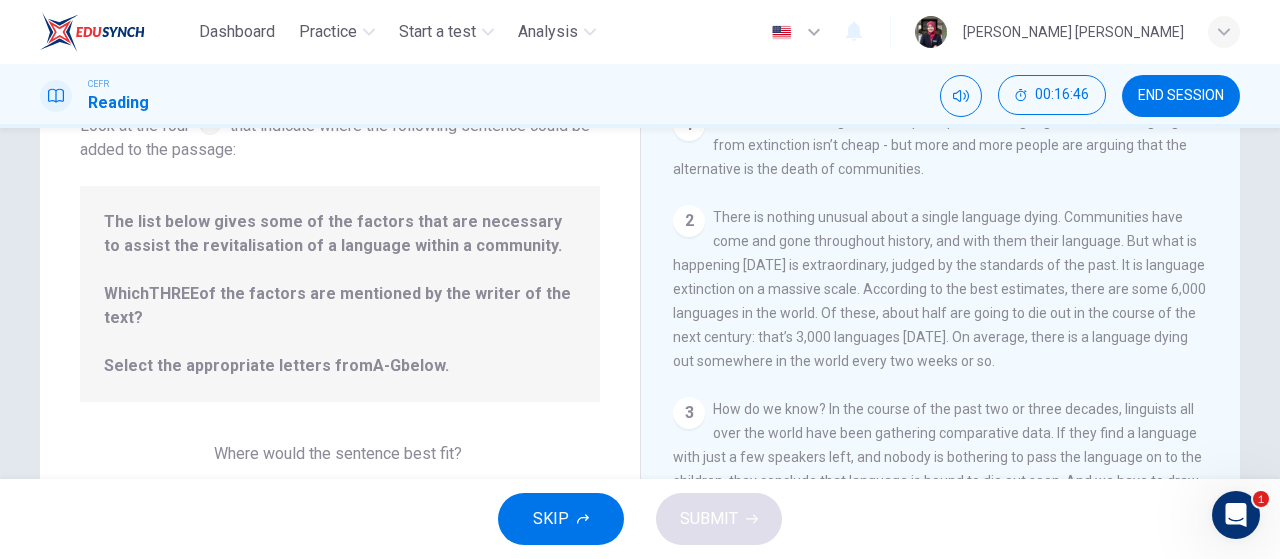 scroll, scrollTop: 116, scrollLeft: 0, axis: vertical 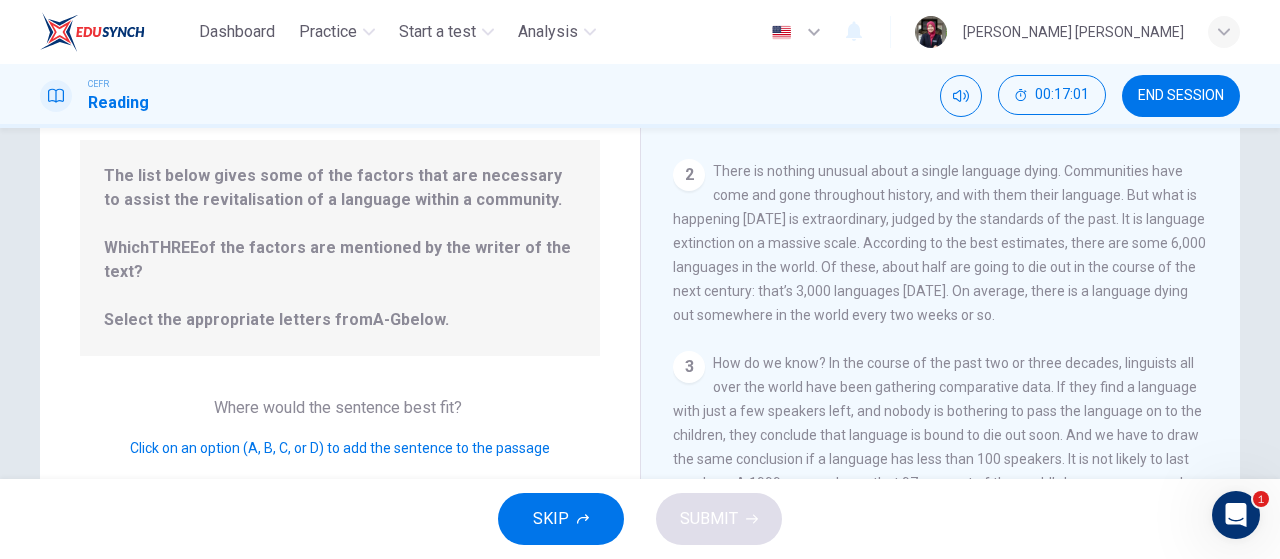 click on "Where would the sentence best fit?   Click on an option (A, B, C, or D) to add the sentence to the passage" at bounding box center (340, 428) 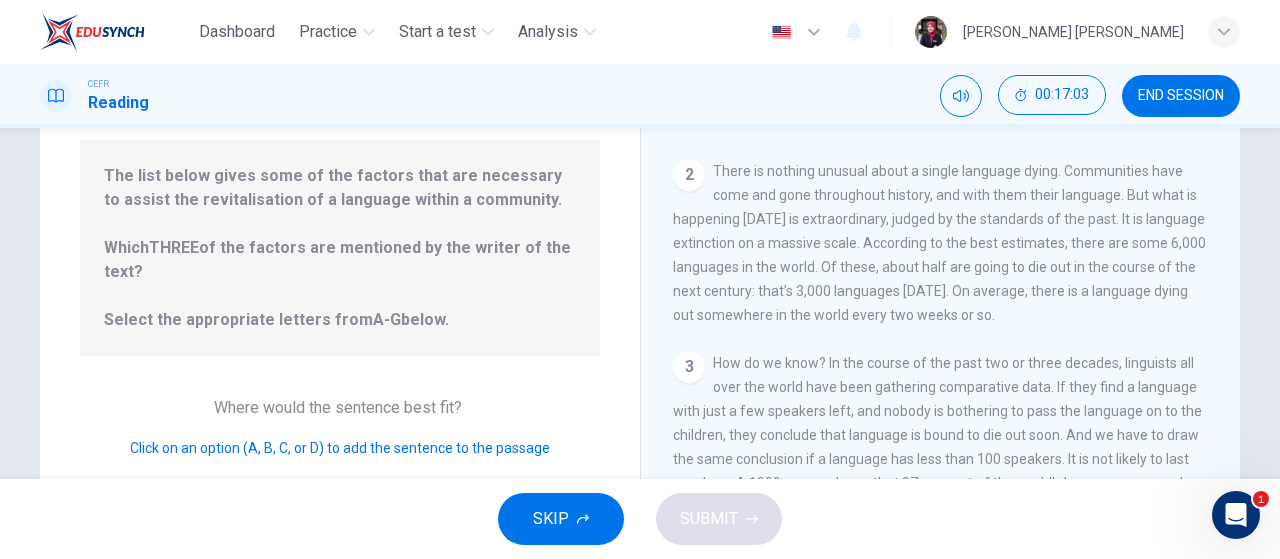 click on "Click on an option (A, B, C, or D) to add the sentence to the passage" at bounding box center (340, 448) 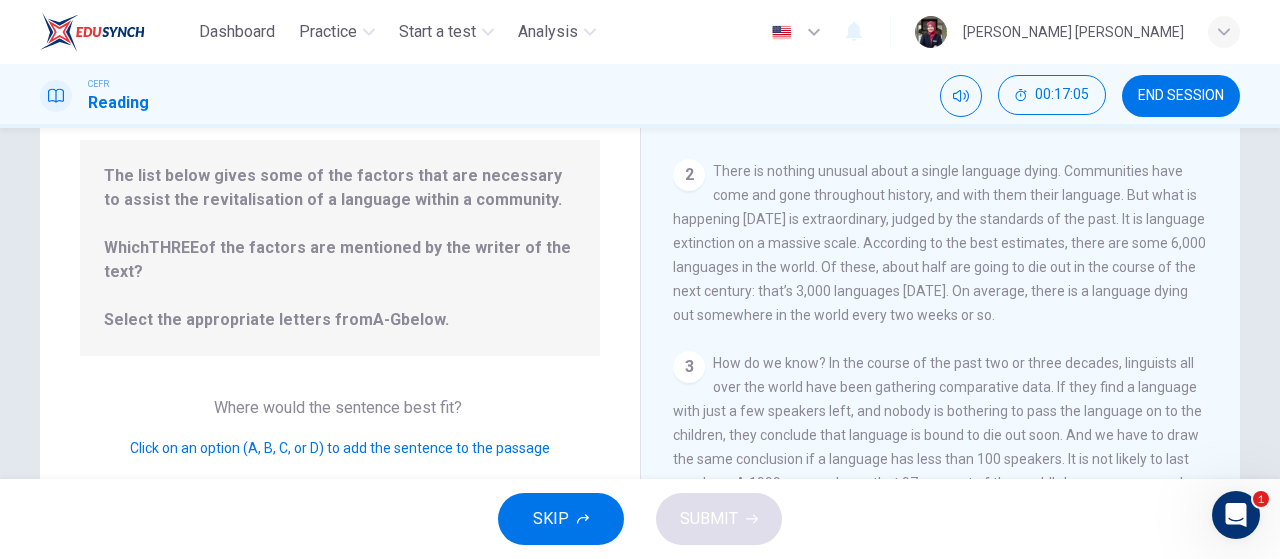 click on "The list below gives some of the factors that are necessary to assist the revitalisation of a language within a community.
Which  THREE  of the factors are mentioned by the writer of the text?
Select the appropriate letters from  A-G  below." at bounding box center (340, 248) 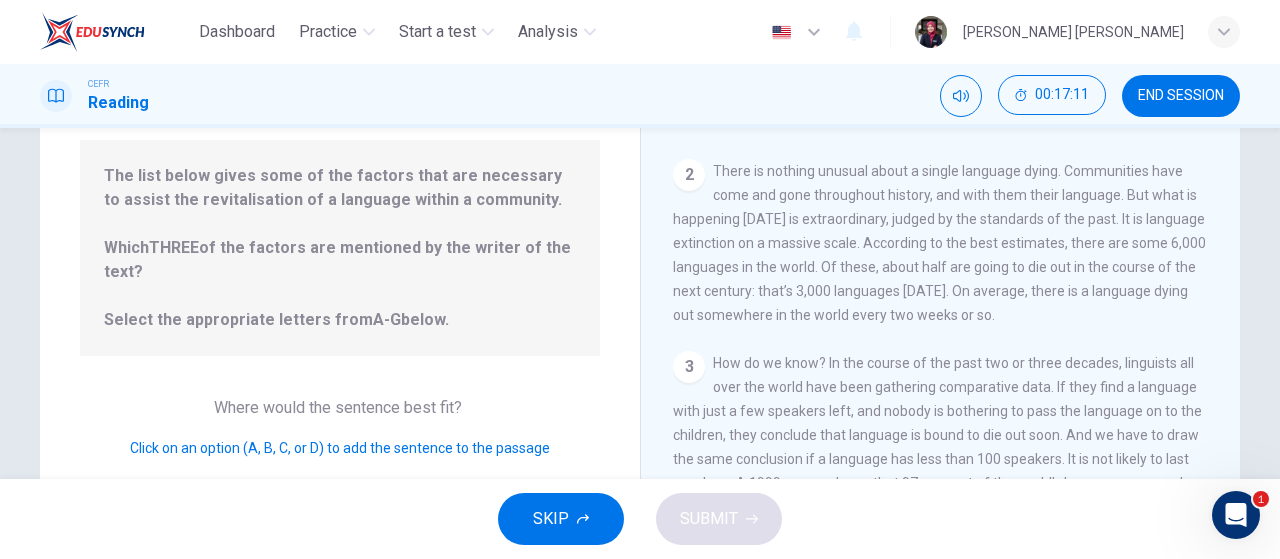 click on "Click on an option (A, B, C, or D) to add the sentence to the passage" at bounding box center (340, 448) 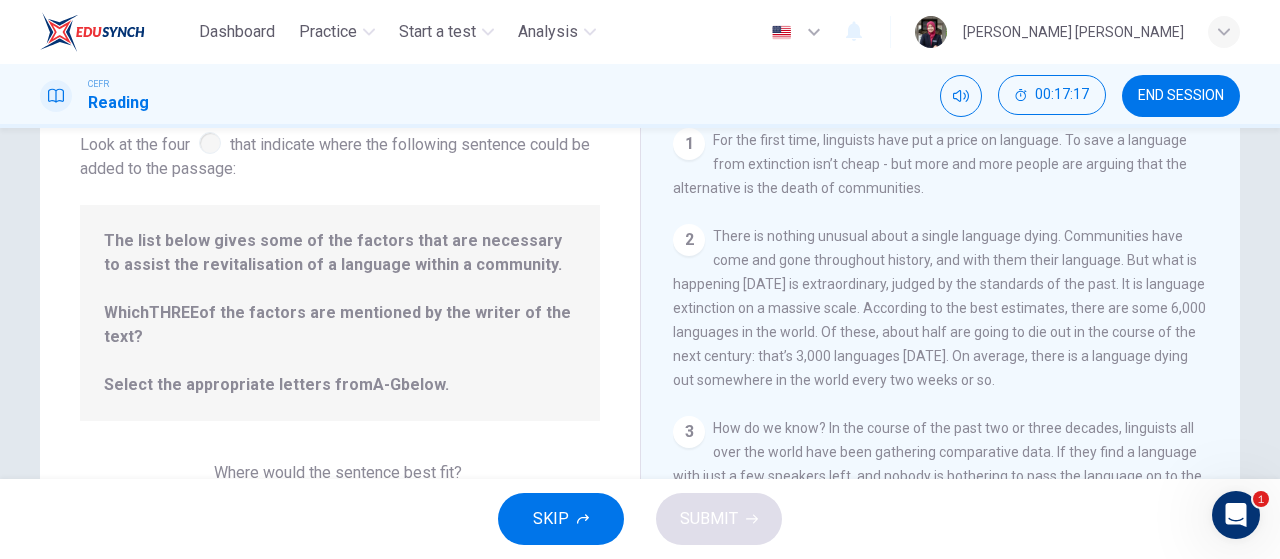 scroll, scrollTop: 130, scrollLeft: 0, axis: vertical 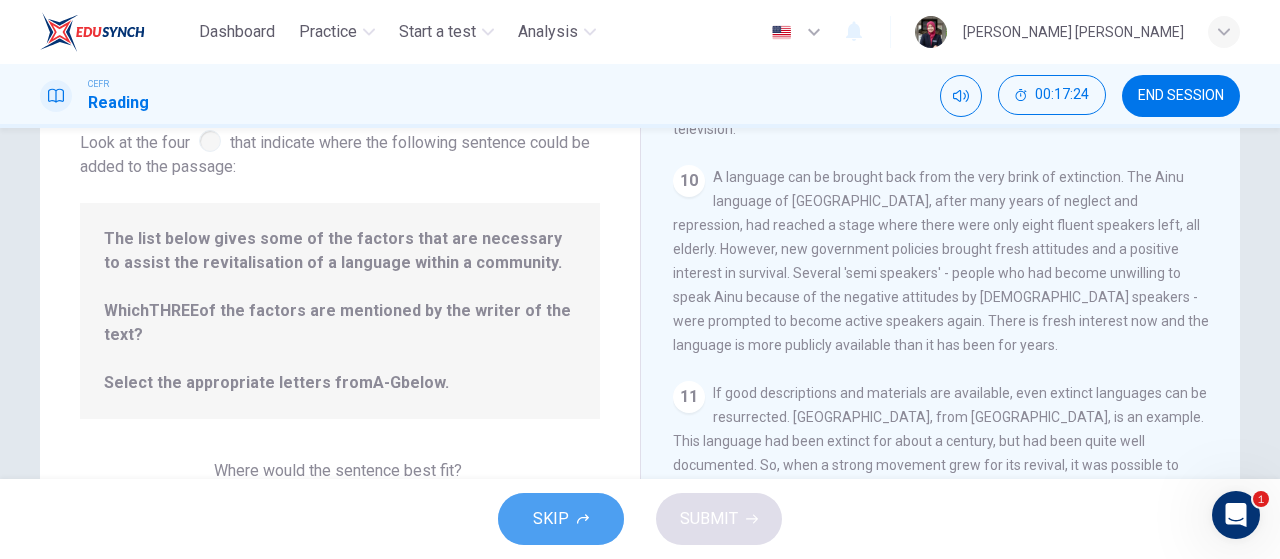 click on "SKIP" at bounding box center (561, 519) 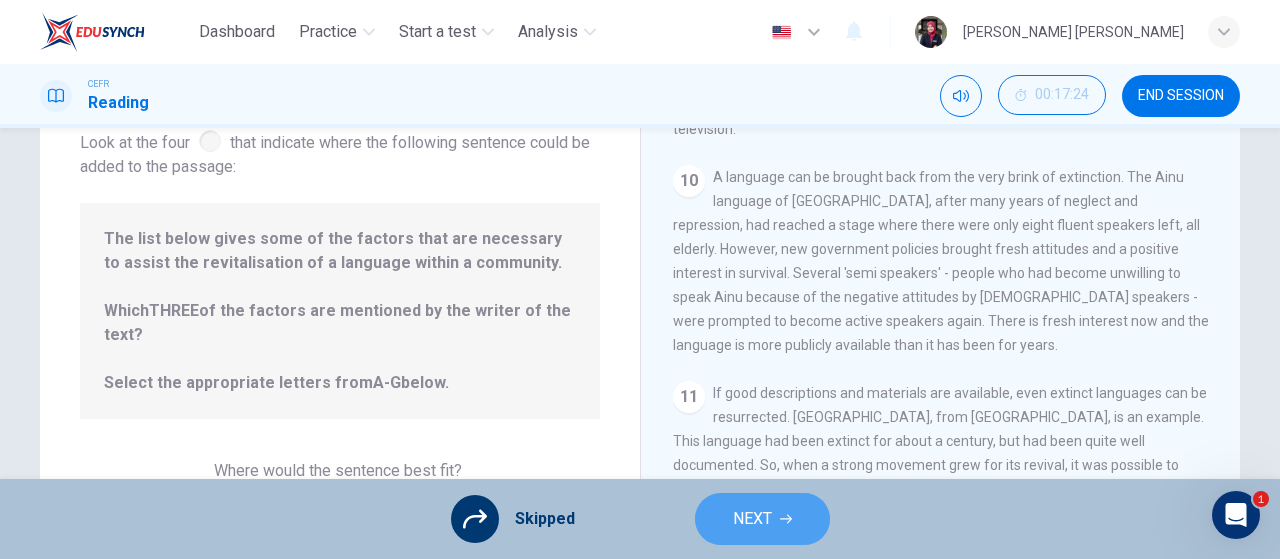 click on "NEXT" at bounding box center (752, 519) 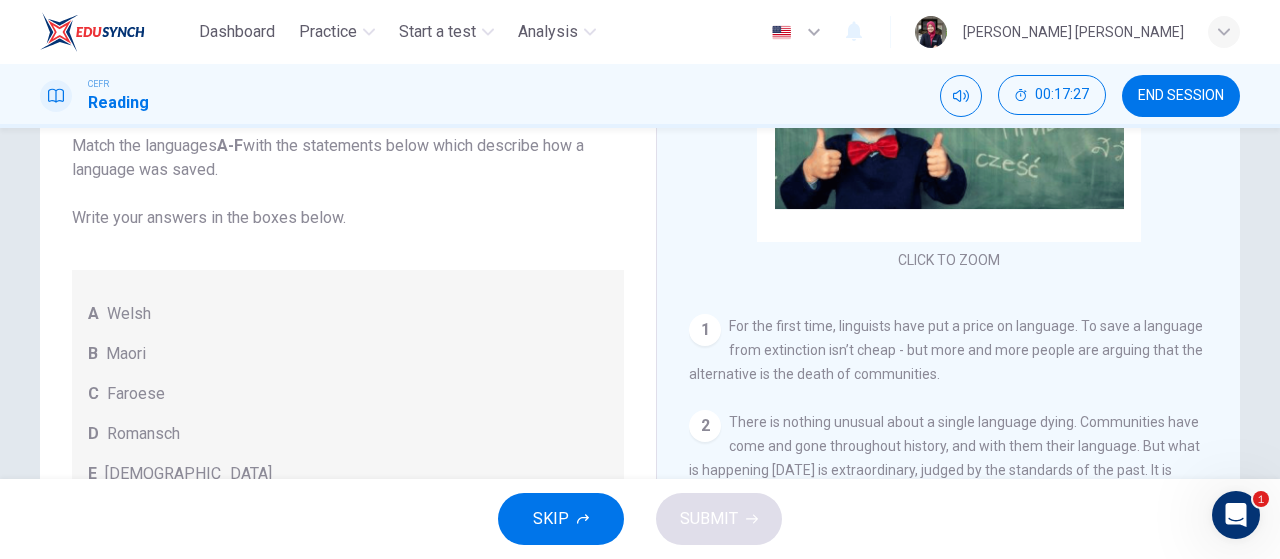 scroll, scrollTop: 338, scrollLeft: 0, axis: vertical 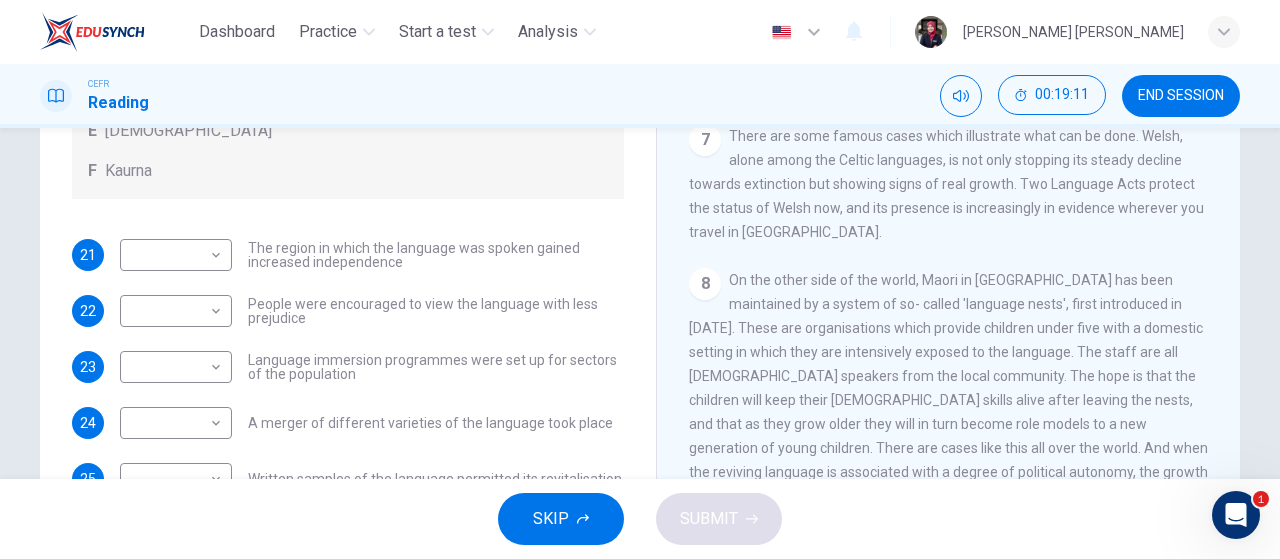 click on "Saving Language CLICK TO ZOOM Click to Zoom 1 For the first time, linguists have put a price on language. To save a language from extinction isn’t cheap - but more and more people are arguing that the alternative is the death of communities. 2 There is nothing unusual about a single language dying. Communities have come and gone throughout history, and with them their language. But what is happening [DATE] is extraordinary, judged by the standards of the past. It is language extinction on a massive scale. According to the best estimates, there are some 6,000 languages in the world. Of these, about half are going to die out in the course of the next century: that’s 3,000 languages [DATE]. On average, there is a language dying out somewhere in the world every two weeks or so. 3 4 5 6 7 8 9 10 11 12" at bounding box center (948, 202) 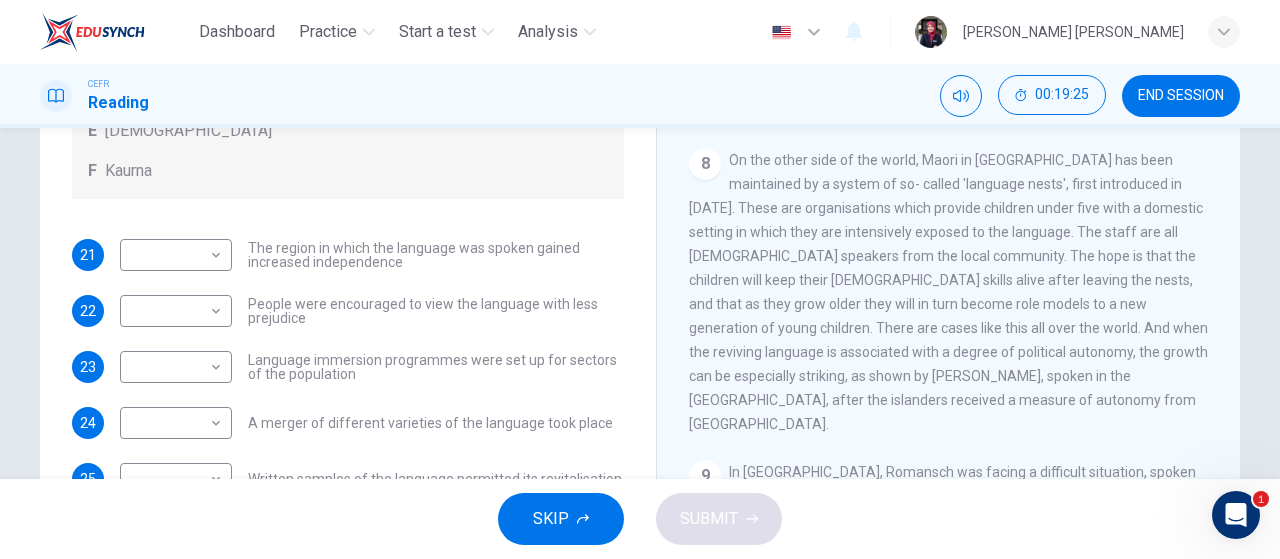 scroll, scrollTop: 1427, scrollLeft: 0, axis: vertical 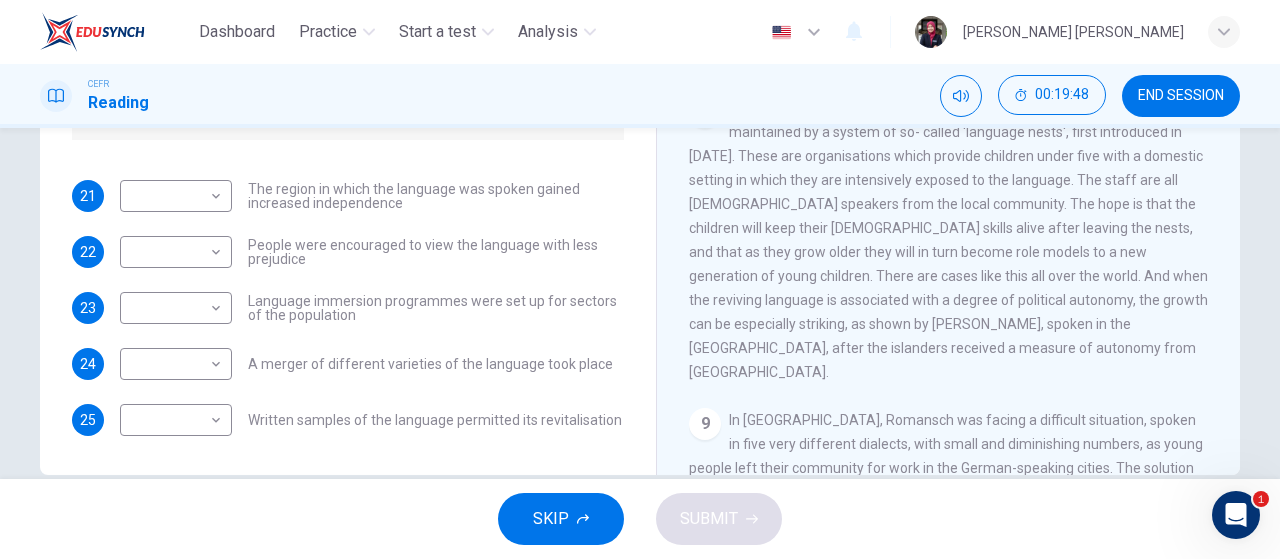 click on "SKIP SUBMIT" at bounding box center [640, 519] 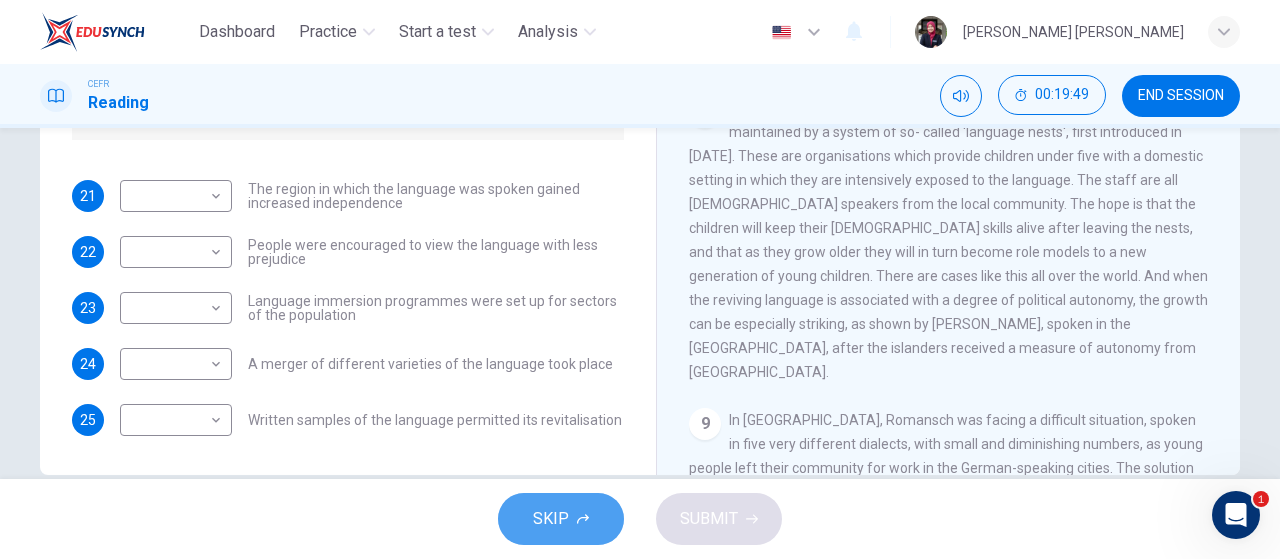 click on "SKIP" at bounding box center [561, 519] 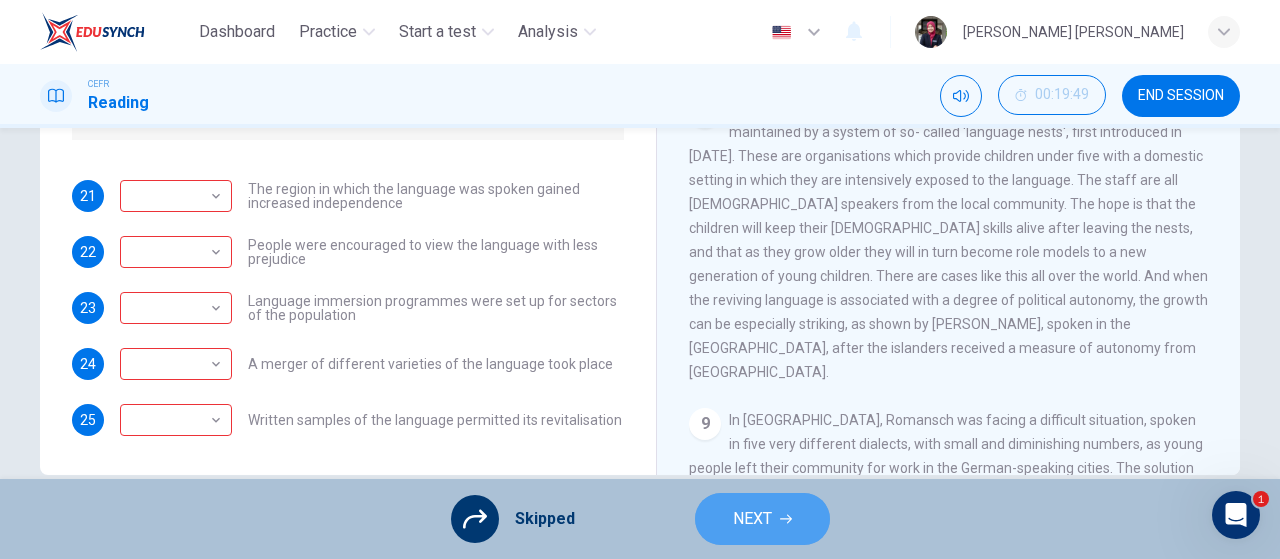 click on "NEXT" at bounding box center (752, 519) 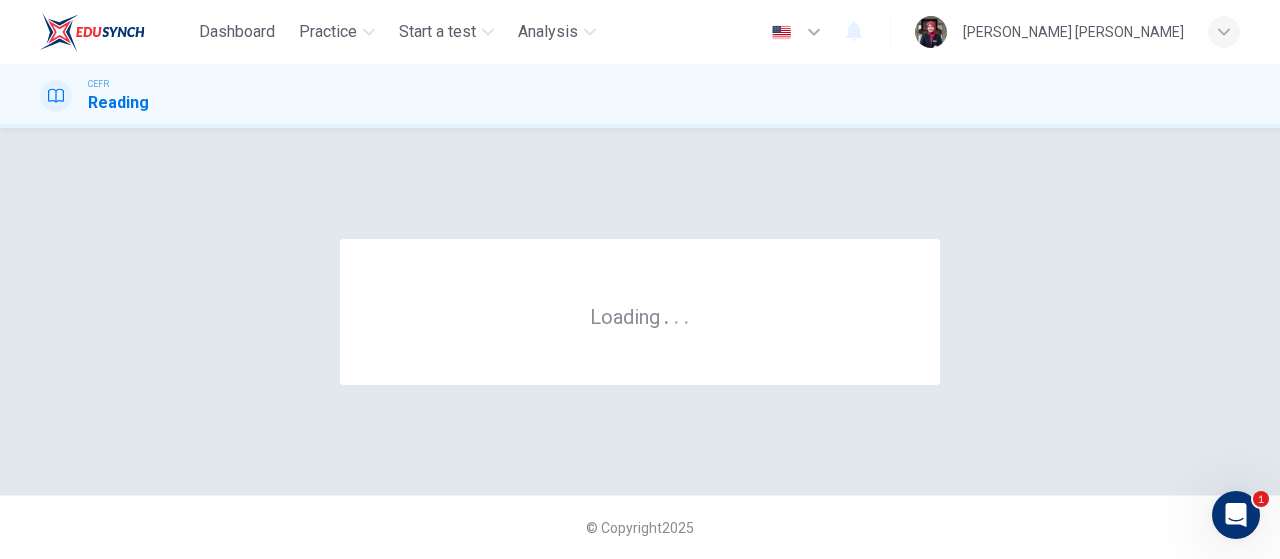 scroll, scrollTop: 0, scrollLeft: 0, axis: both 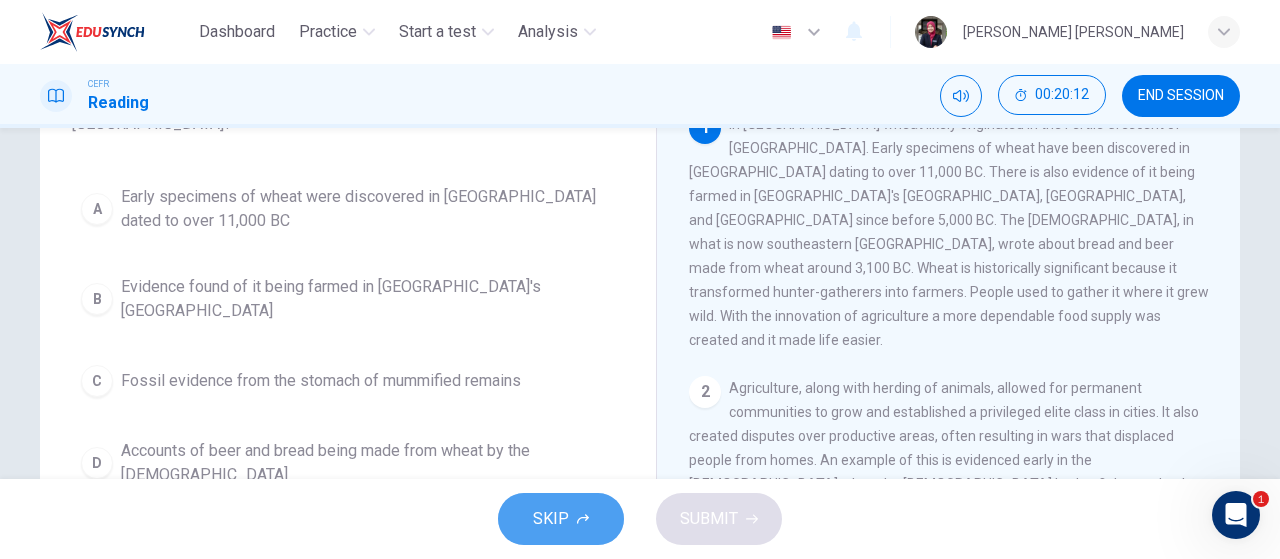 click on "SKIP" at bounding box center (561, 519) 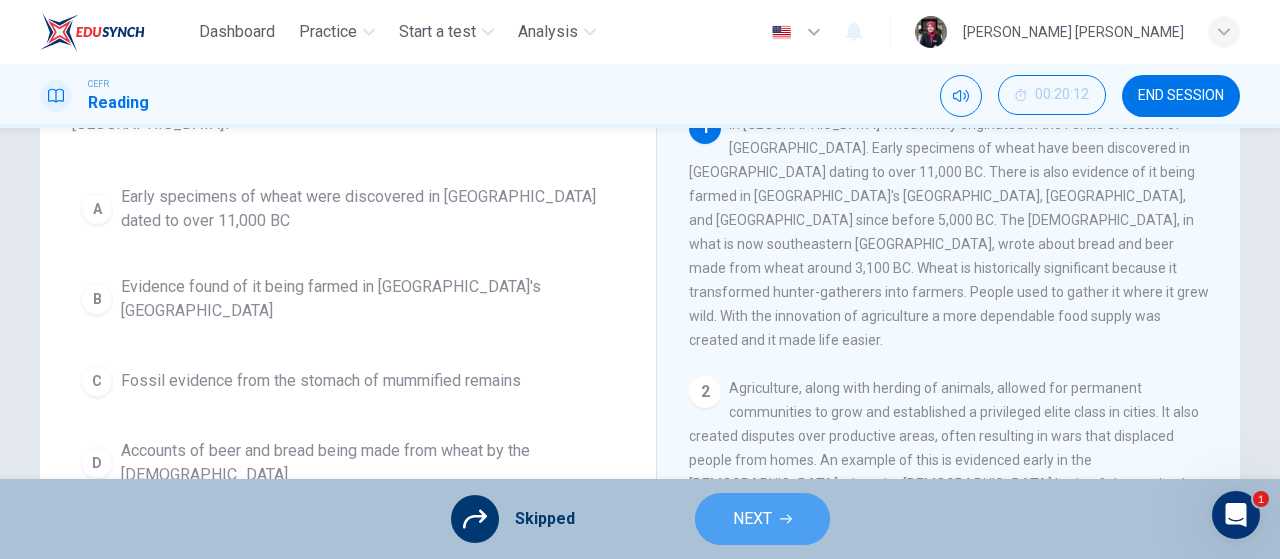click on "NEXT" at bounding box center (752, 519) 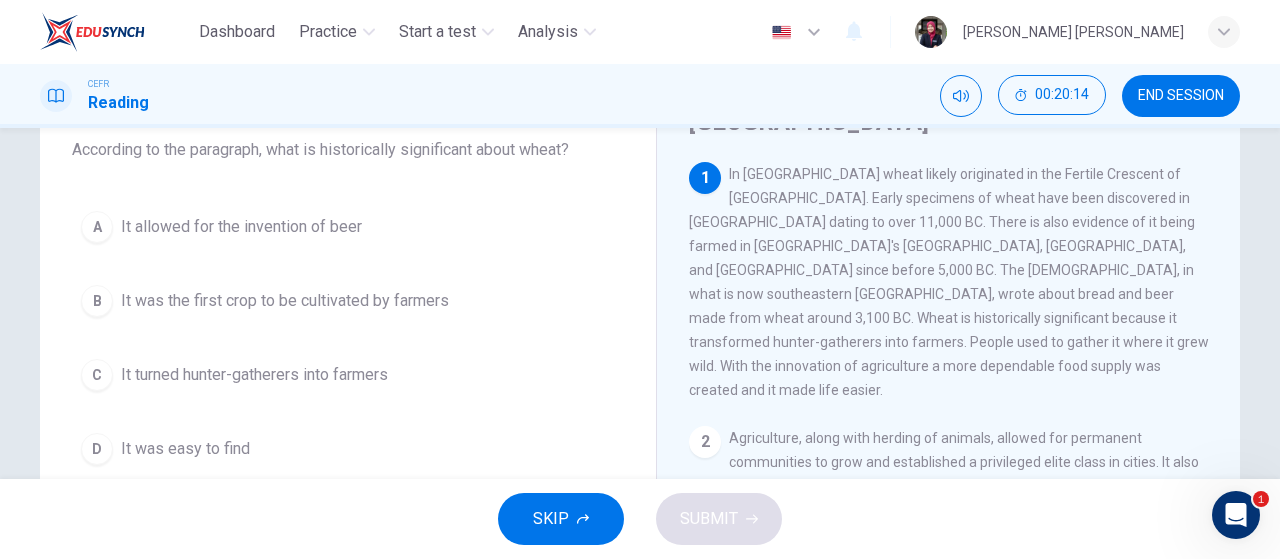 scroll, scrollTop: 108, scrollLeft: 0, axis: vertical 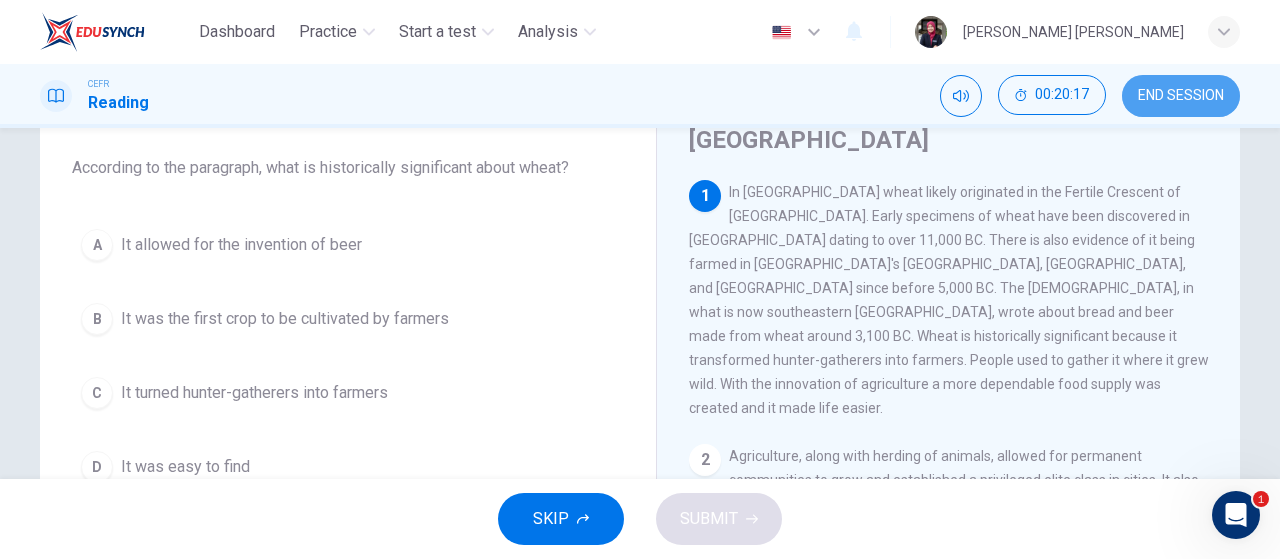 click on "END SESSION" at bounding box center (1181, 96) 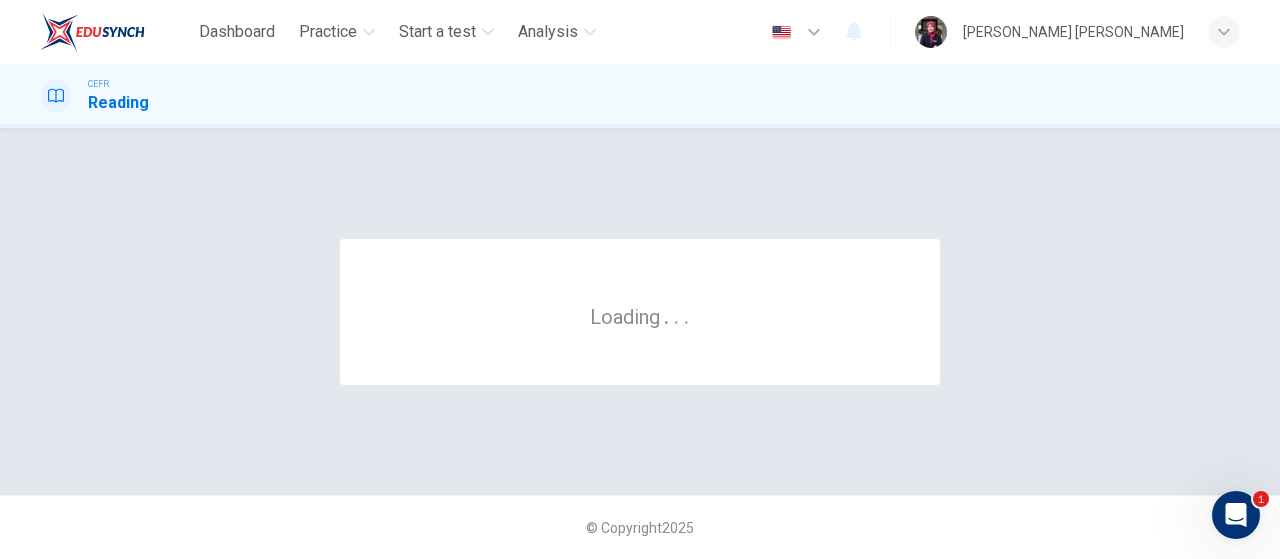 scroll, scrollTop: 0, scrollLeft: 0, axis: both 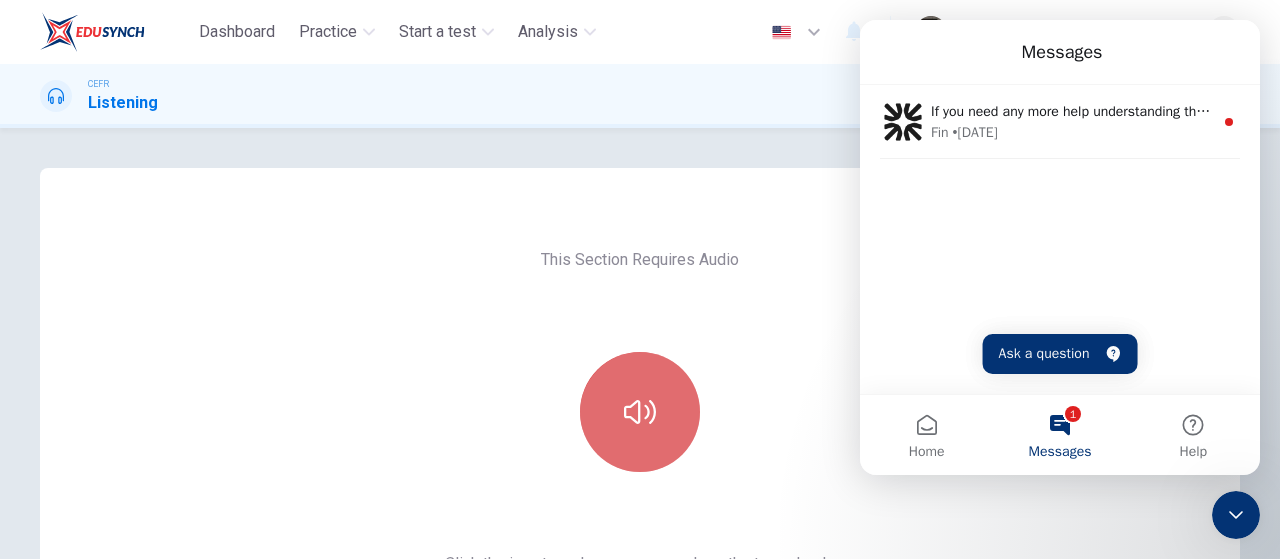 click at bounding box center (640, 412) 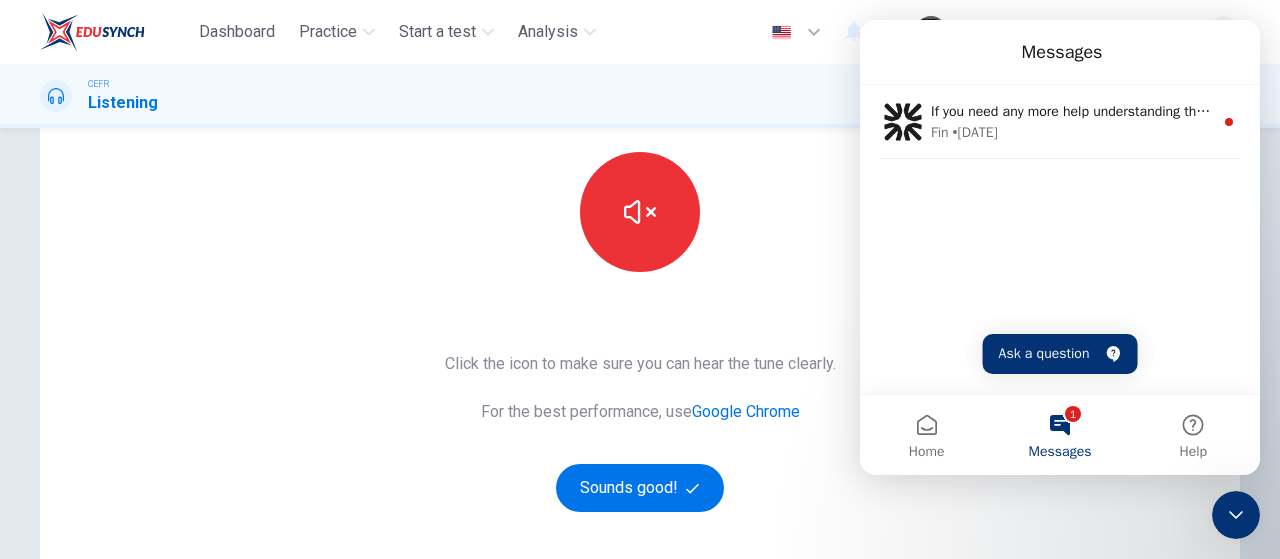 scroll, scrollTop: 246, scrollLeft: 0, axis: vertical 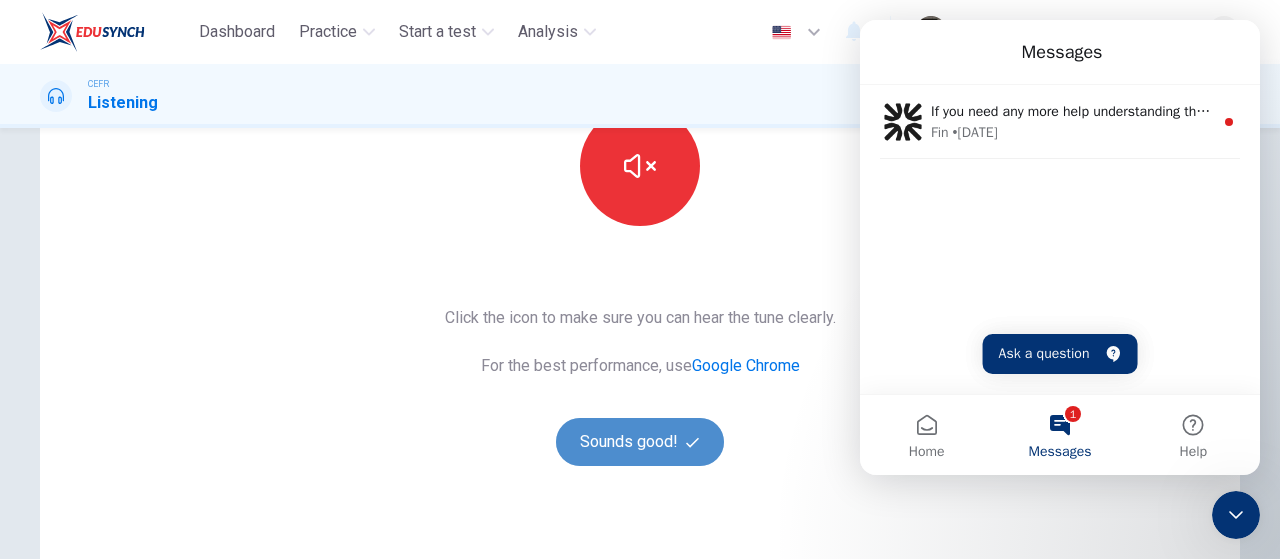 drag, startPoint x: 661, startPoint y: 448, endPoint x: 340, endPoint y: 191, distance: 411.20554 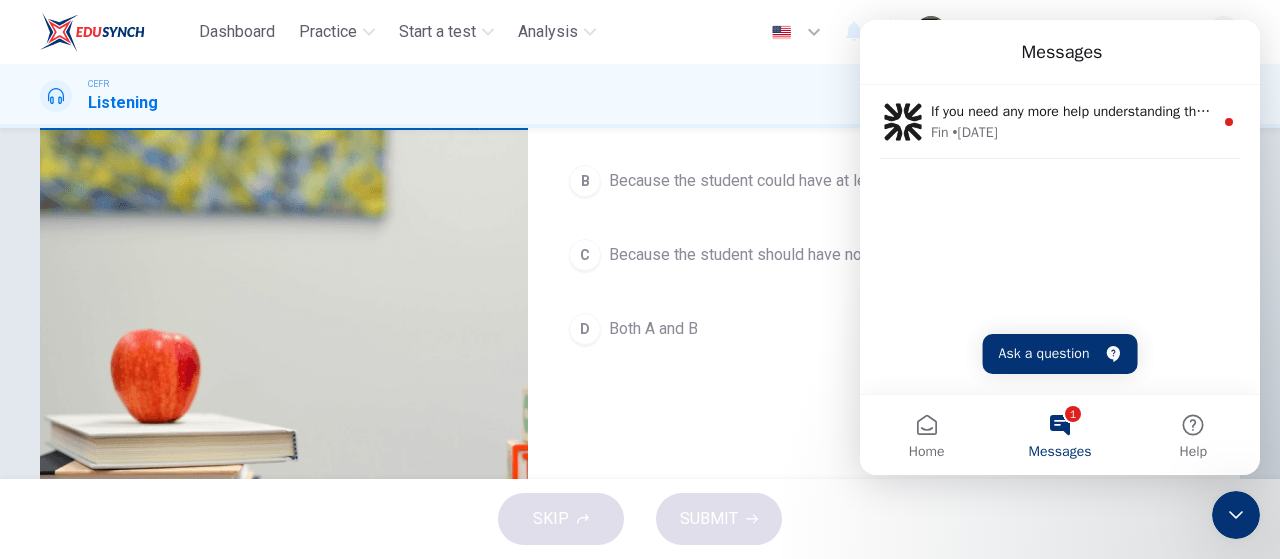 click 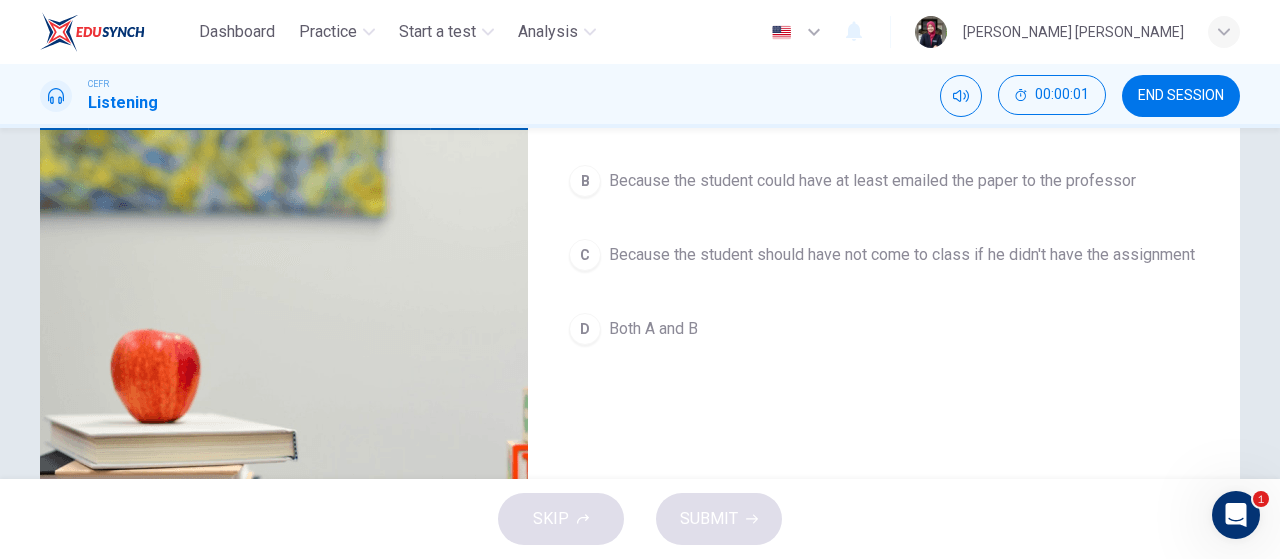scroll, scrollTop: 0, scrollLeft: 0, axis: both 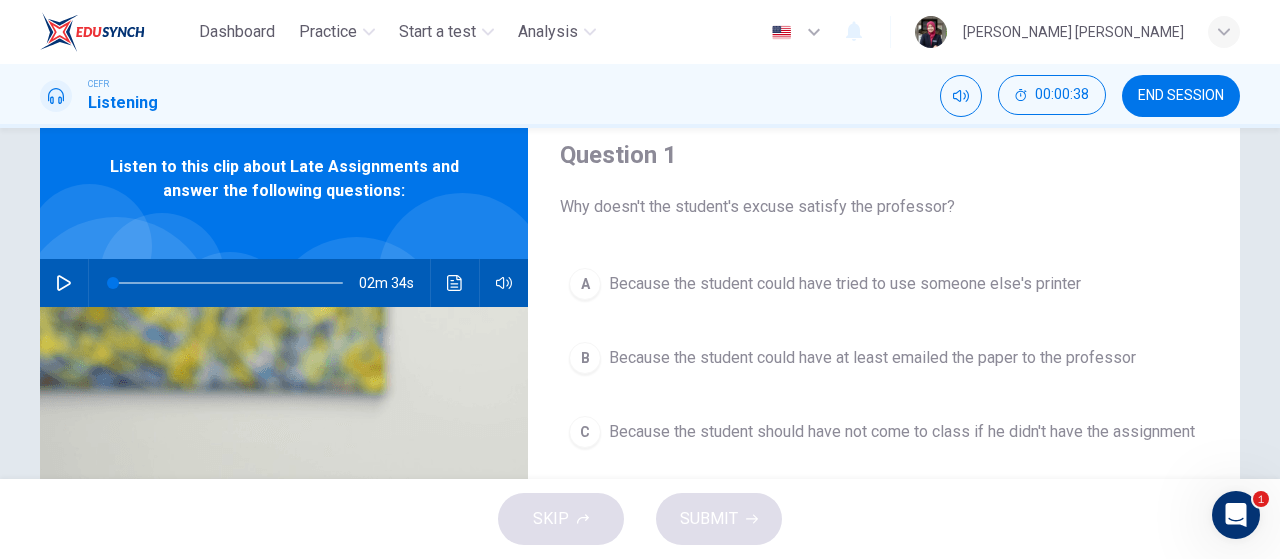 click 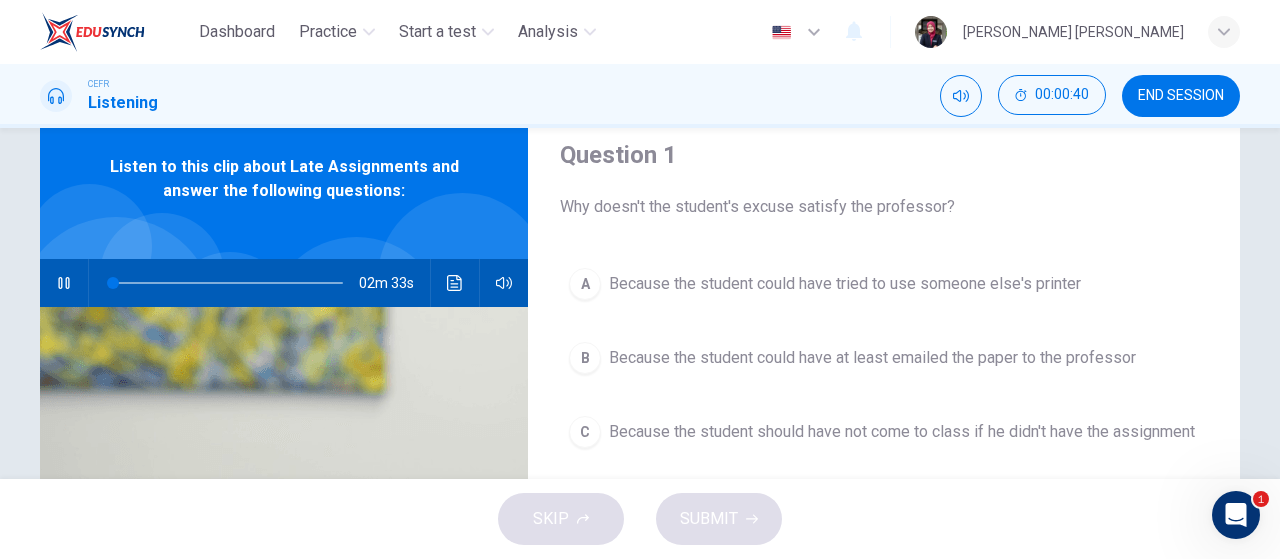 type on "1" 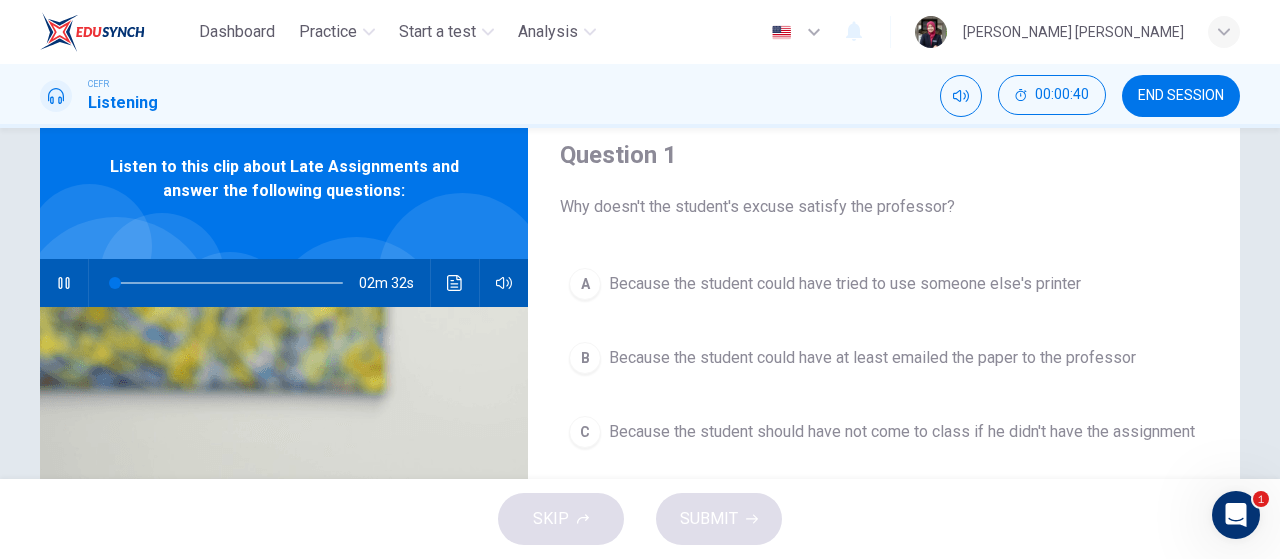 type 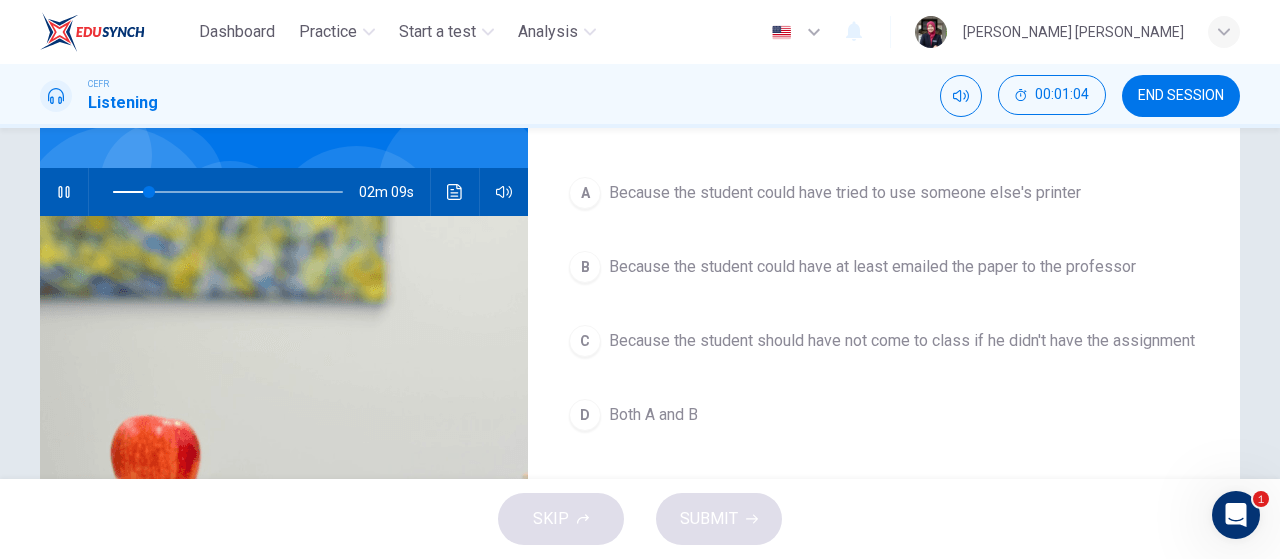 scroll, scrollTop: 155, scrollLeft: 0, axis: vertical 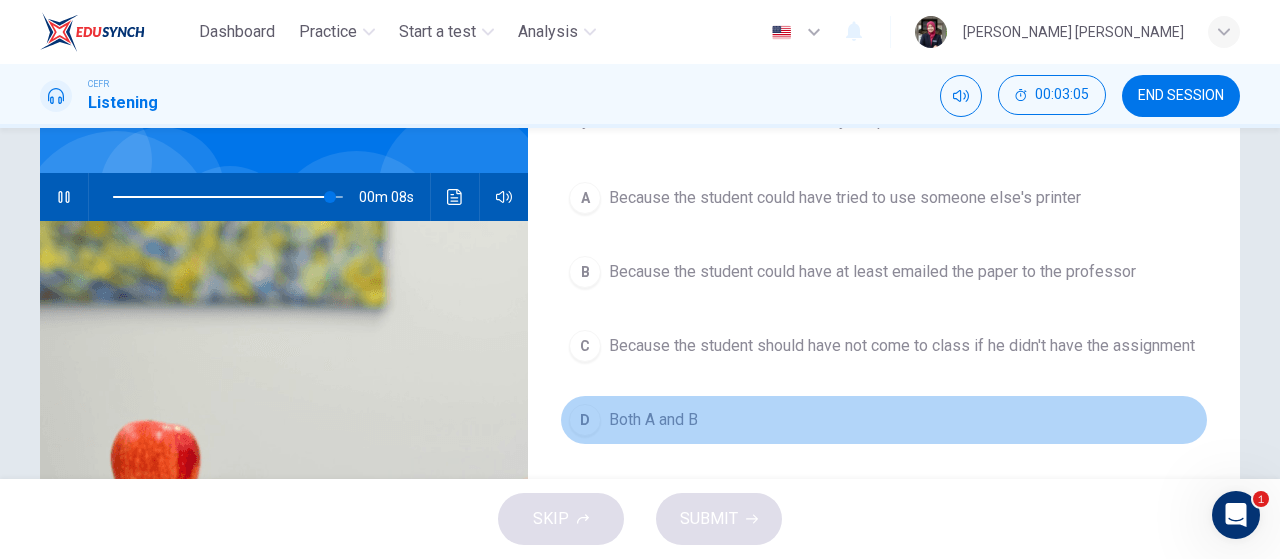 click on "D Both A and B" at bounding box center [884, 420] 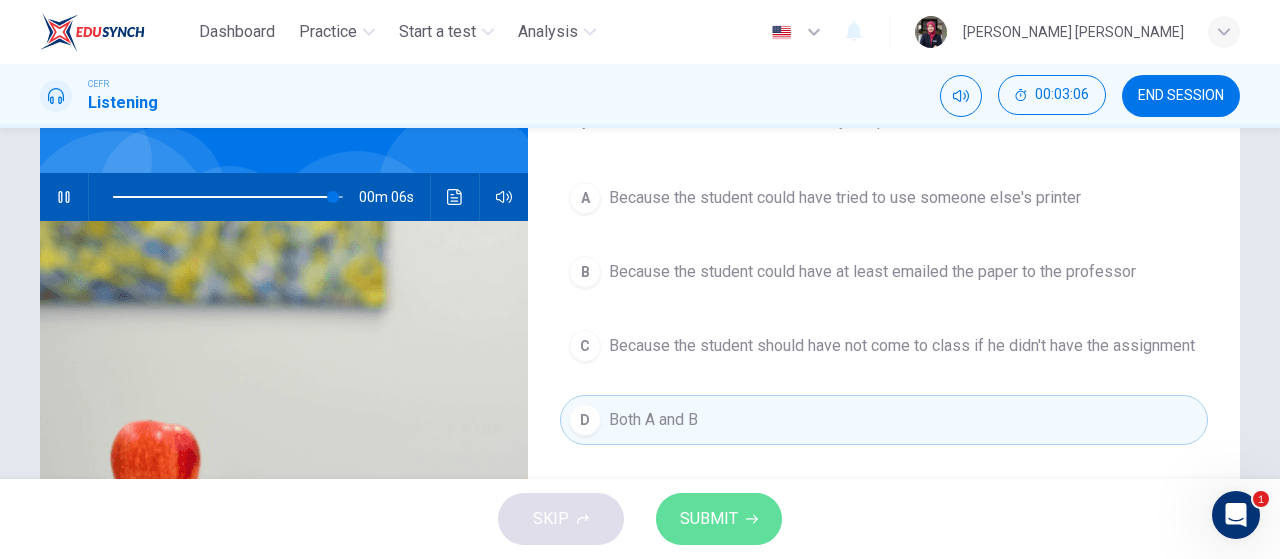 click on "SUBMIT" at bounding box center (719, 519) 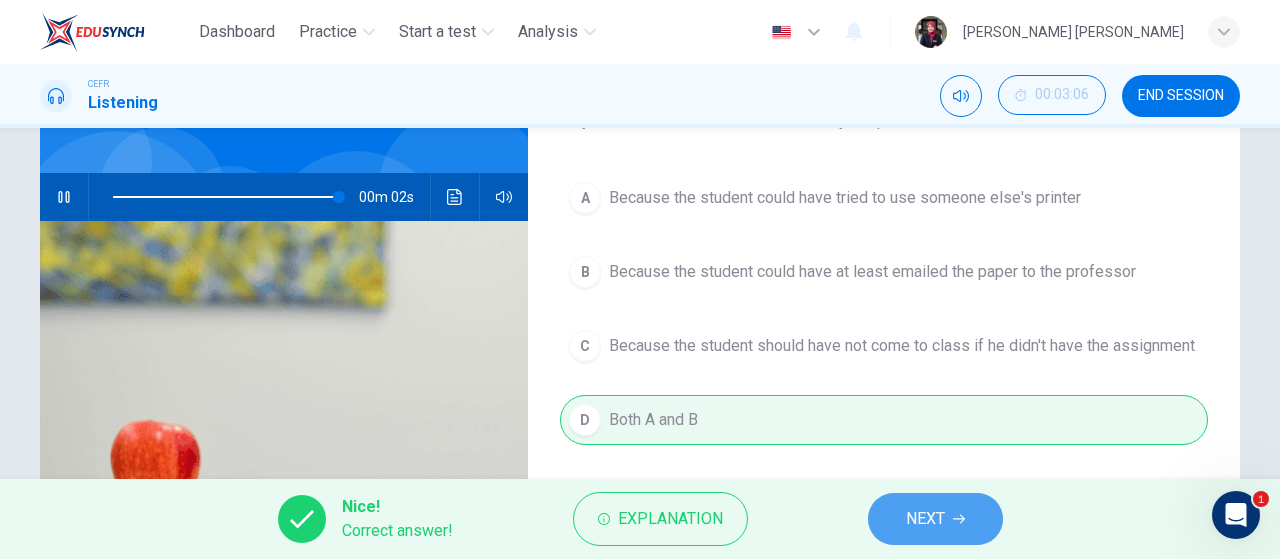 click on "NEXT" at bounding box center [935, 519] 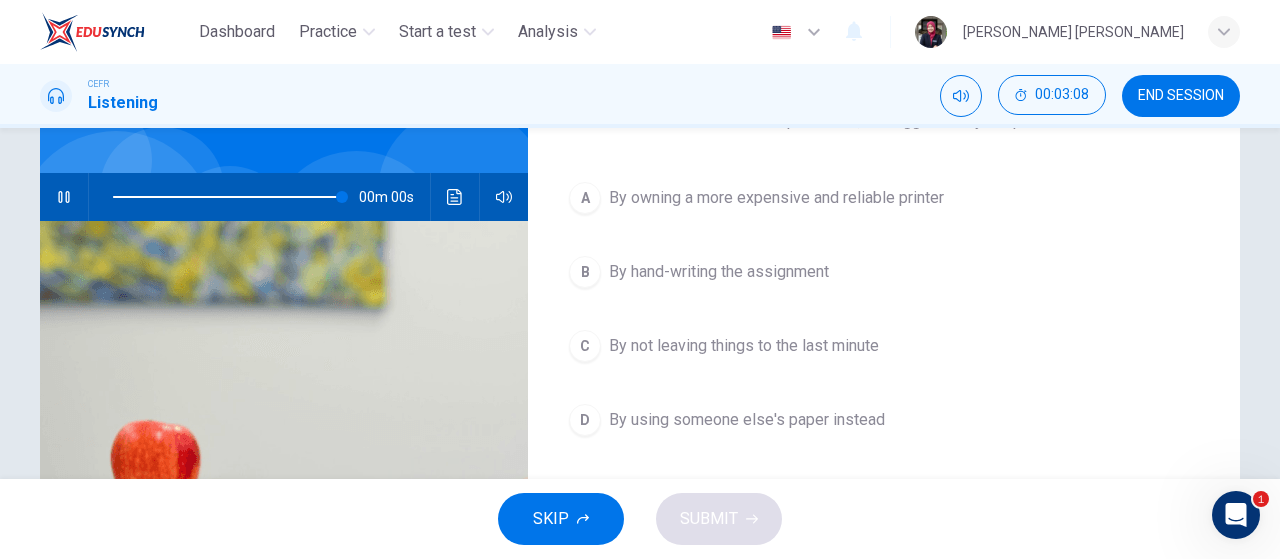 type on "0" 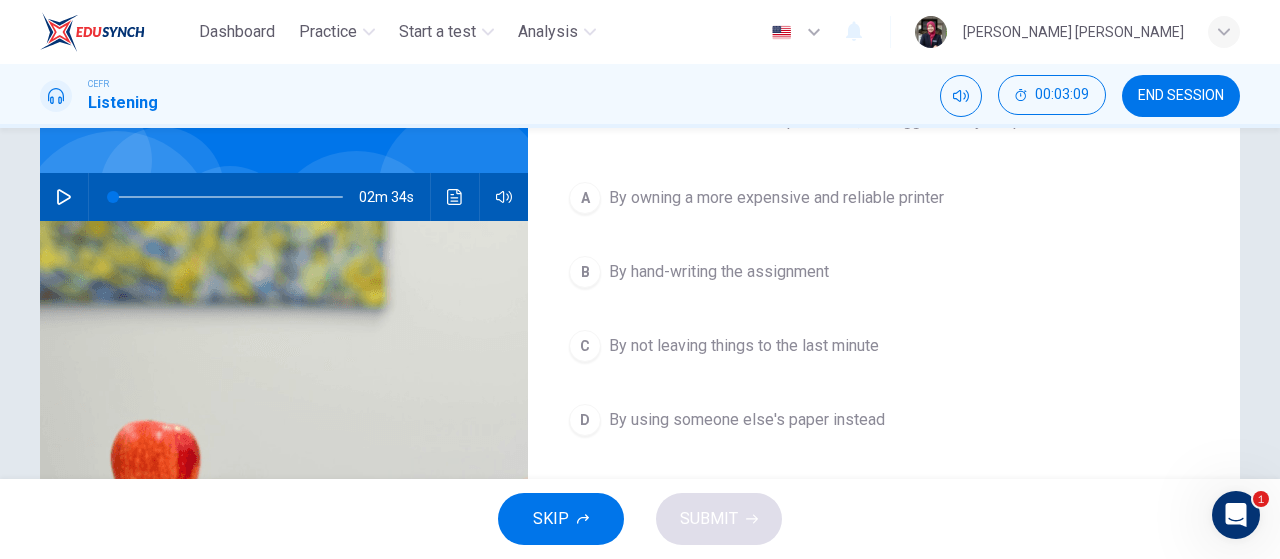 drag, startPoint x: 1266, startPoint y: 207, endPoint x: 1279, endPoint y: 220, distance: 18.384777 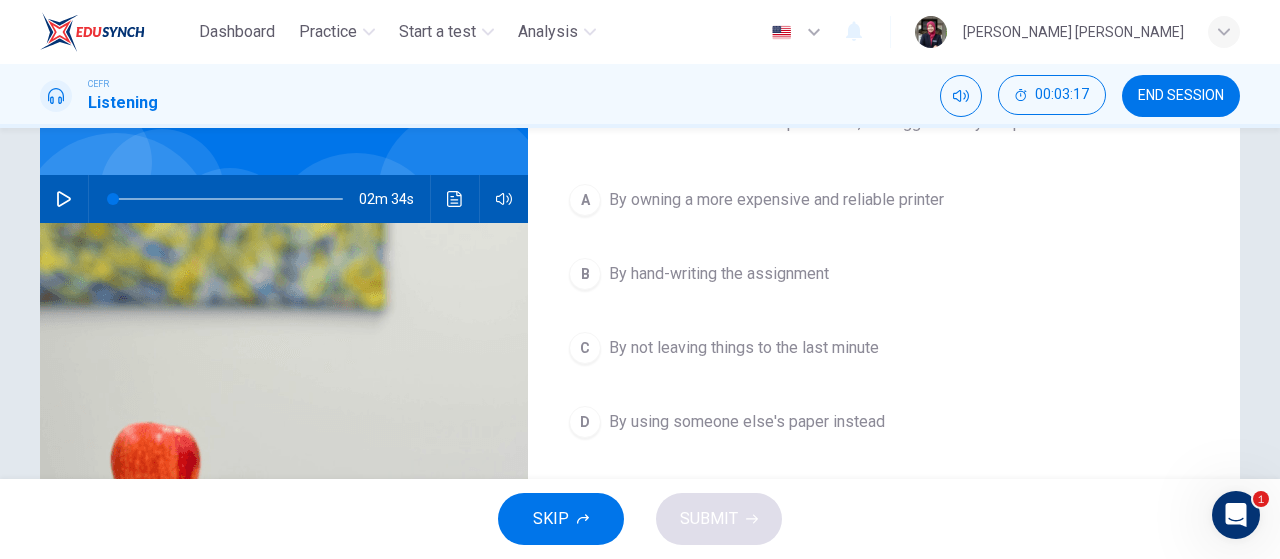 scroll, scrollTop: 159, scrollLeft: 0, axis: vertical 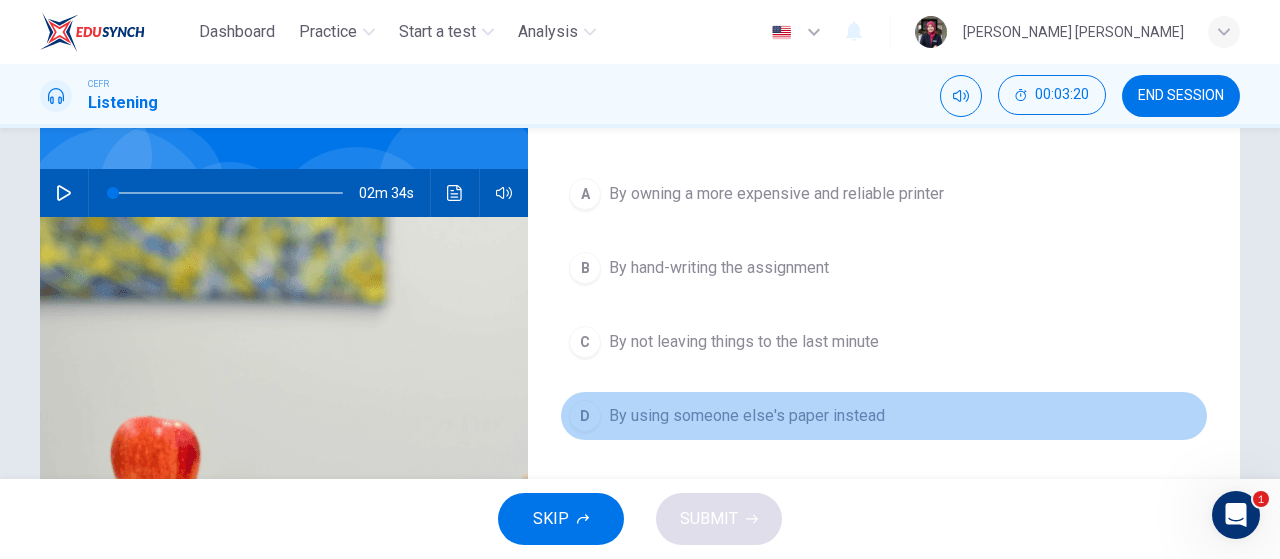 click on "D By using someone else's paper instead" at bounding box center (884, 416) 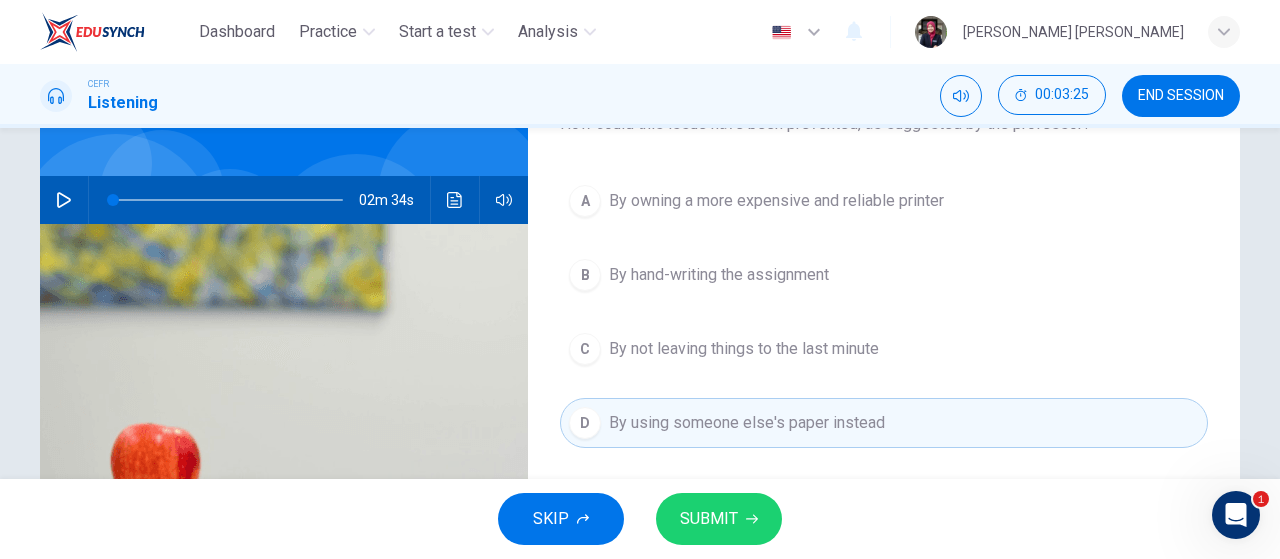 scroll, scrollTop: 154, scrollLeft: 0, axis: vertical 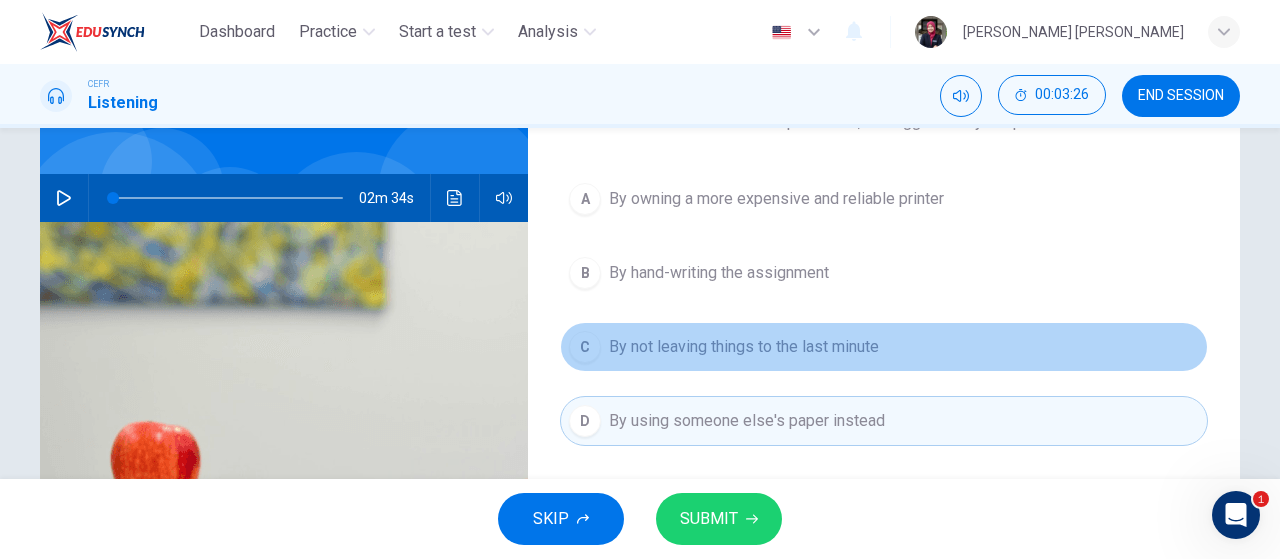 click on "C By not leaving things to the last minute" at bounding box center (884, 347) 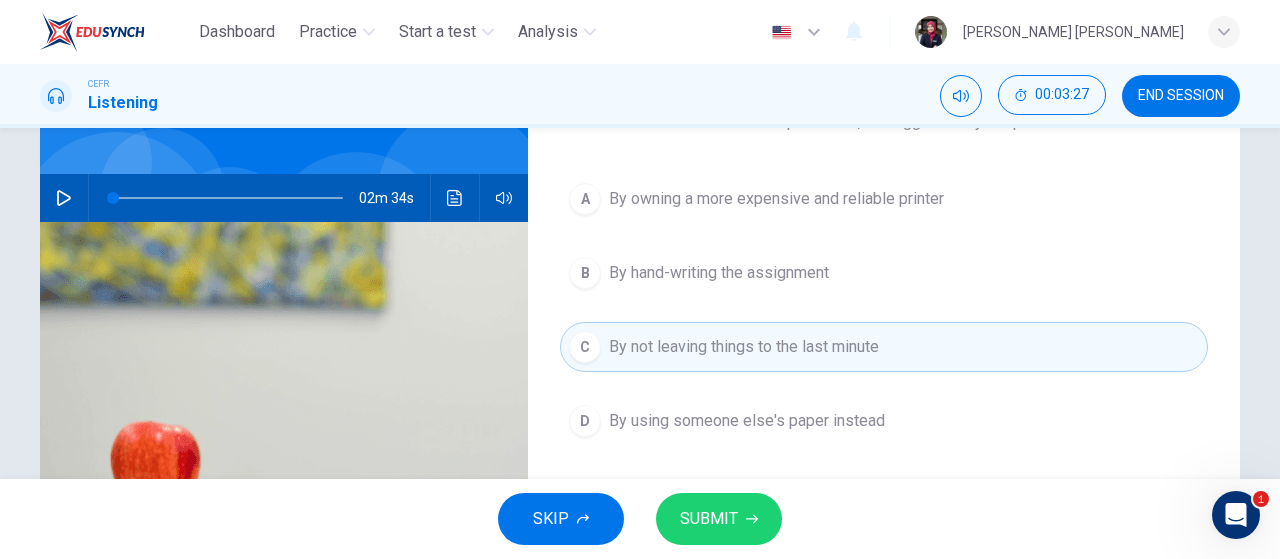 click on "SUBMIT" at bounding box center [719, 519] 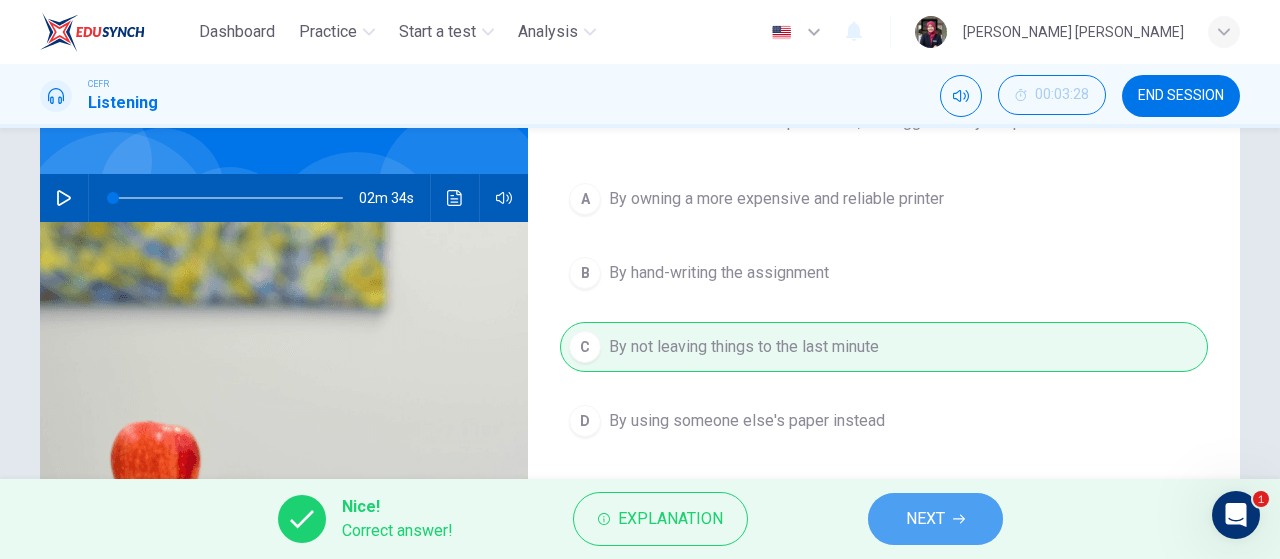 click on "NEXT" at bounding box center (935, 519) 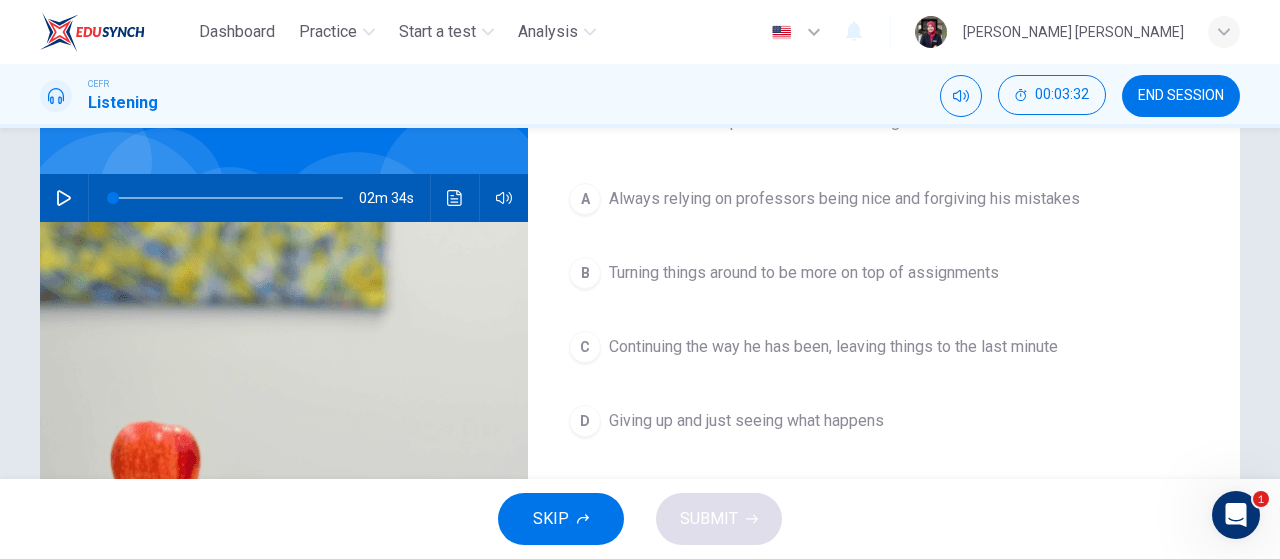 scroll, scrollTop: 68, scrollLeft: 0, axis: vertical 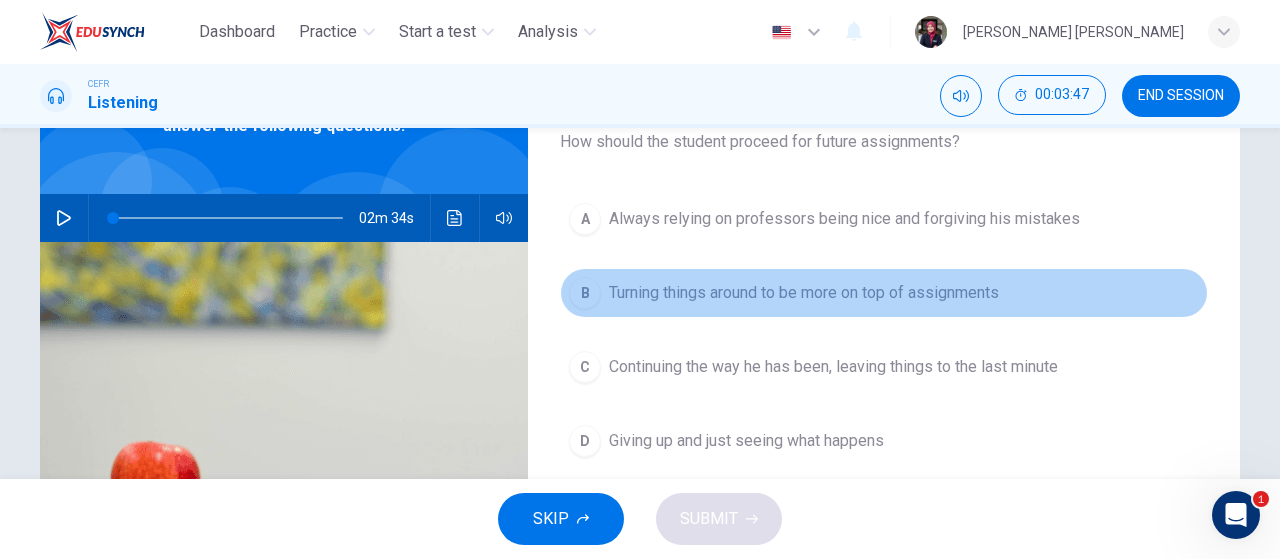 click on "Turning things around to be more on top of assignments" at bounding box center (804, 293) 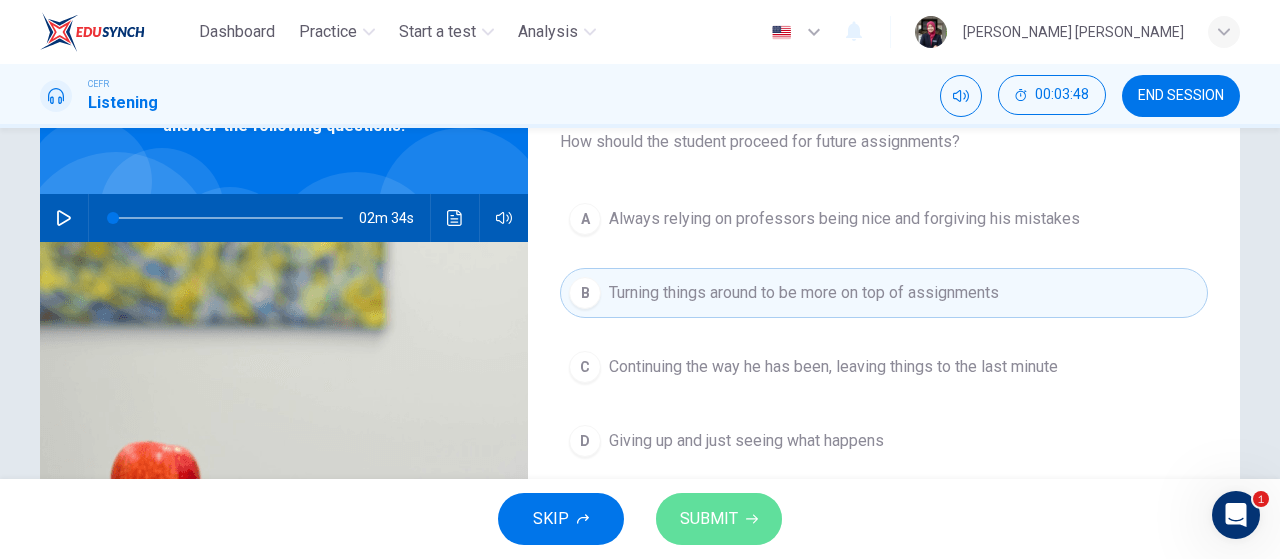 click on "SUBMIT" at bounding box center (709, 519) 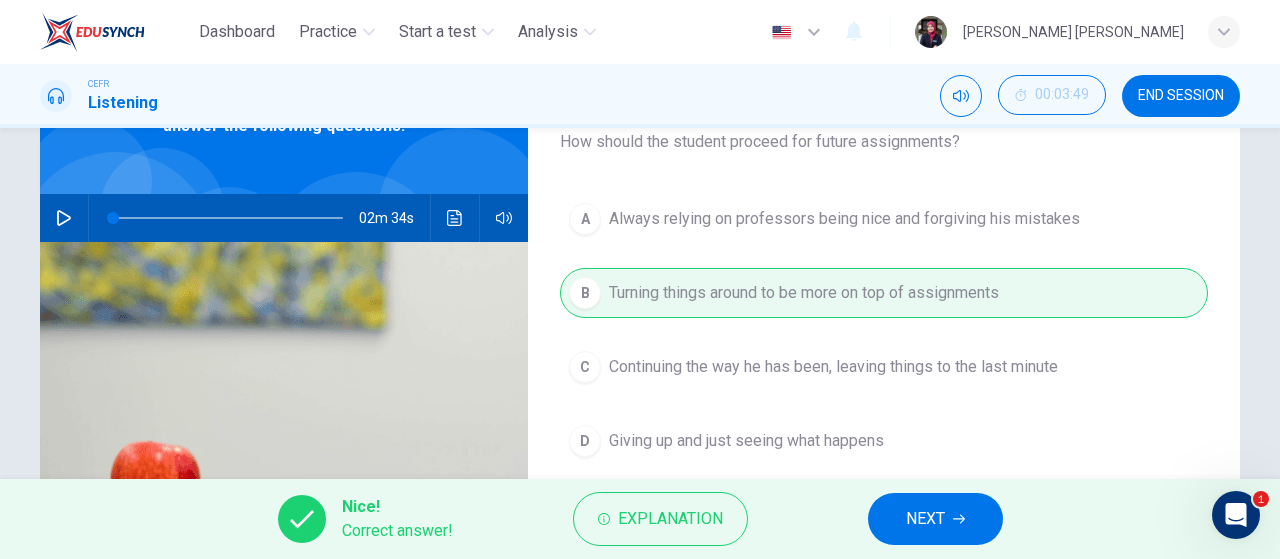 click on "NEXT" at bounding box center [925, 519] 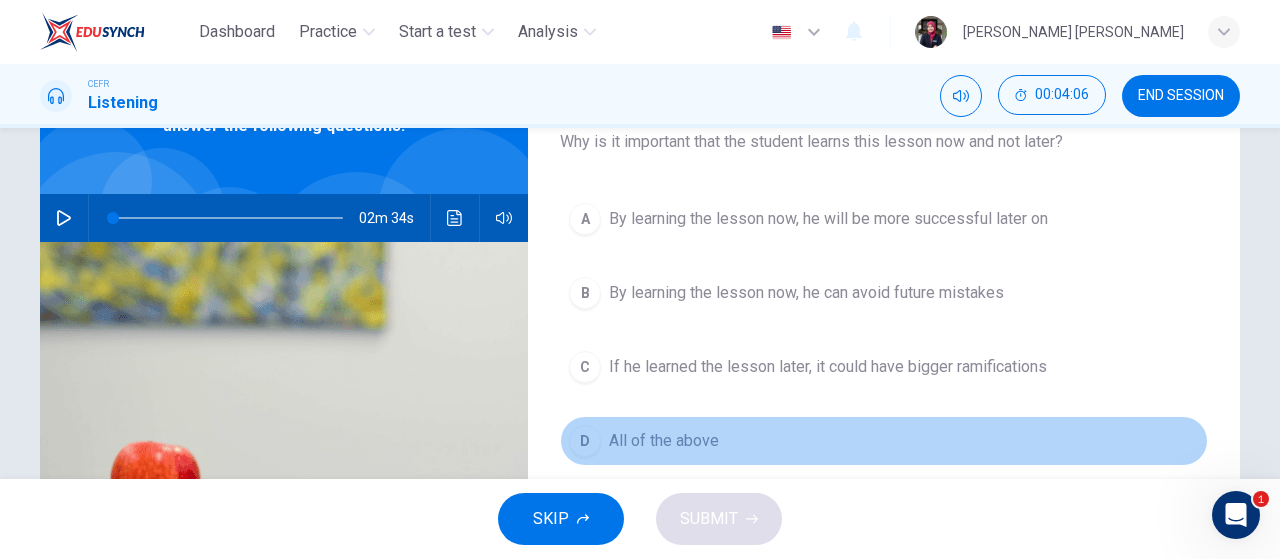 click on "D All of the above" at bounding box center [884, 441] 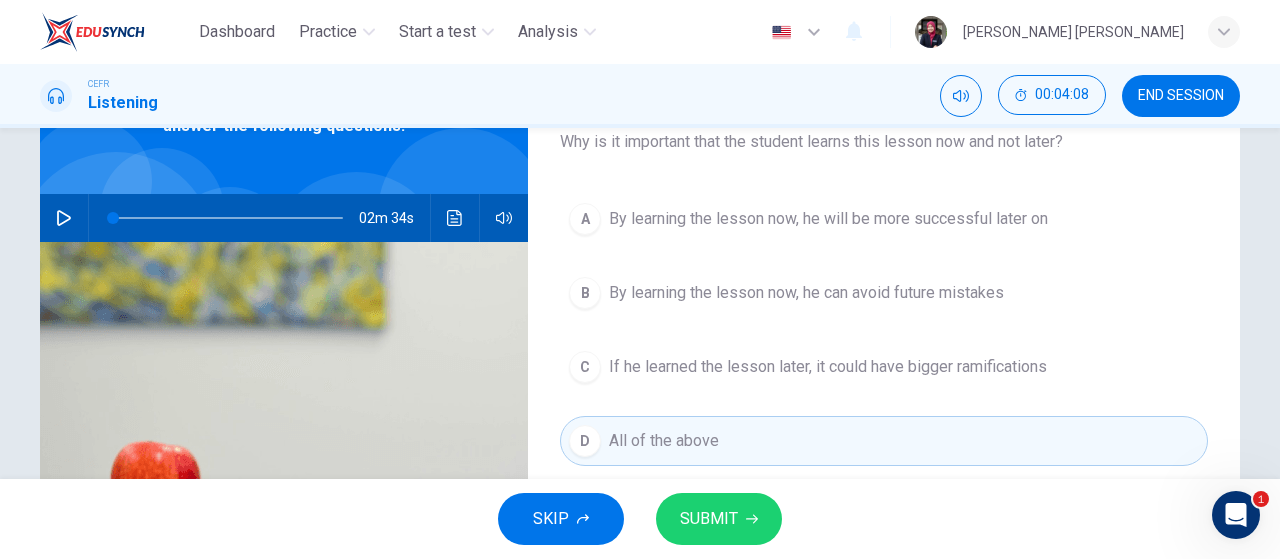 click on "SUBMIT" at bounding box center [709, 519] 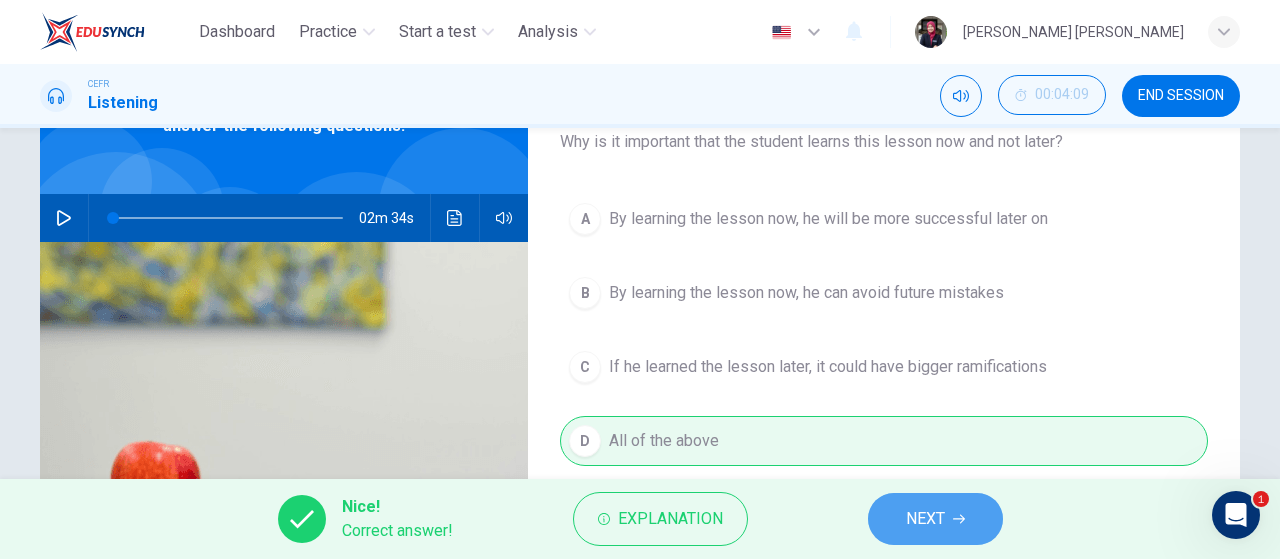 click on "NEXT" at bounding box center (925, 519) 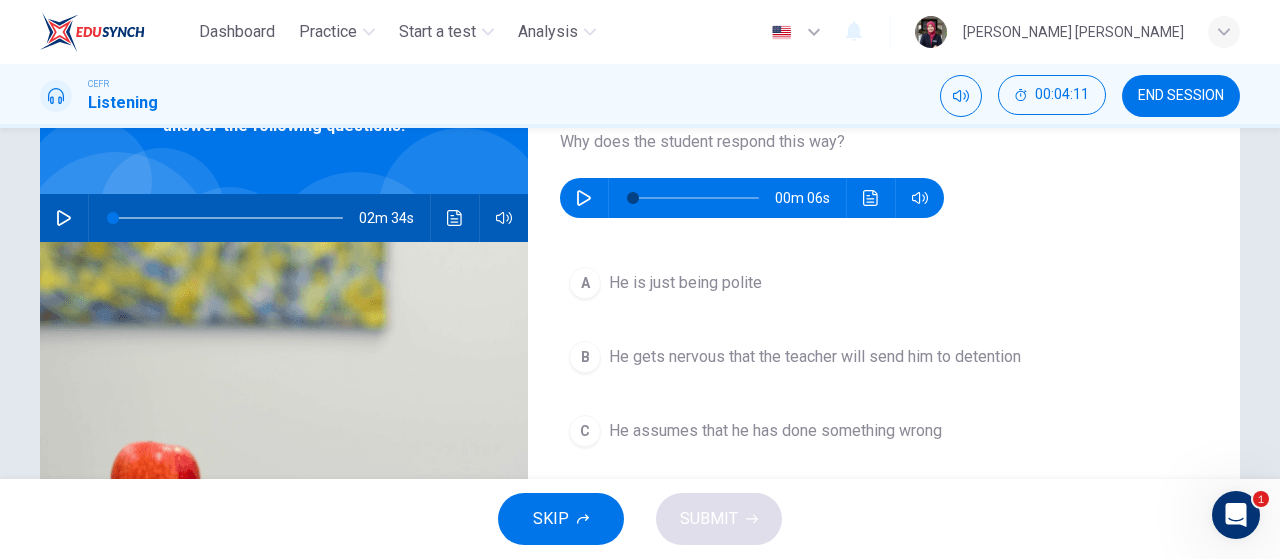 click at bounding box center (584, 198) 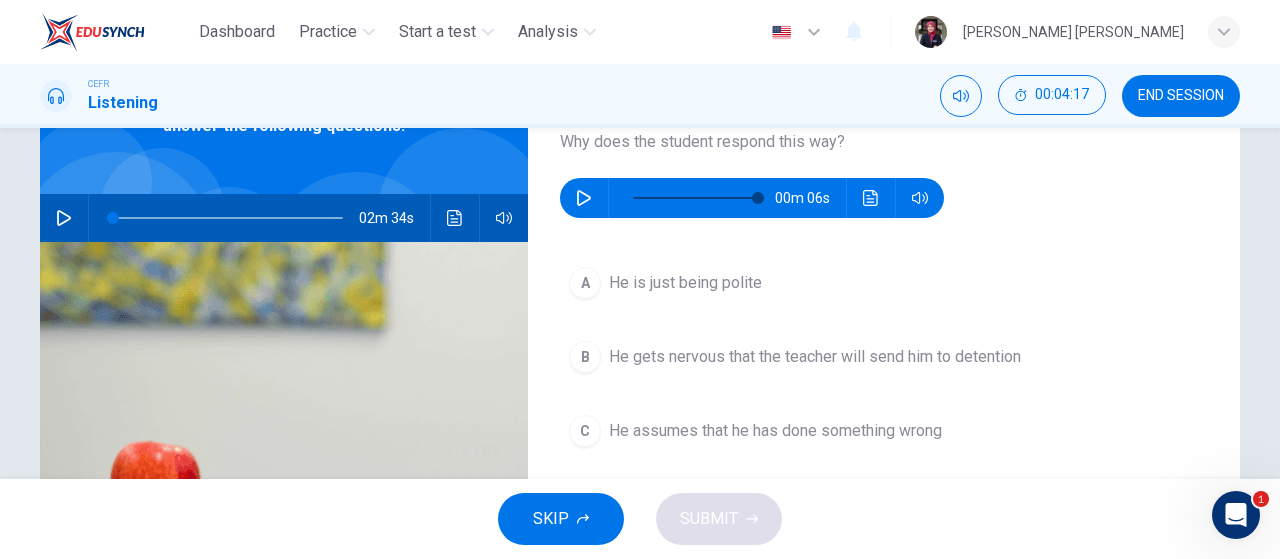 type on "0" 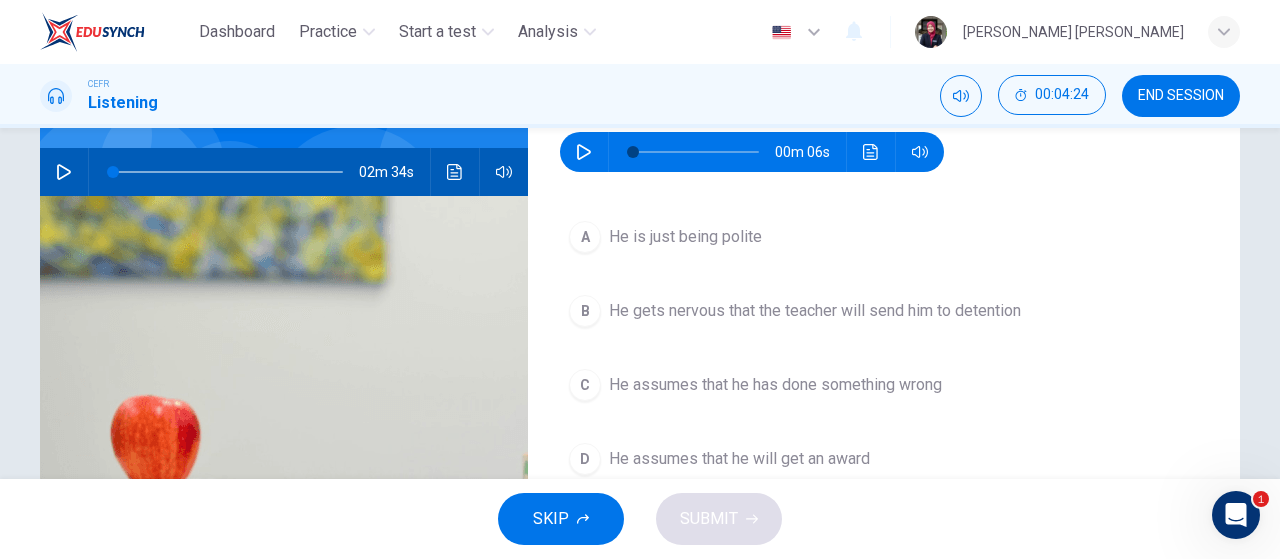 scroll, scrollTop: 179, scrollLeft: 0, axis: vertical 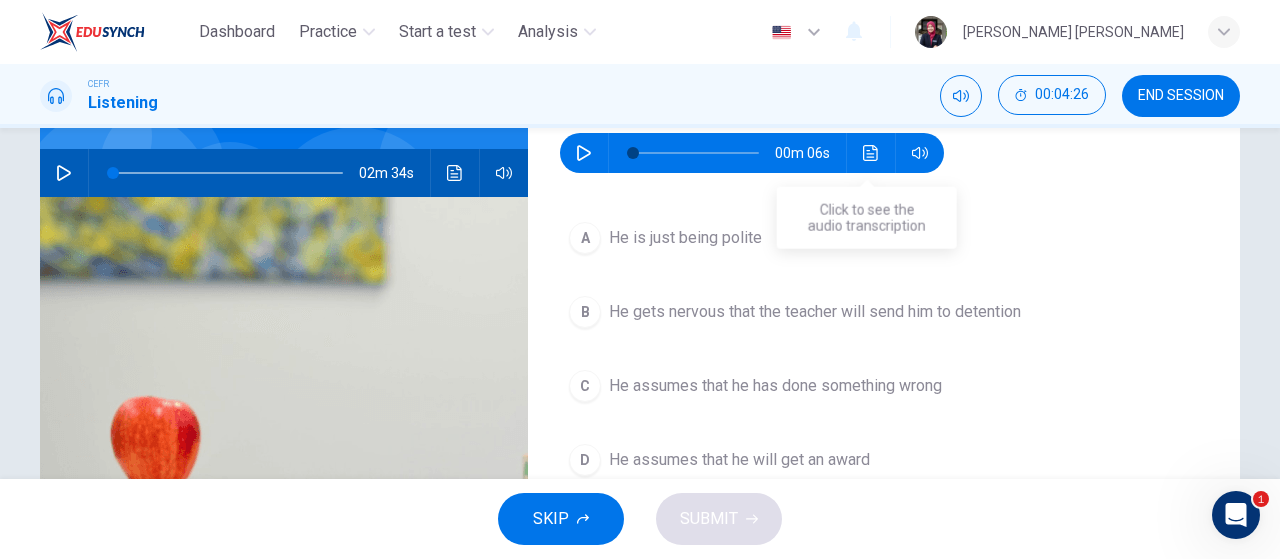 click at bounding box center (871, 153) 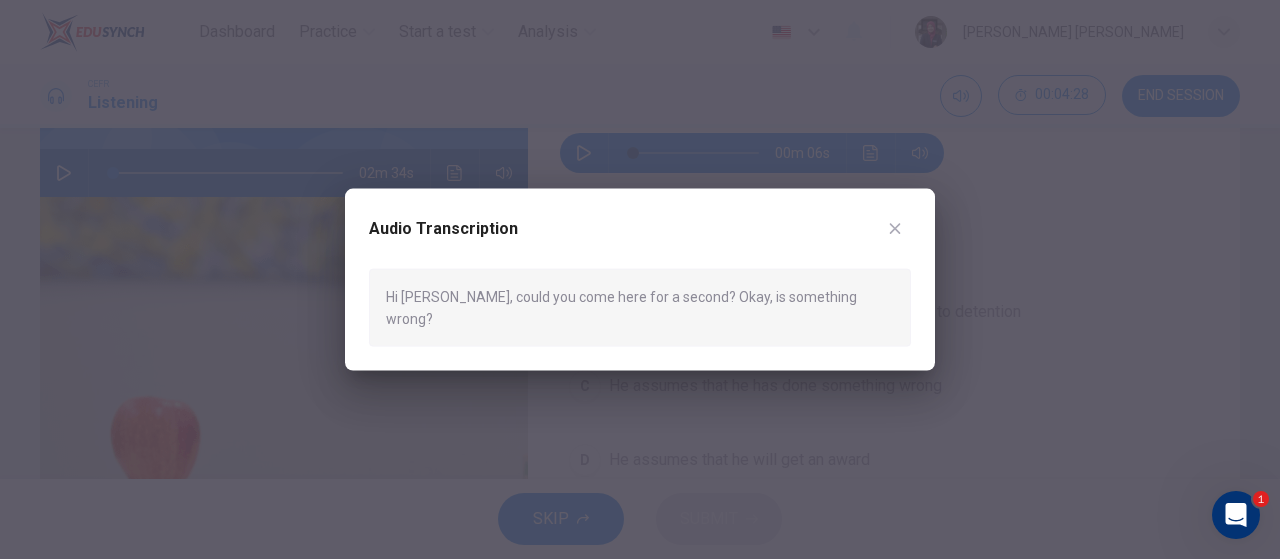 click 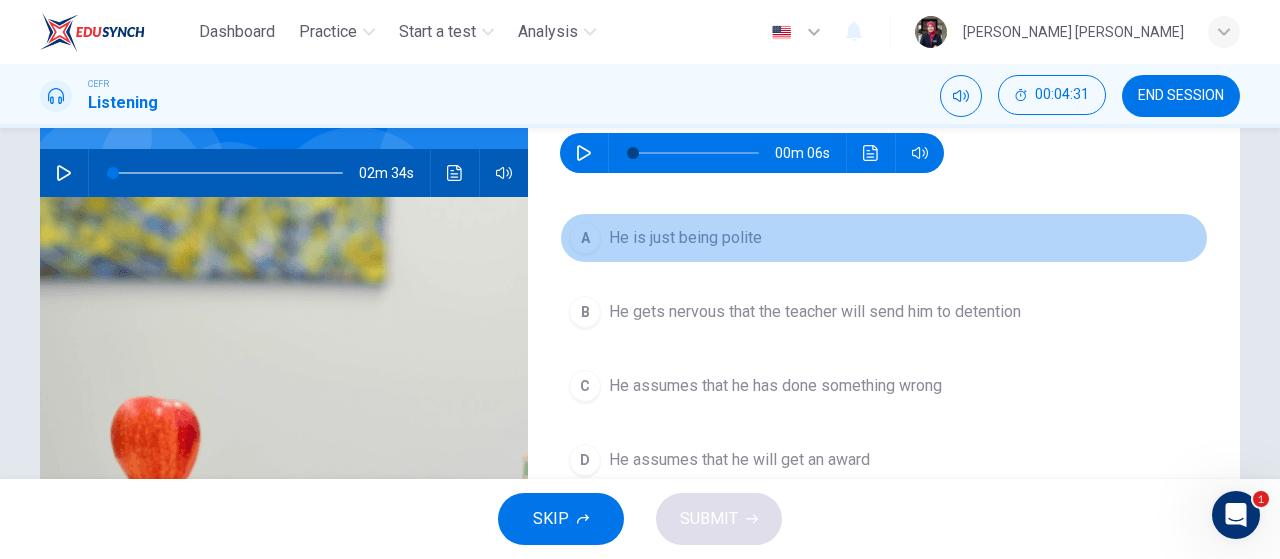 click on "A He is just being polite" at bounding box center (884, 238) 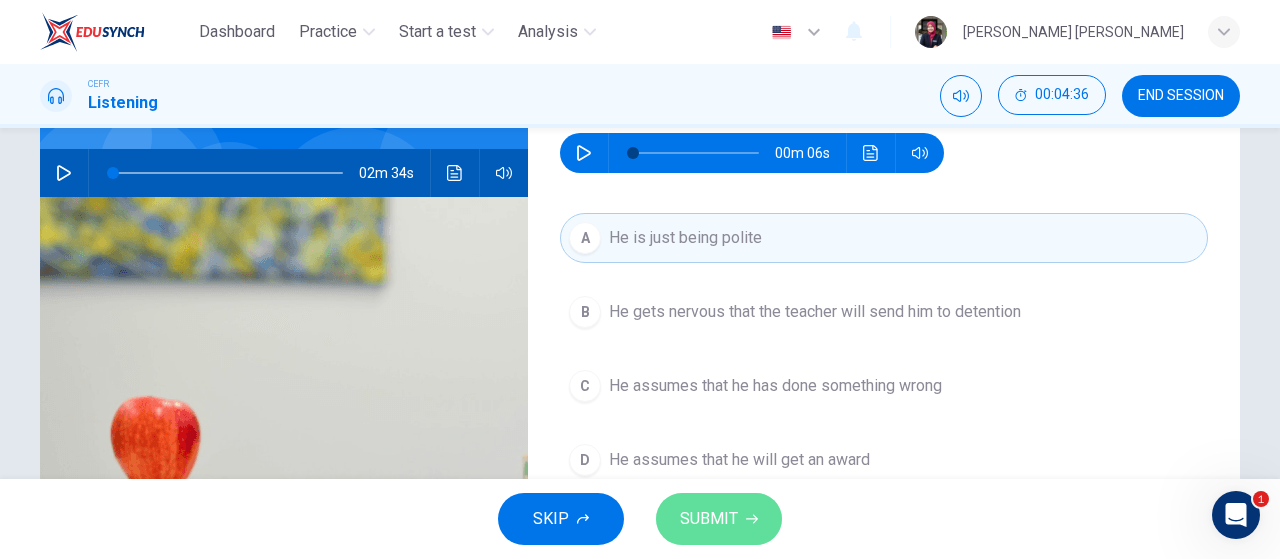 click 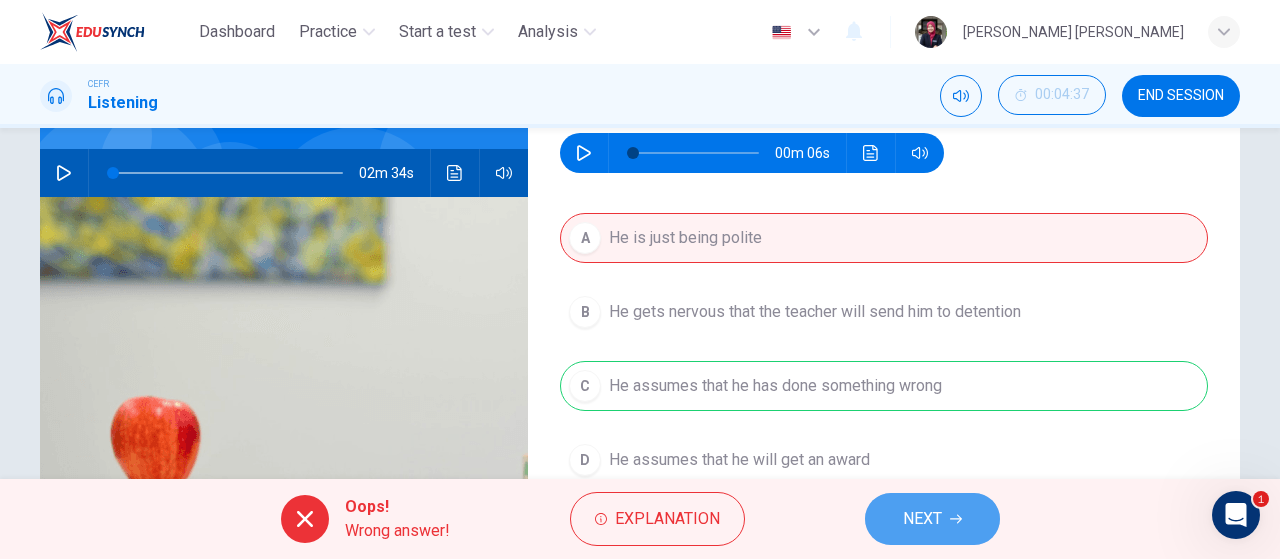 click on "NEXT" at bounding box center [932, 519] 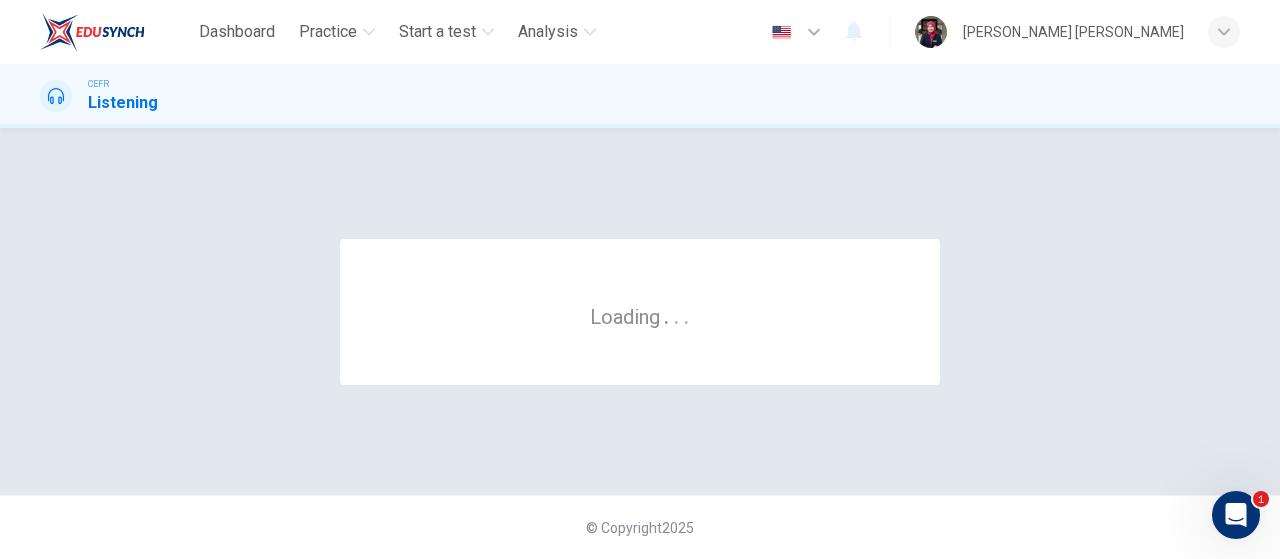scroll, scrollTop: 0, scrollLeft: 0, axis: both 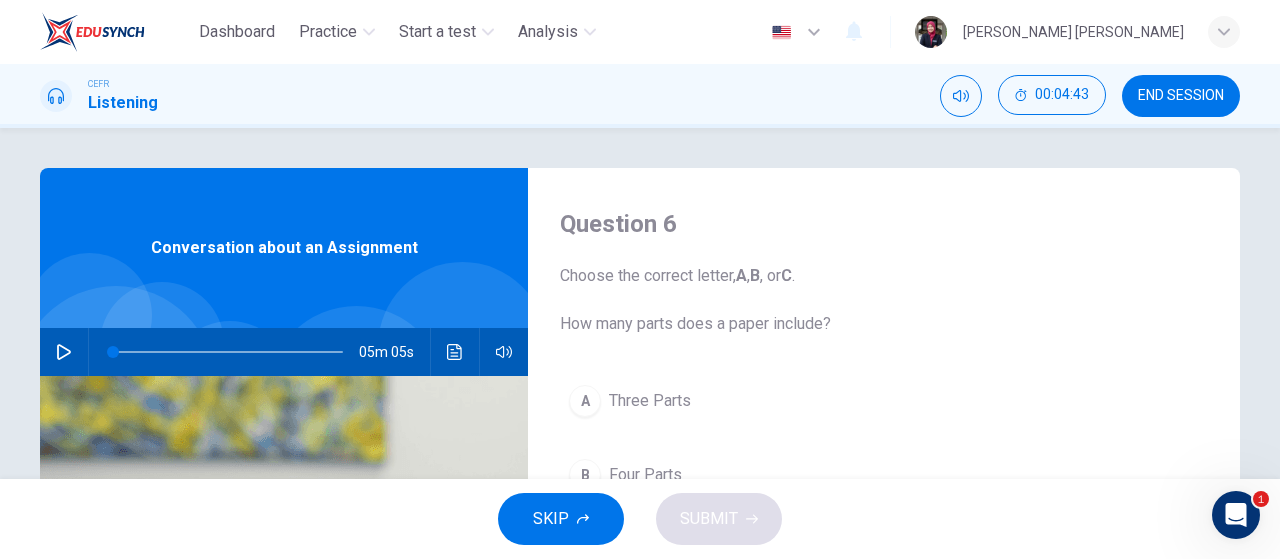 click at bounding box center [1236, 515] 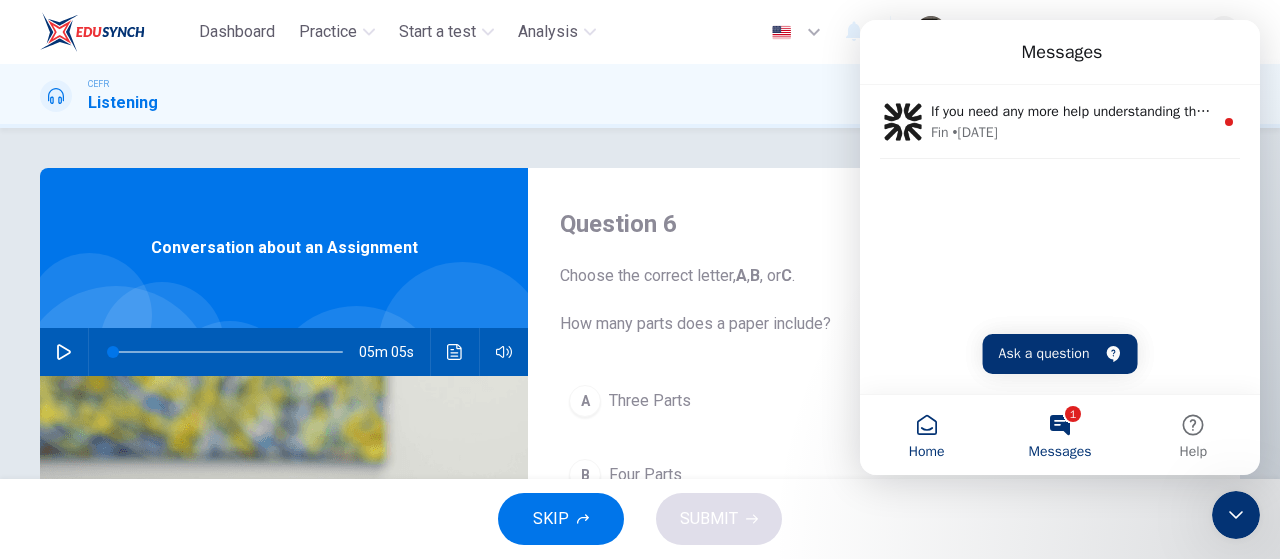 click on "Home" at bounding box center (926, 435) 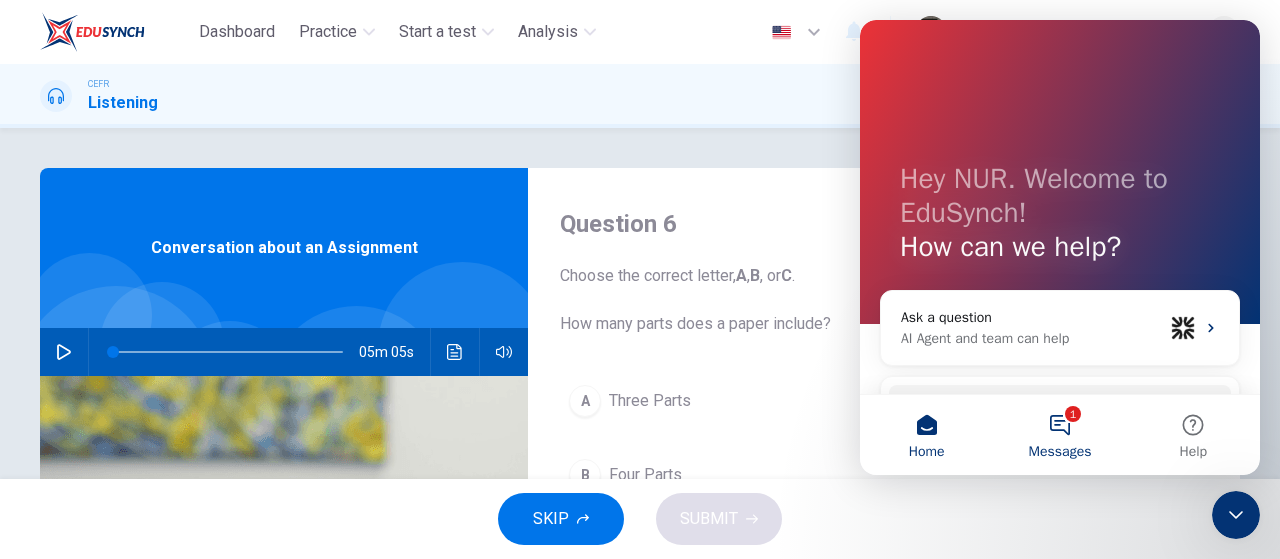click on "1 Messages" at bounding box center [1059, 435] 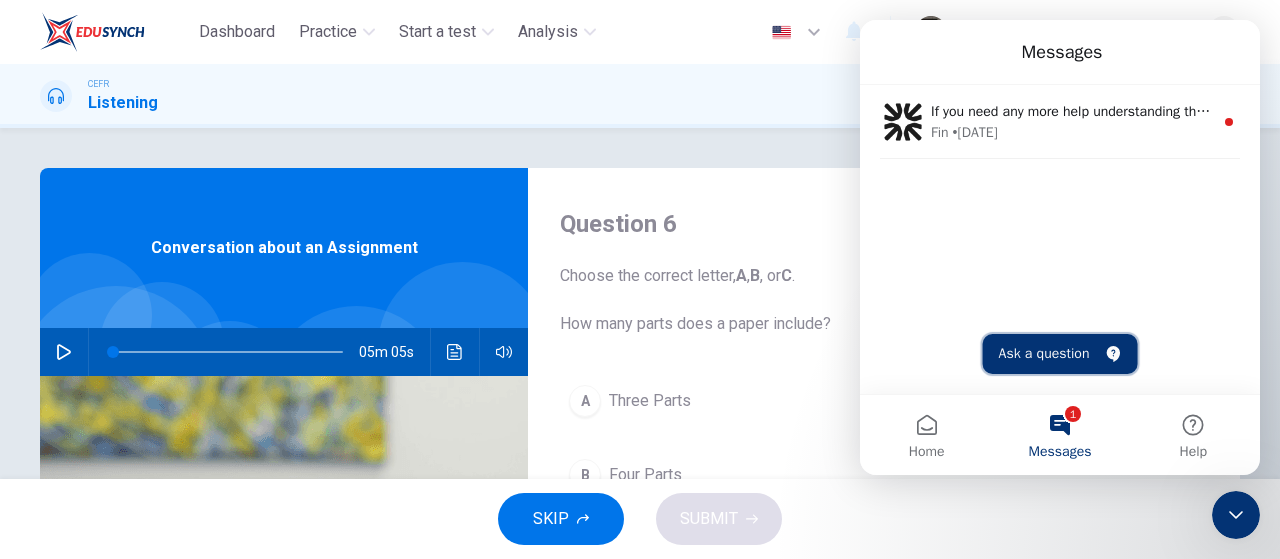 click on "Ask a question" at bounding box center [1060, 354] 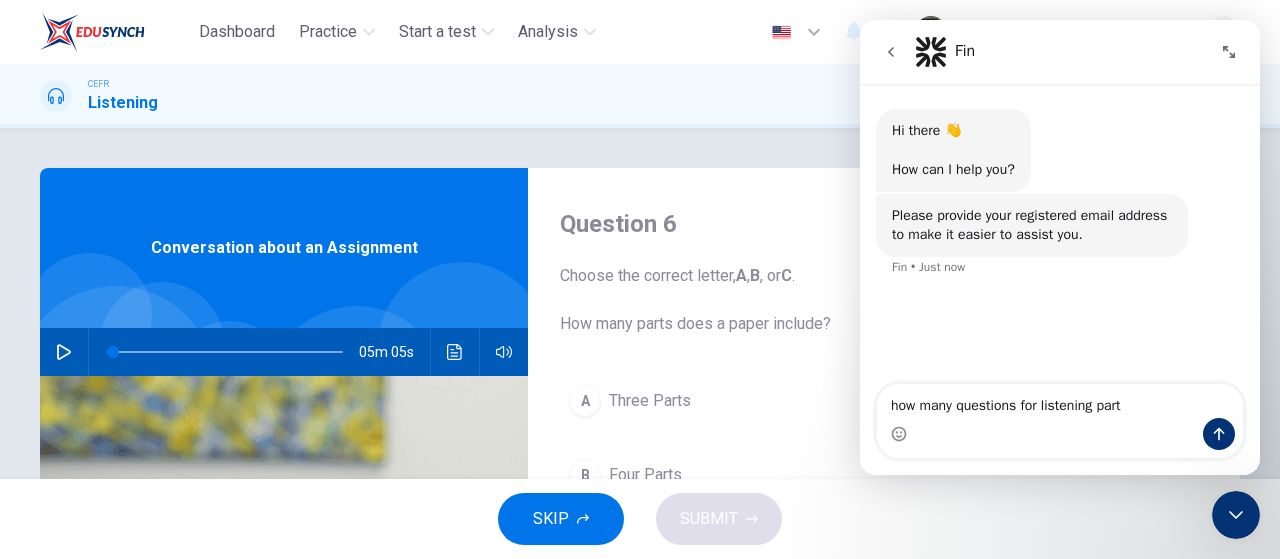 type on "how many questions for listening part?" 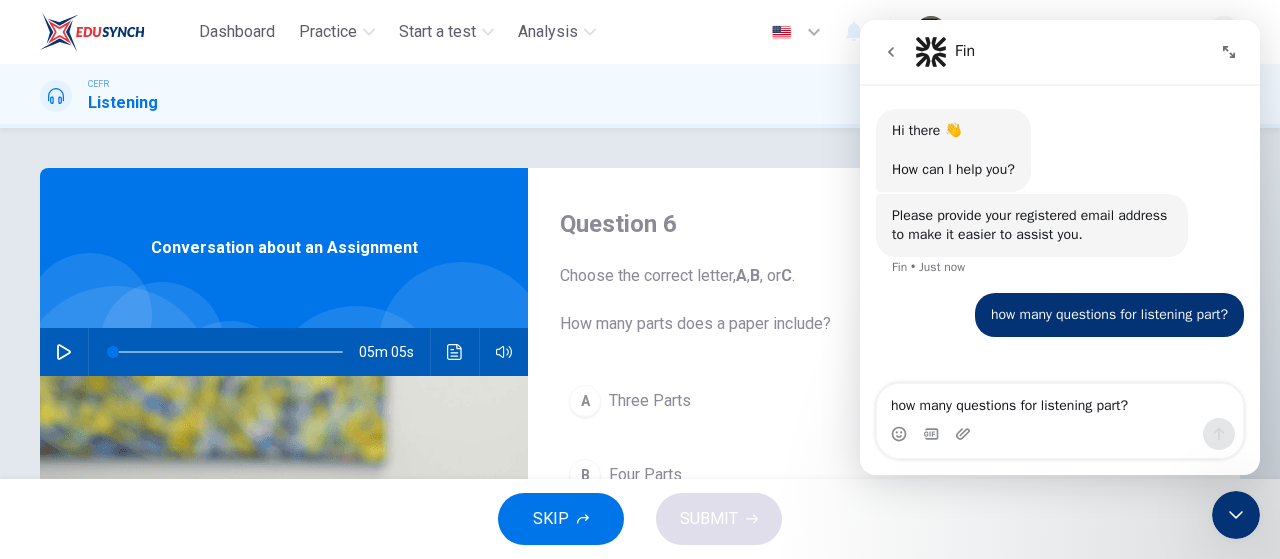 type 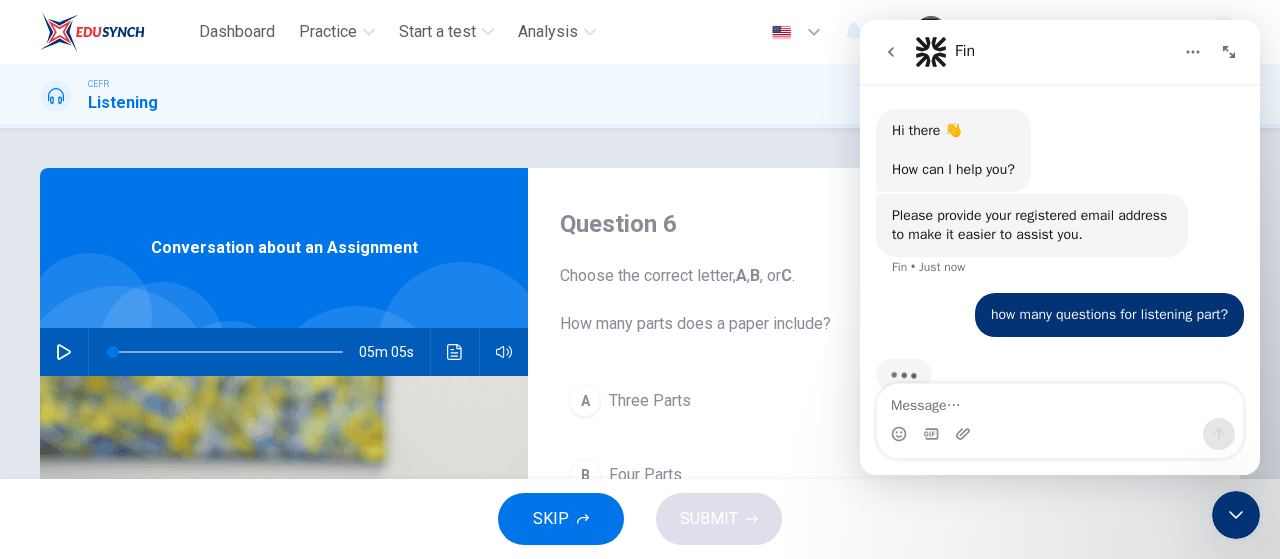 scroll, scrollTop: 38, scrollLeft: 0, axis: vertical 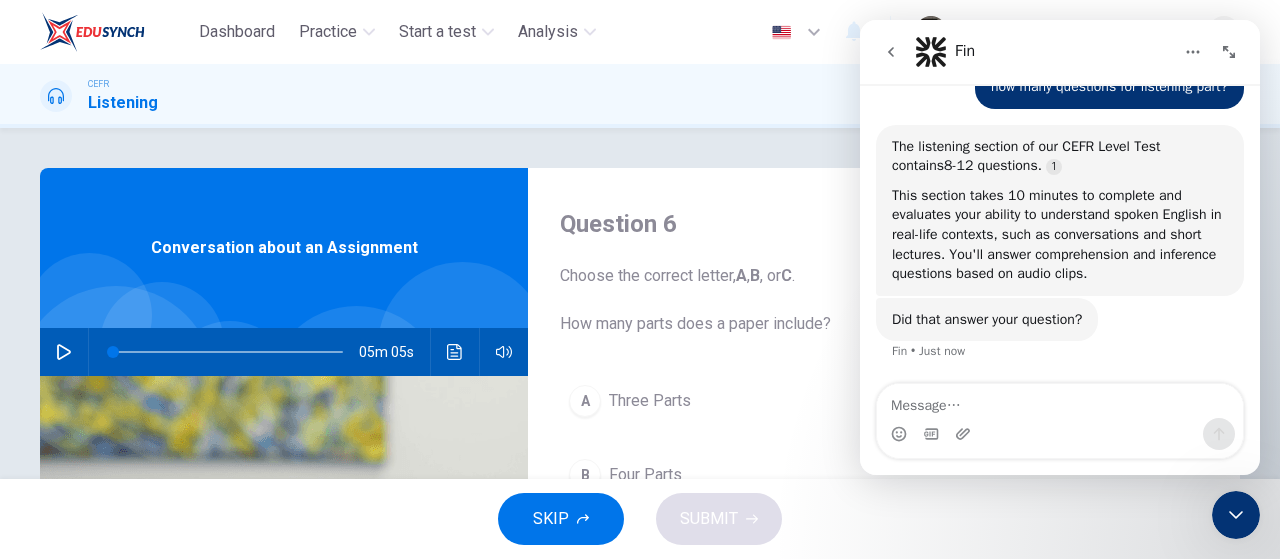 click on "SKIP SUBMIT" at bounding box center [640, 519] 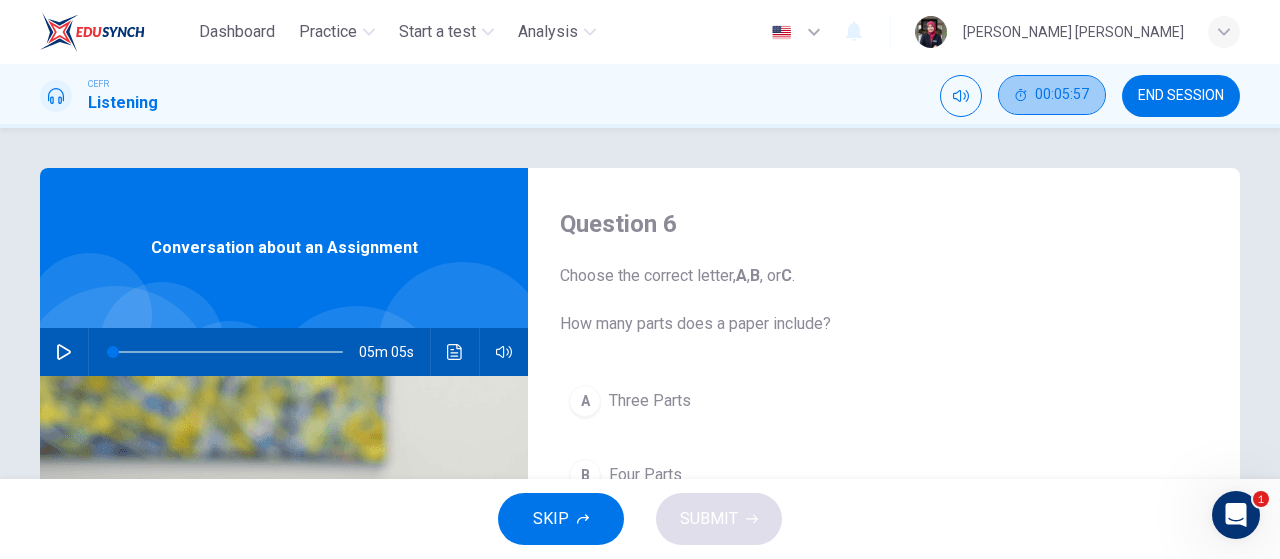 click on "00:05:57" at bounding box center [1052, 95] 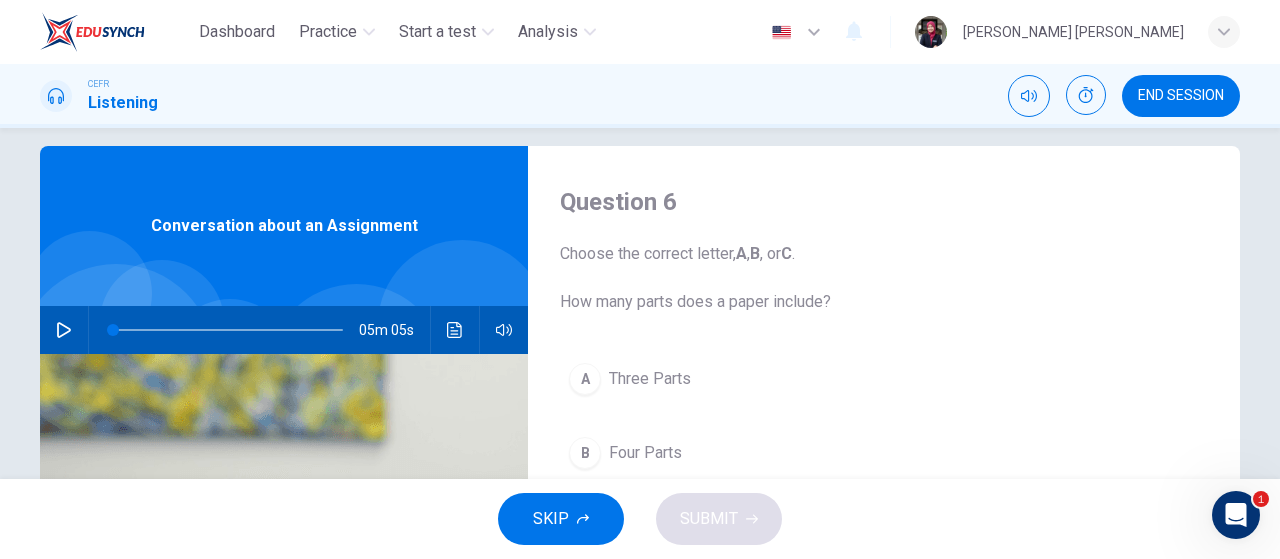 scroll, scrollTop: 0, scrollLeft: 0, axis: both 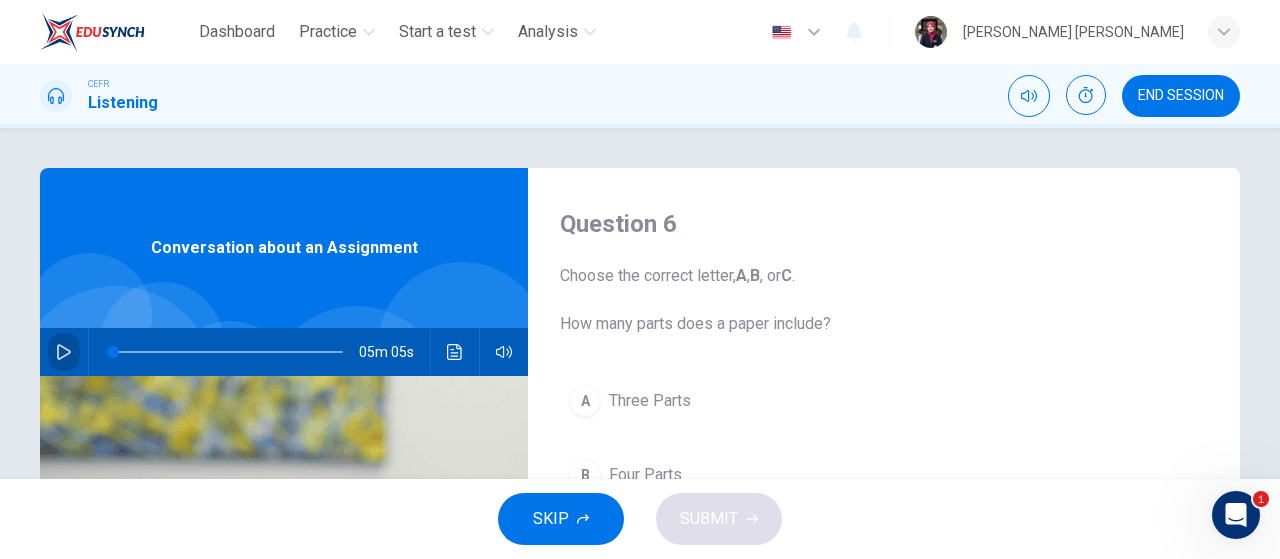 click 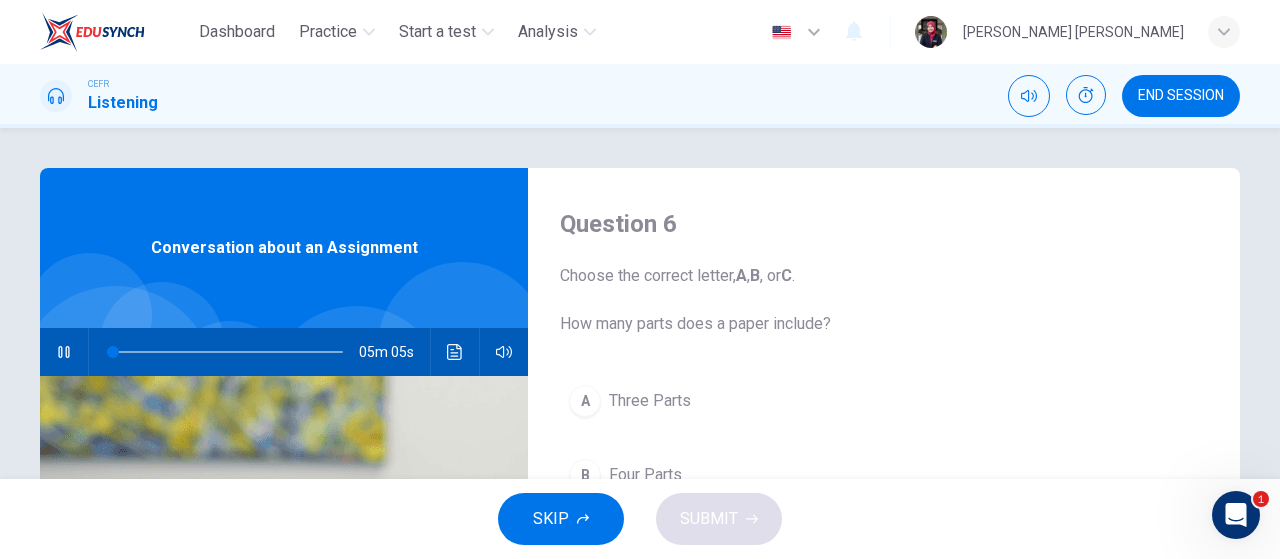 type on "0" 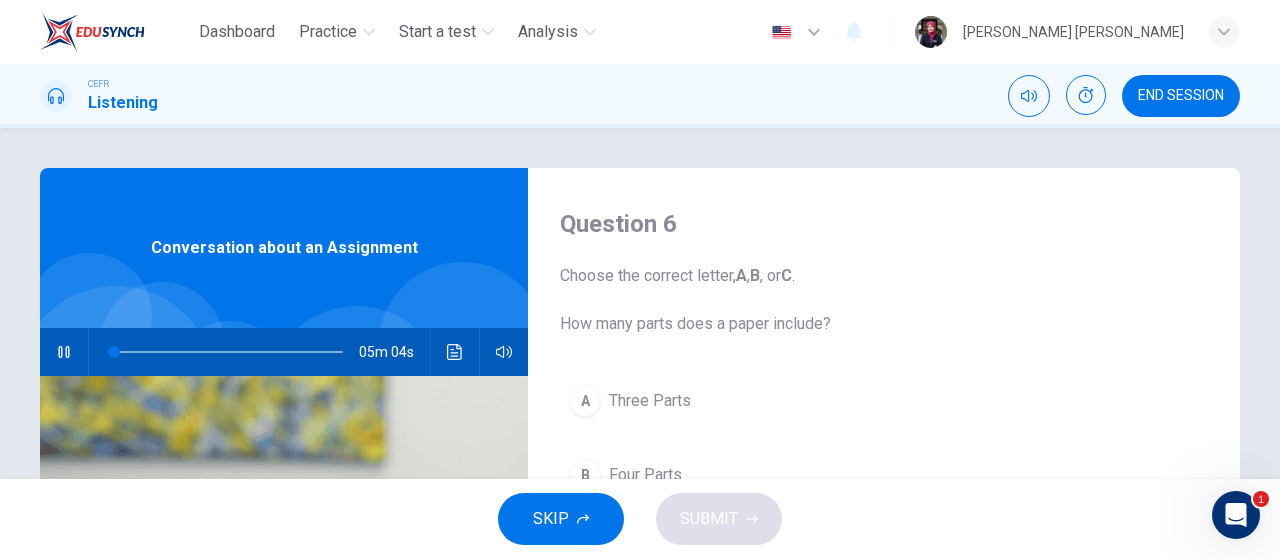 type 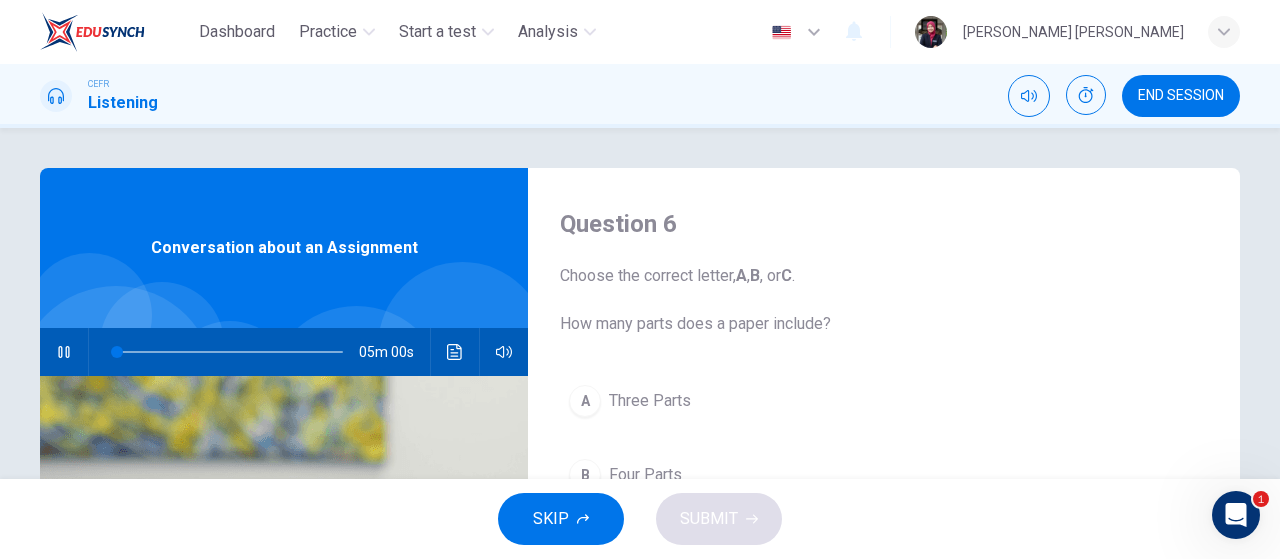 click at bounding box center [64, 352] 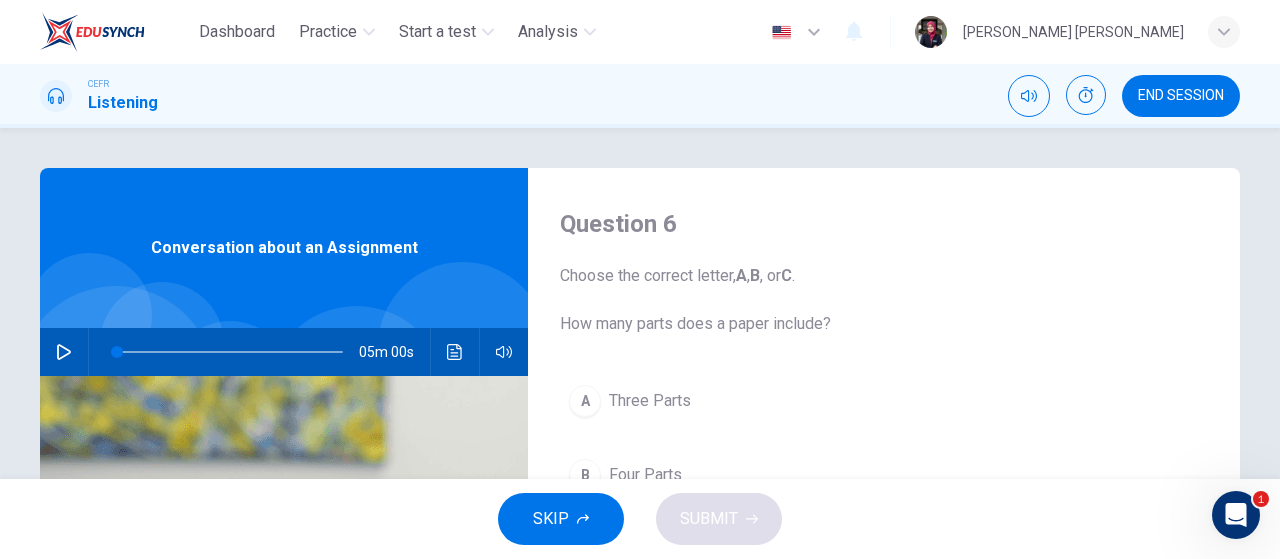 click 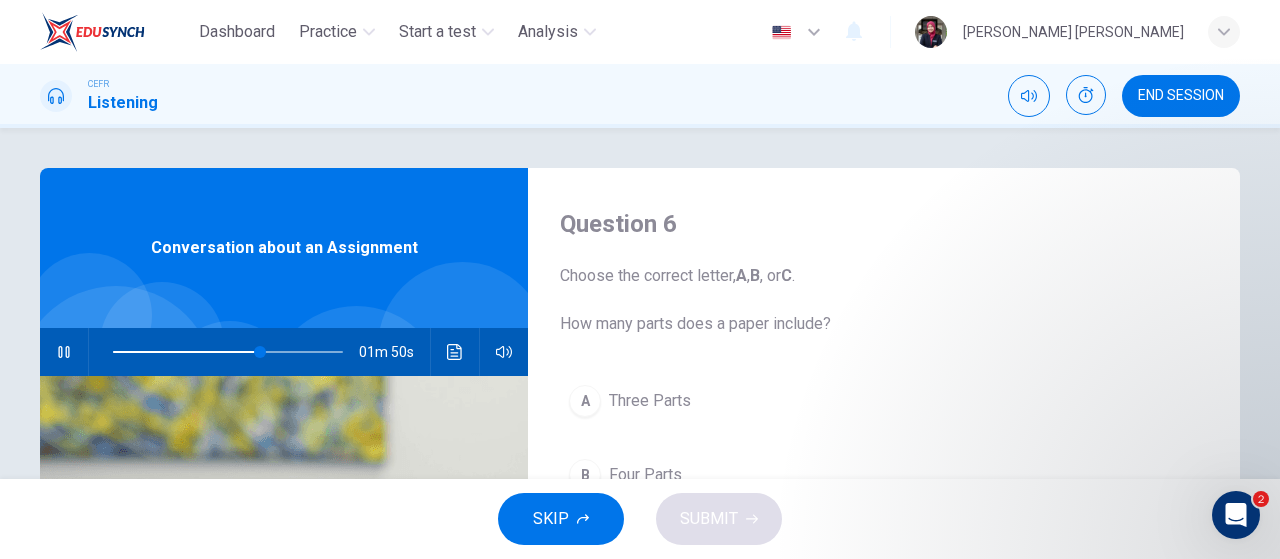 scroll, scrollTop: 234, scrollLeft: 0, axis: vertical 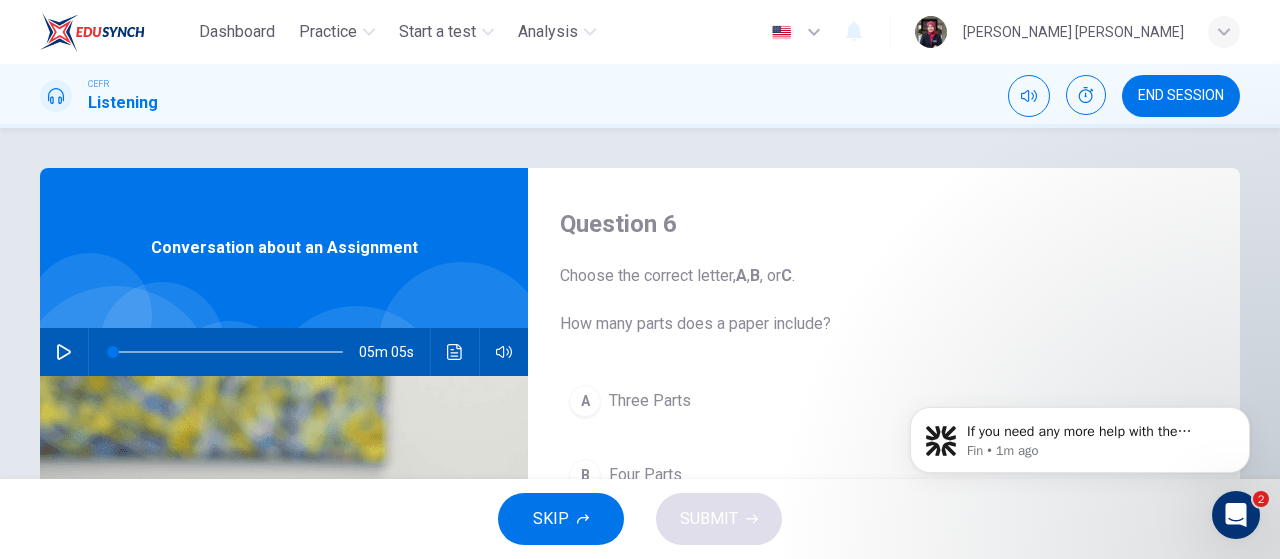 drag, startPoint x: 51, startPoint y: 357, endPoint x: 50, endPoint y: 337, distance: 20.024984 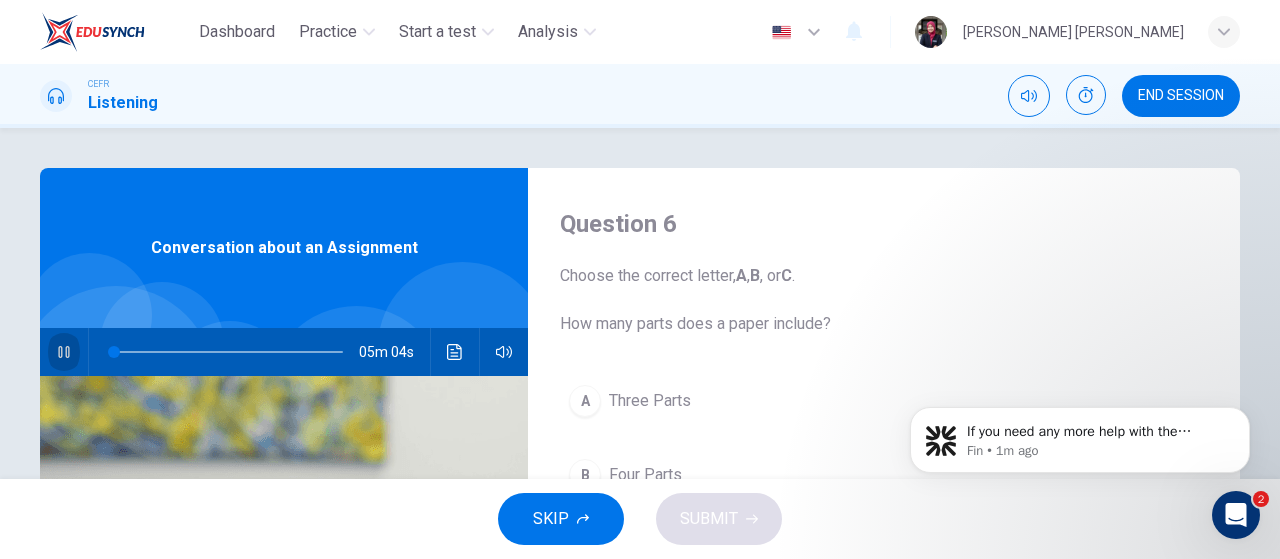 click 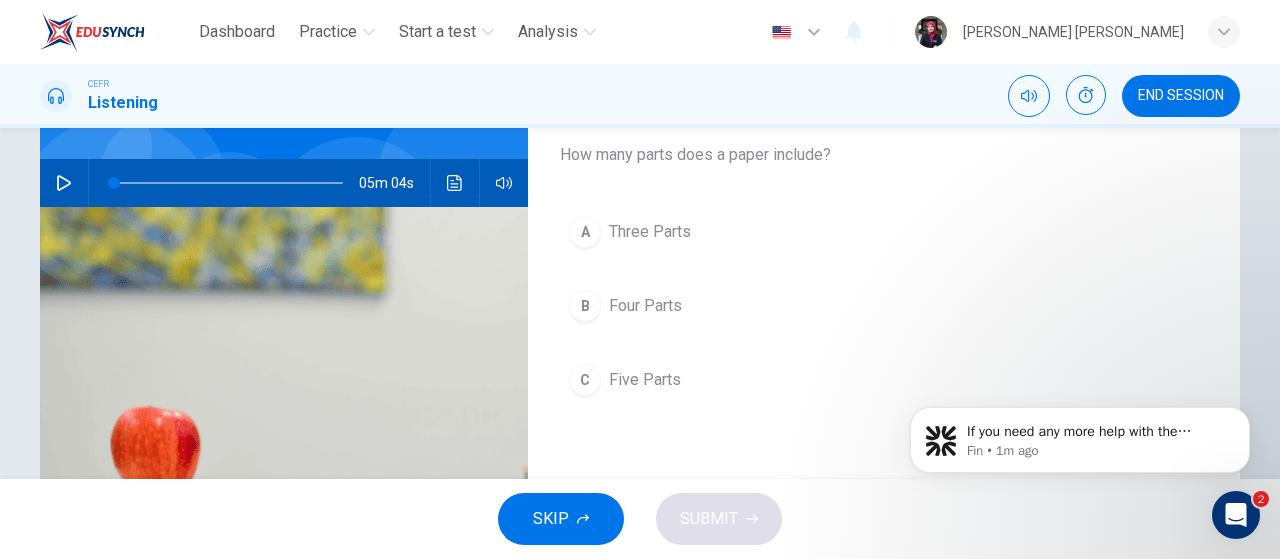 scroll, scrollTop: 172, scrollLeft: 0, axis: vertical 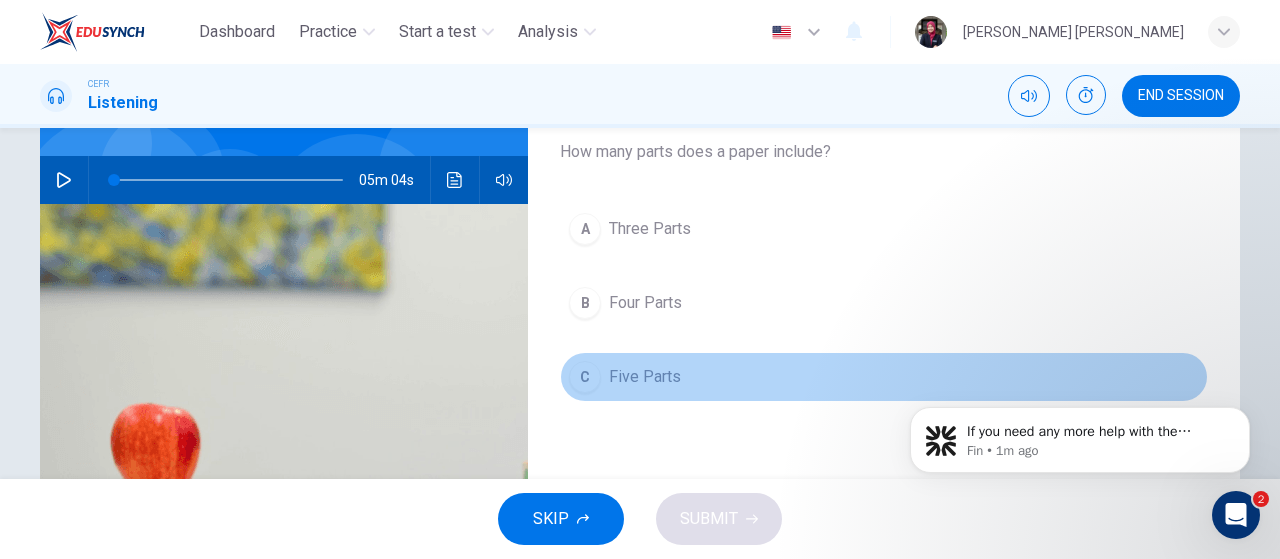 click on "C Five Parts" at bounding box center [884, 377] 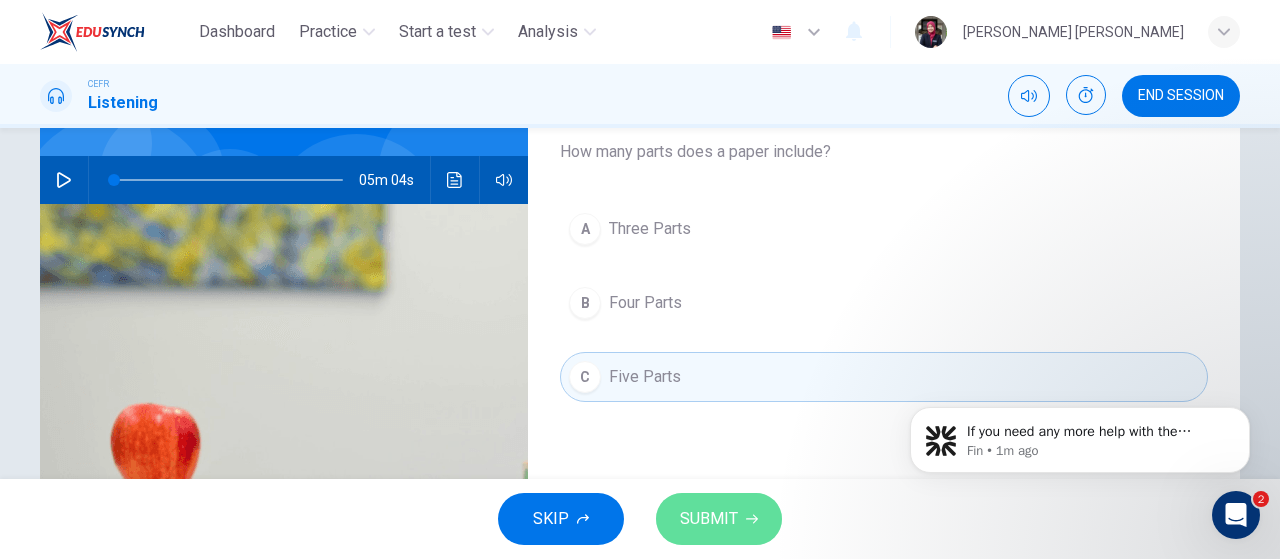 click on "SUBMIT" at bounding box center (719, 519) 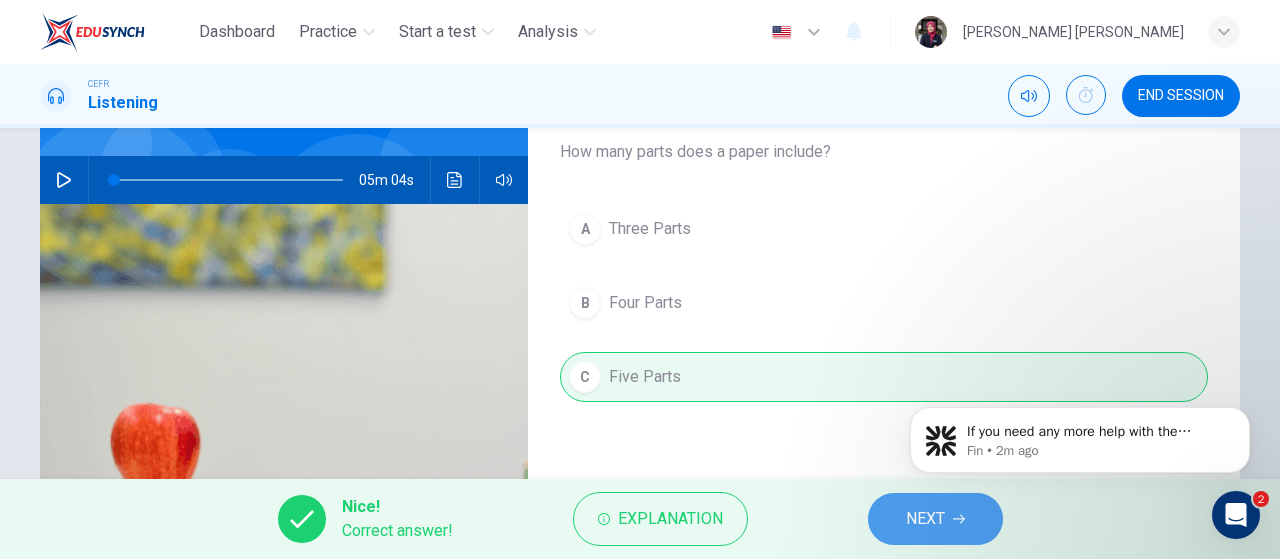 click on "NEXT" at bounding box center [935, 519] 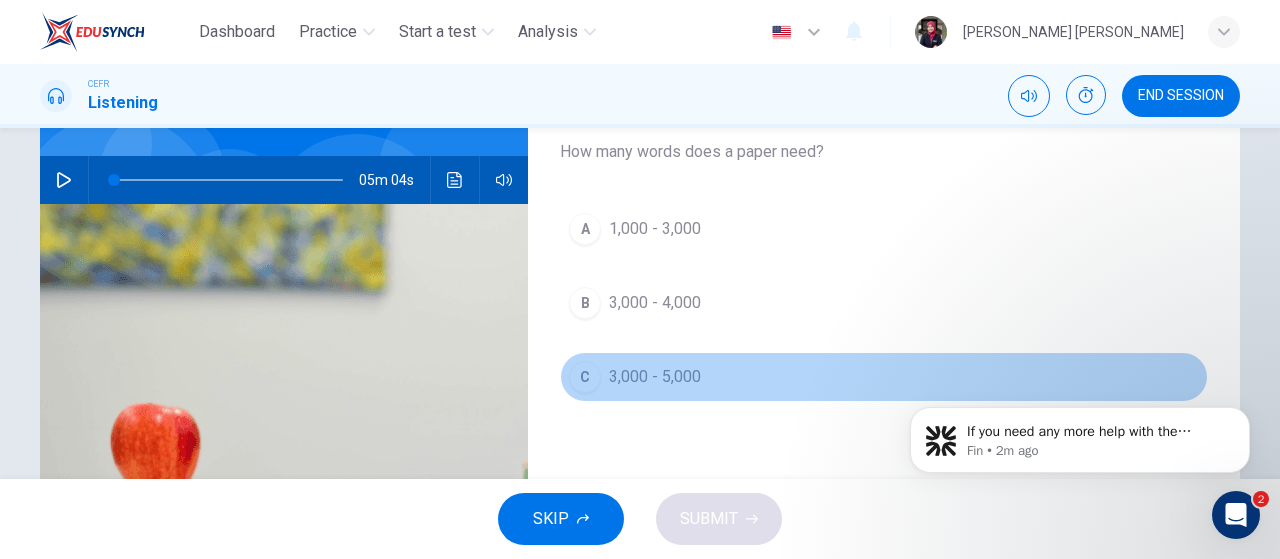 click on "C 3,000 - 5,000" at bounding box center [884, 377] 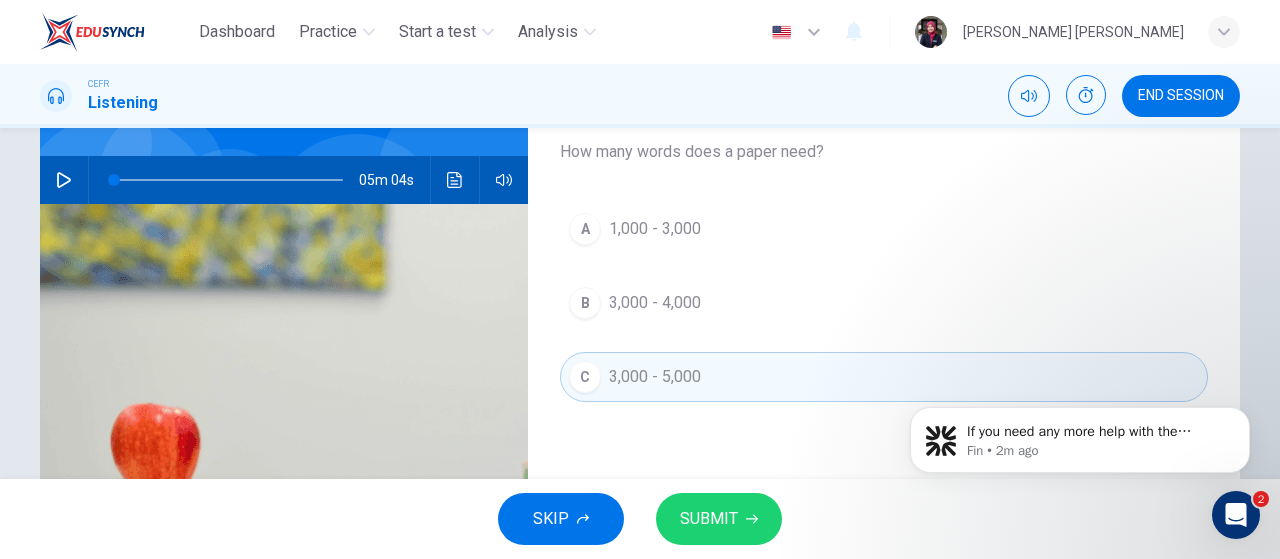 click on "SUBMIT" at bounding box center (719, 519) 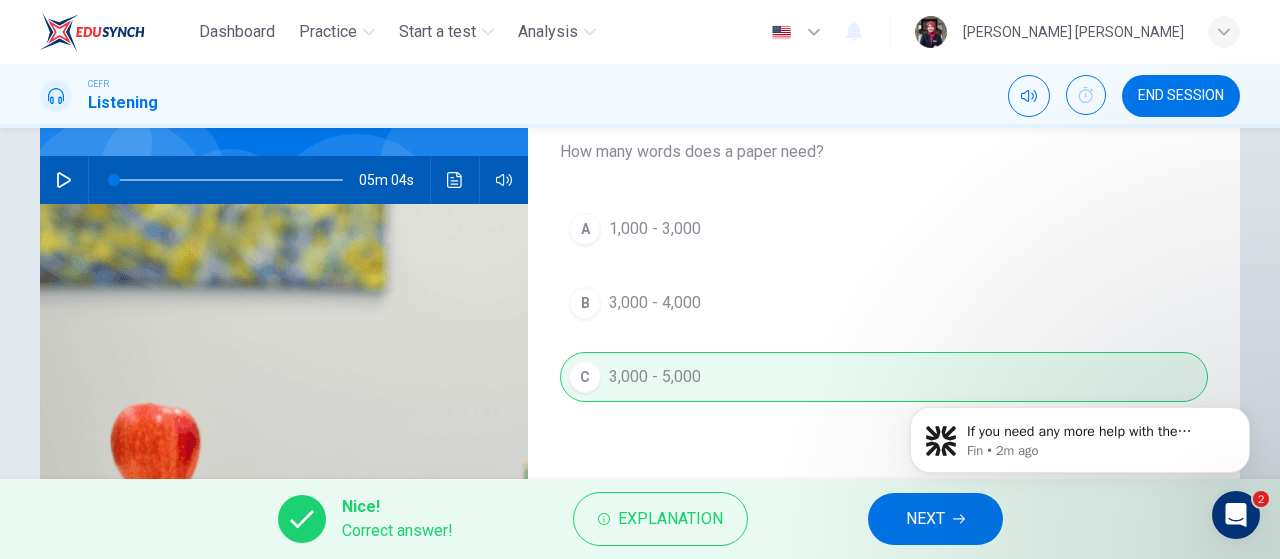 click 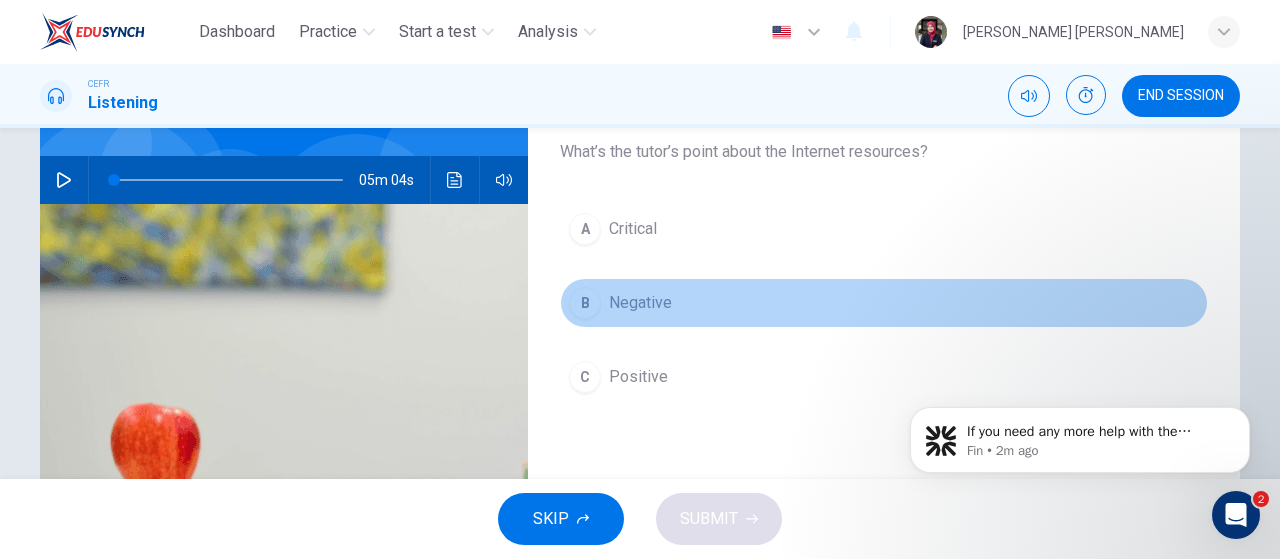 click on "B Negative" at bounding box center [884, 303] 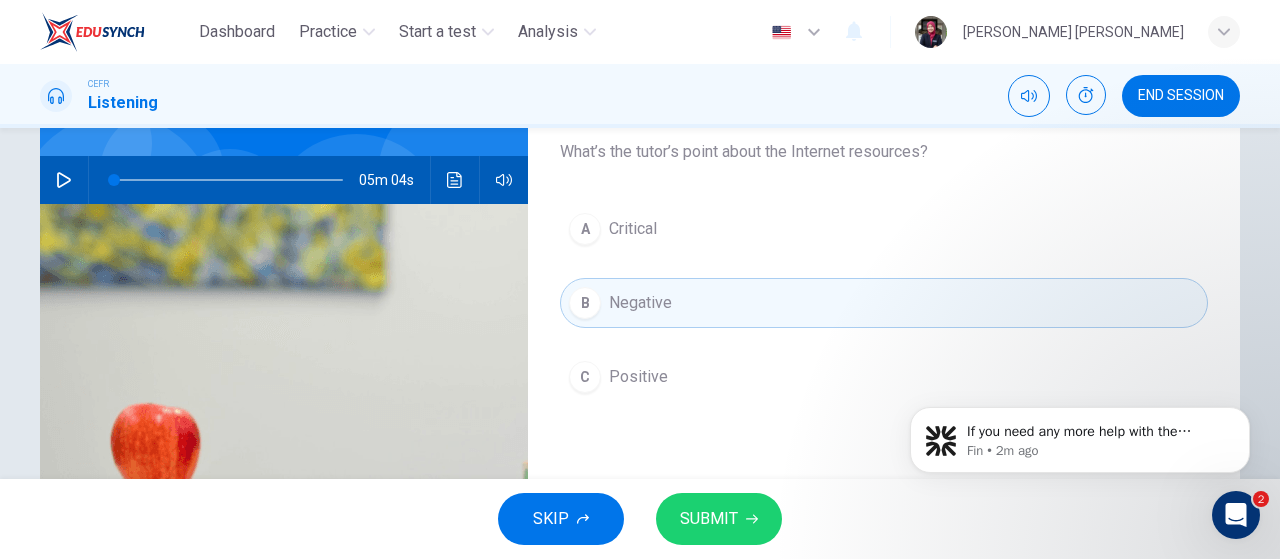 click on "SUBMIT" at bounding box center (719, 519) 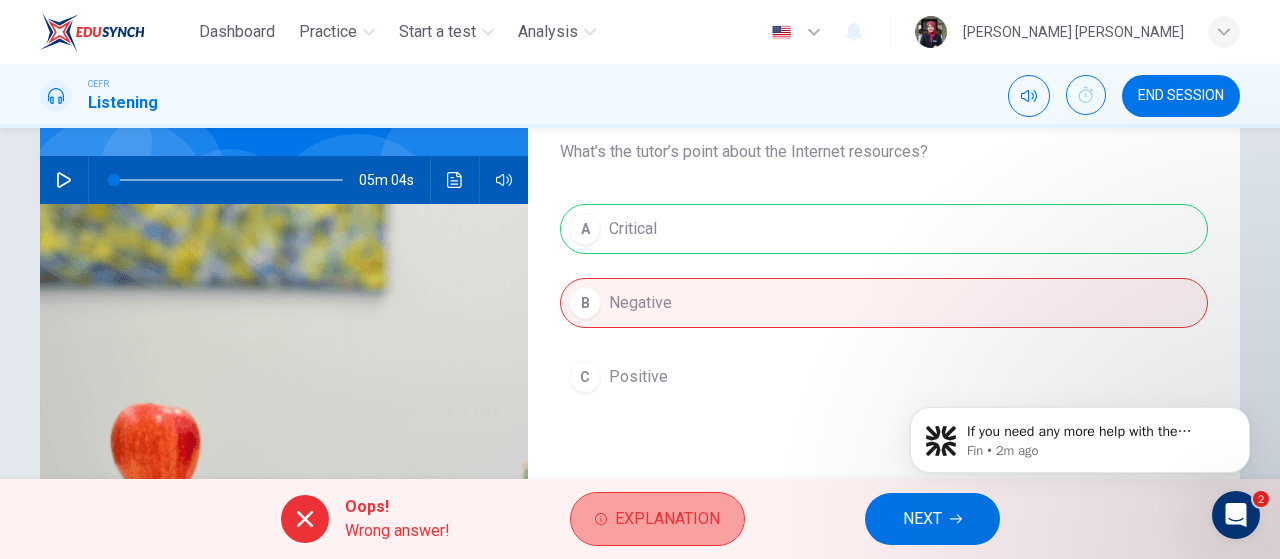 click on "Explanation" at bounding box center (667, 519) 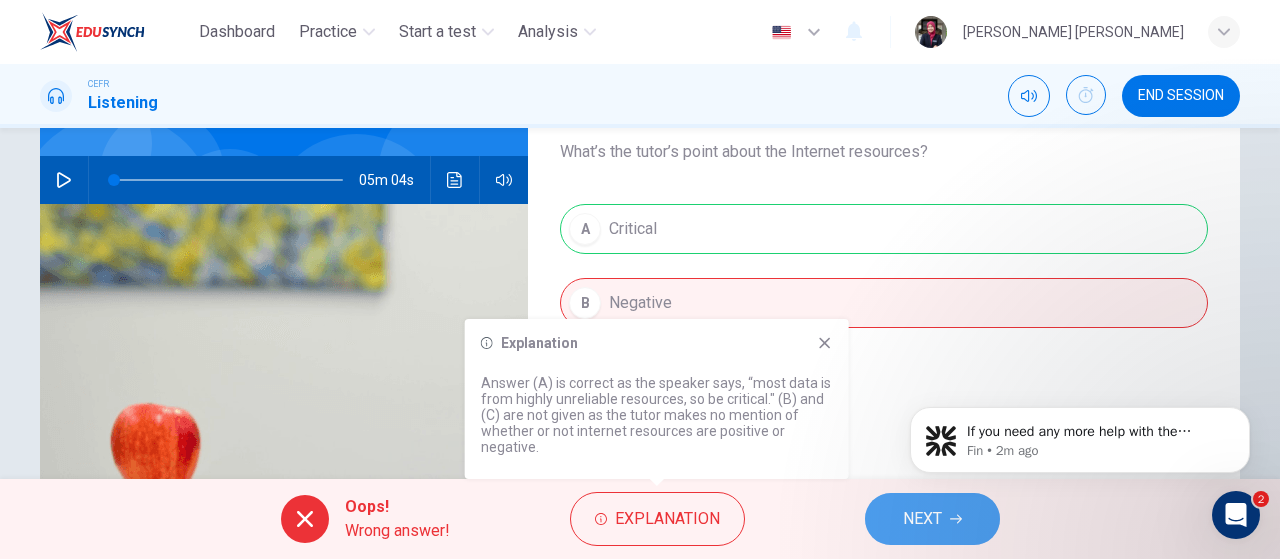 click on "NEXT" at bounding box center [922, 519] 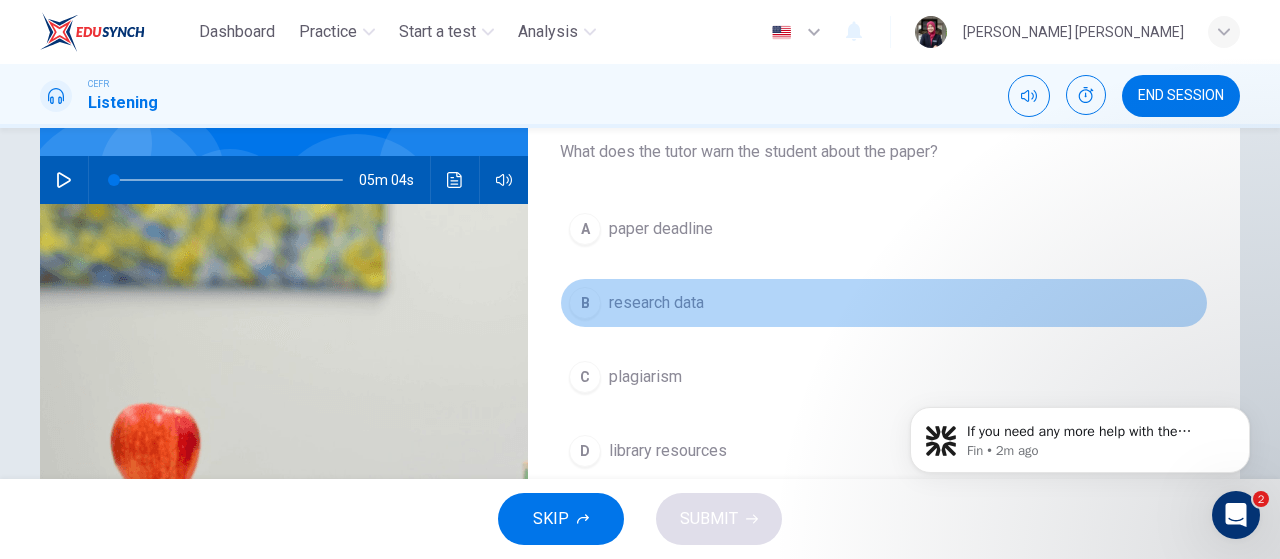 click on "B research data" at bounding box center (884, 303) 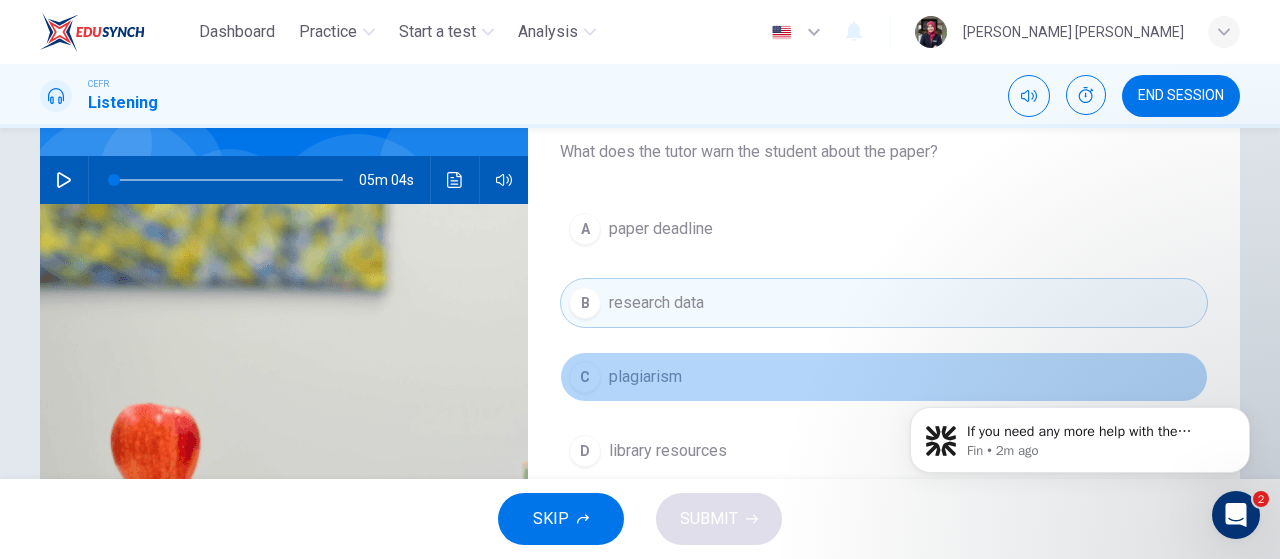 click on "C plagiarism" at bounding box center (884, 377) 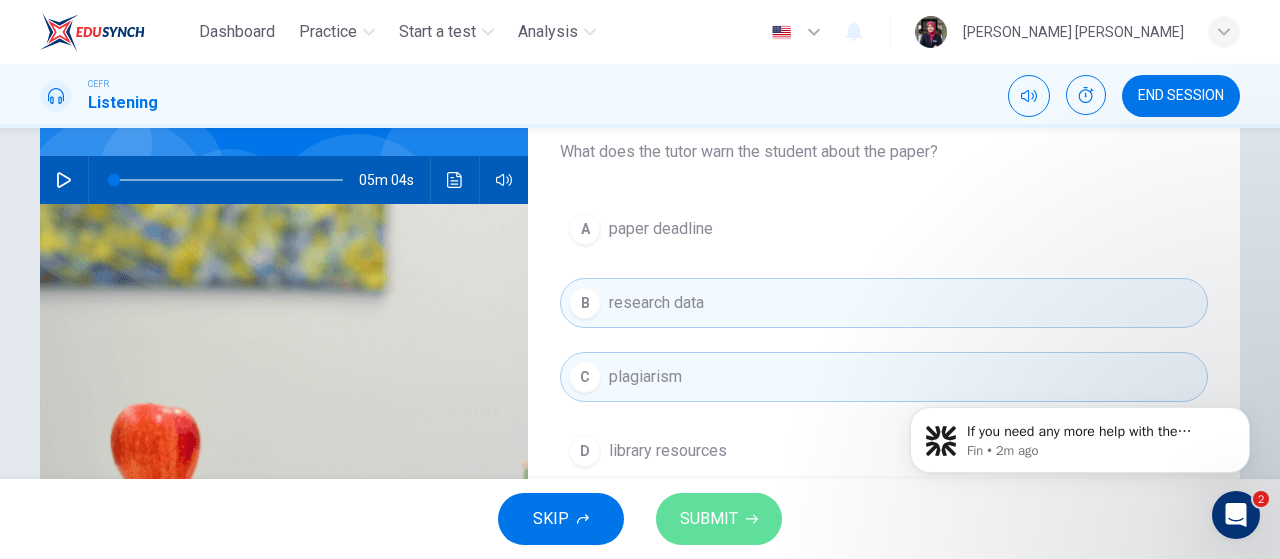 click on "SUBMIT" at bounding box center [719, 519] 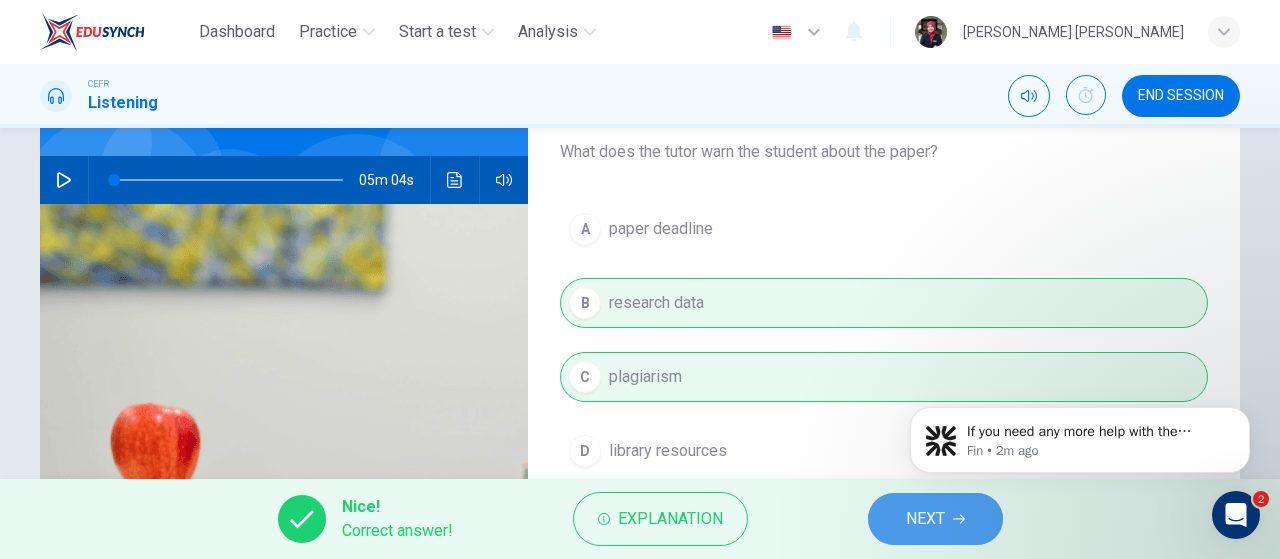 click on "NEXT" at bounding box center [935, 519] 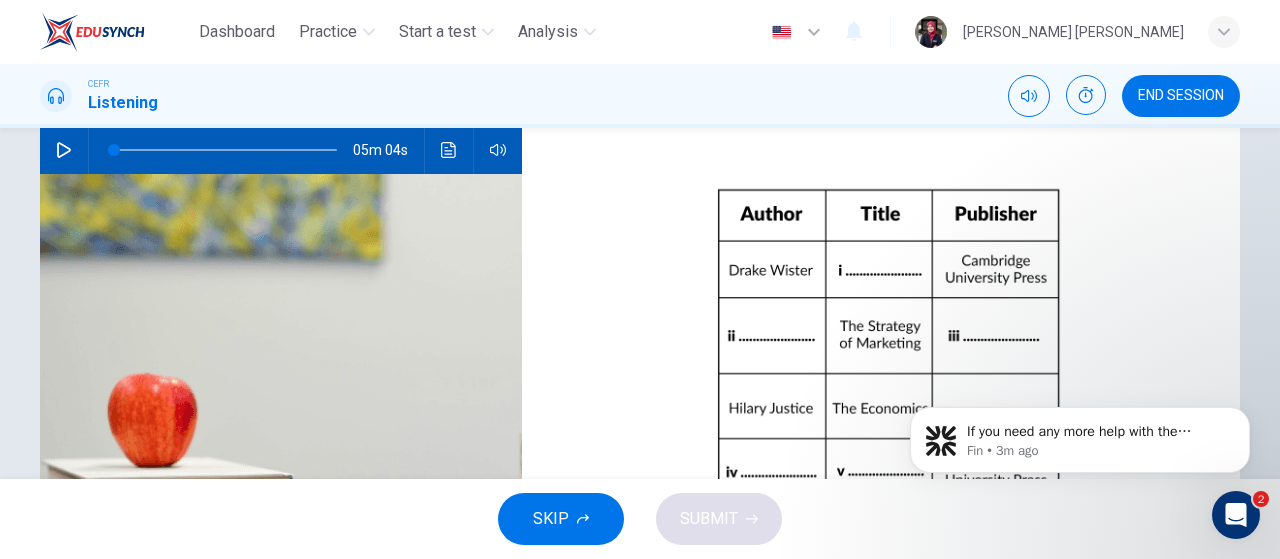 scroll, scrollTop: 424, scrollLeft: 0, axis: vertical 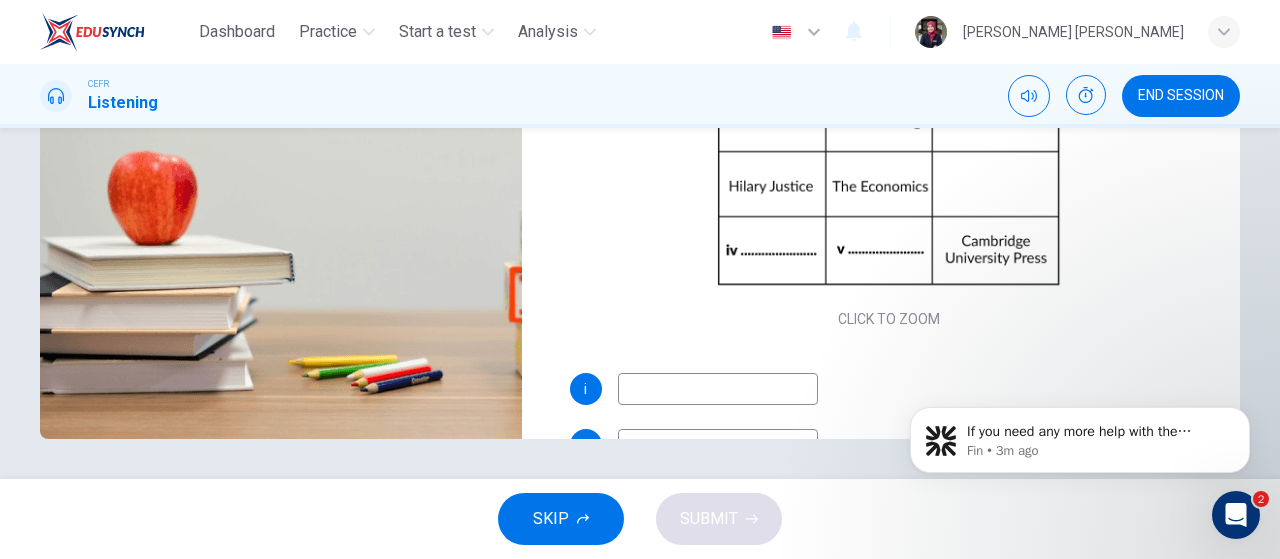 drag, startPoint x: 389, startPoint y: 20, endPoint x: 381, endPoint y: 122, distance: 102.31325 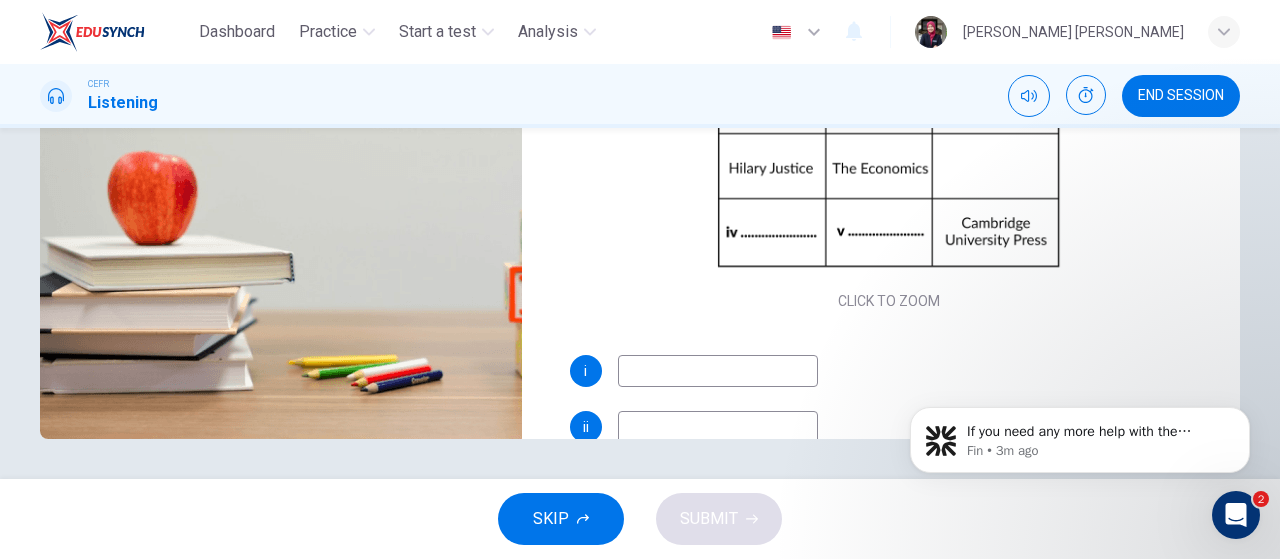 scroll, scrollTop: 0, scrollLeft: 0, axis: both 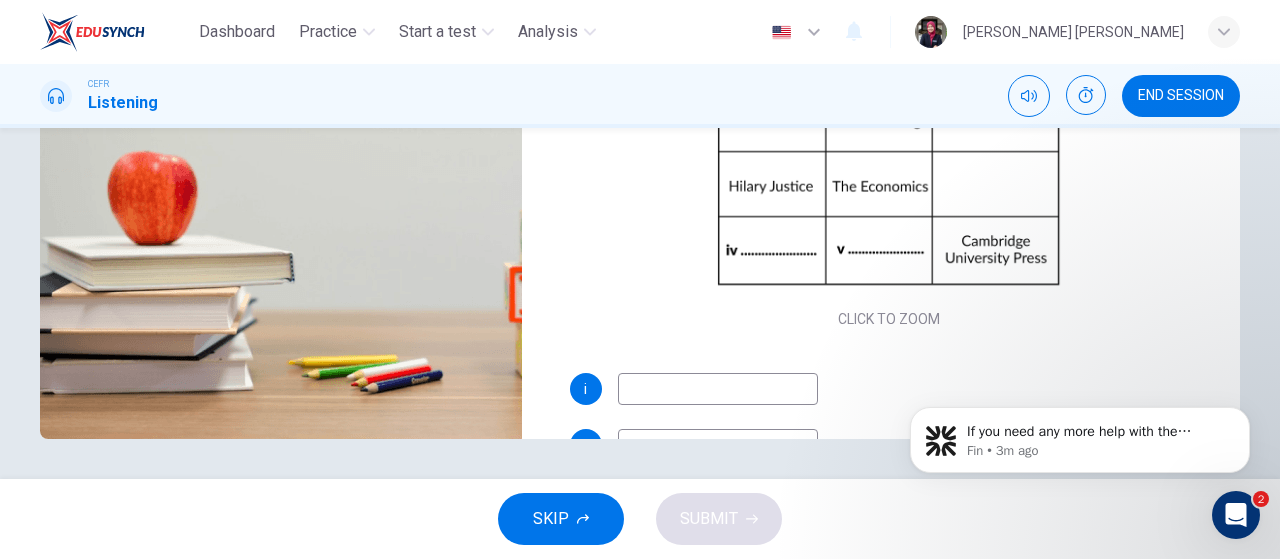 drag, startPoint x: 1269, startPoint y: 390, endPoint x: 1269, endPoint y: 314, distance: 76 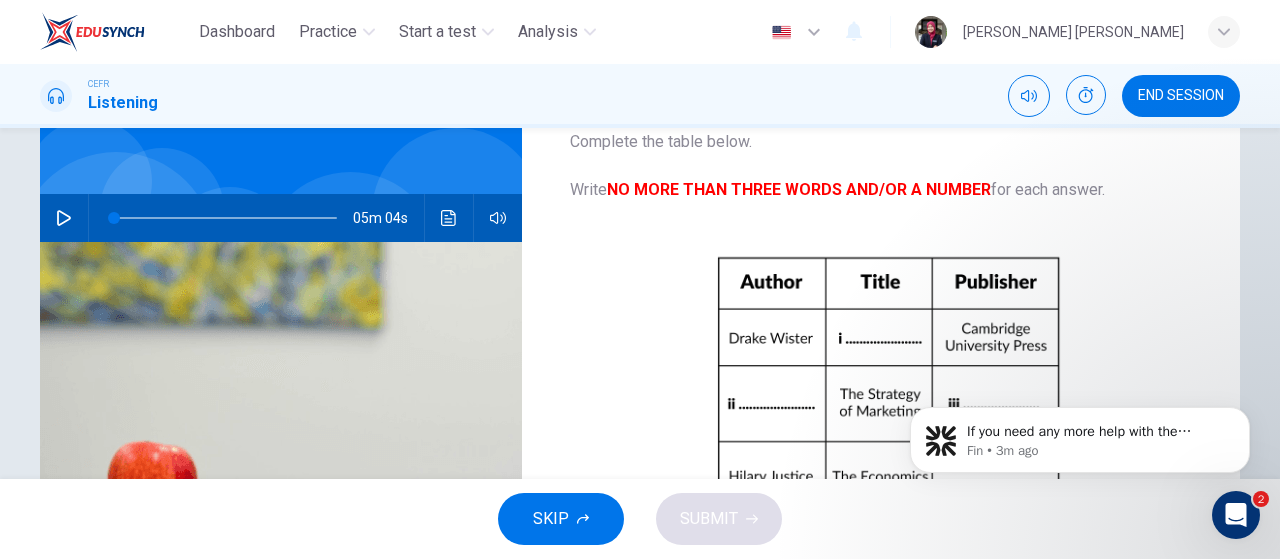 scroll, scrollTop: 136, scrollLeft: 0, axis: vertical 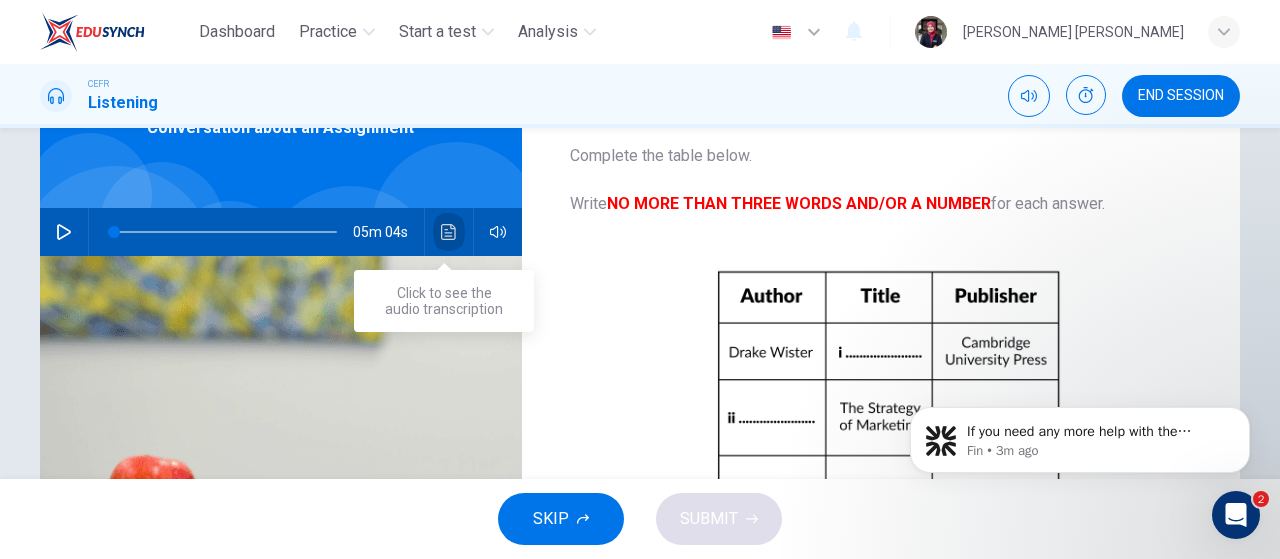 click at bounding box center (449, 232) 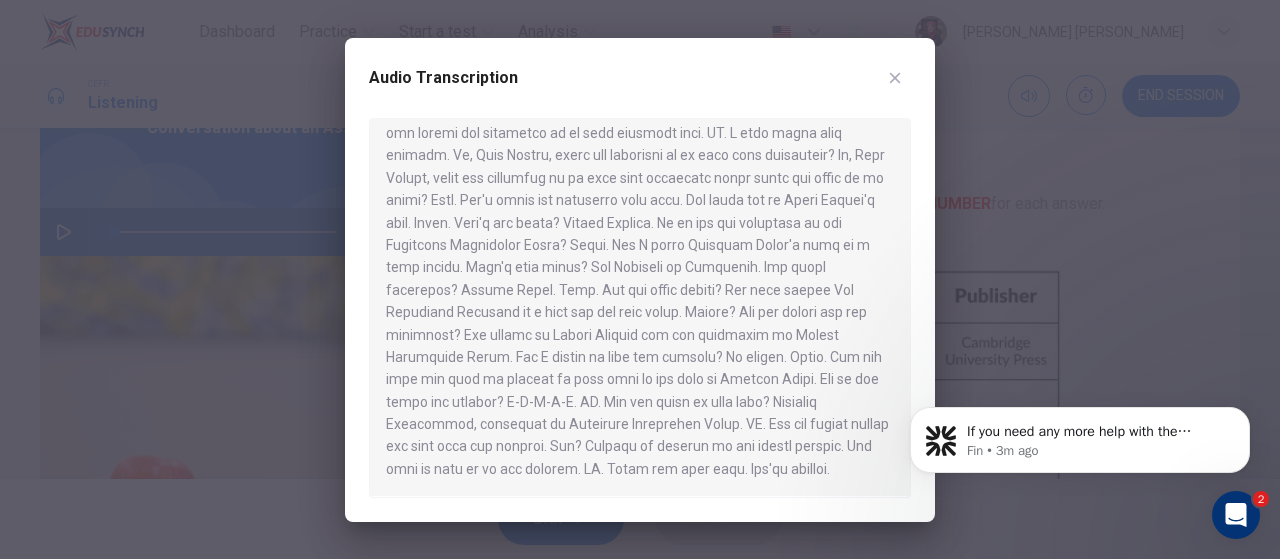 scroll, scrollTop: 750, scrollLeft: 0, axis: vertical 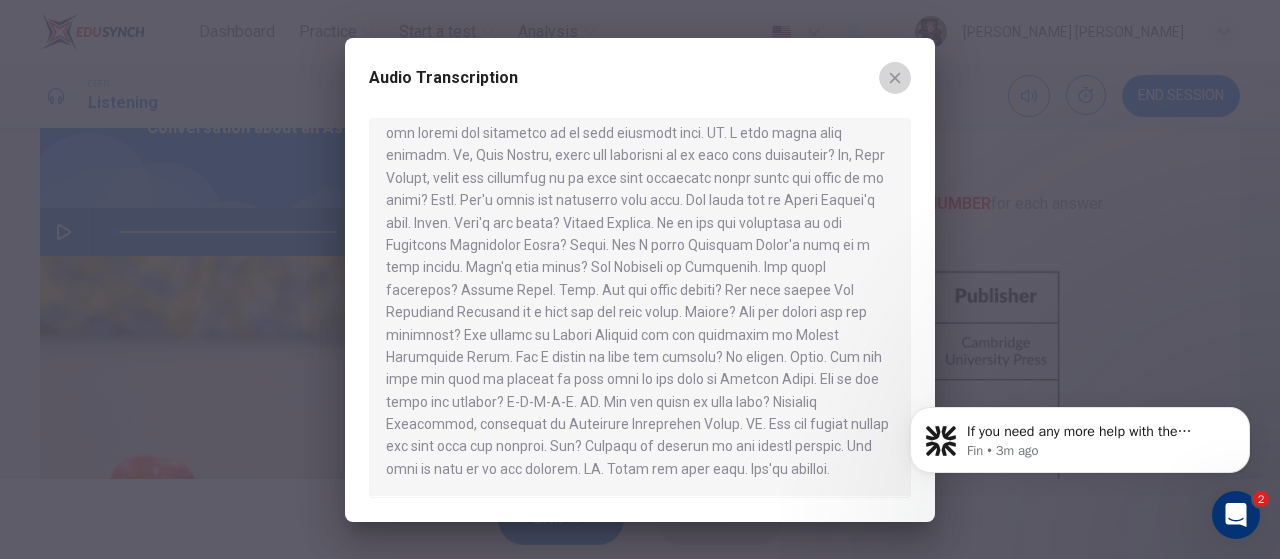 click 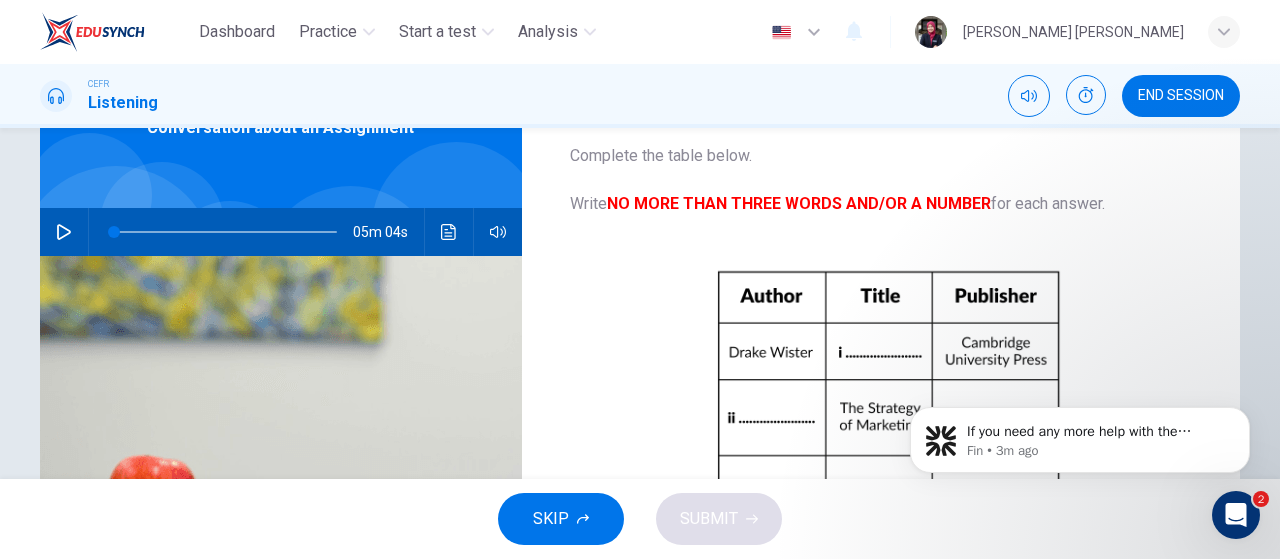scroll, scrollTop: 424, scrollLeft: 0, axis: vertical 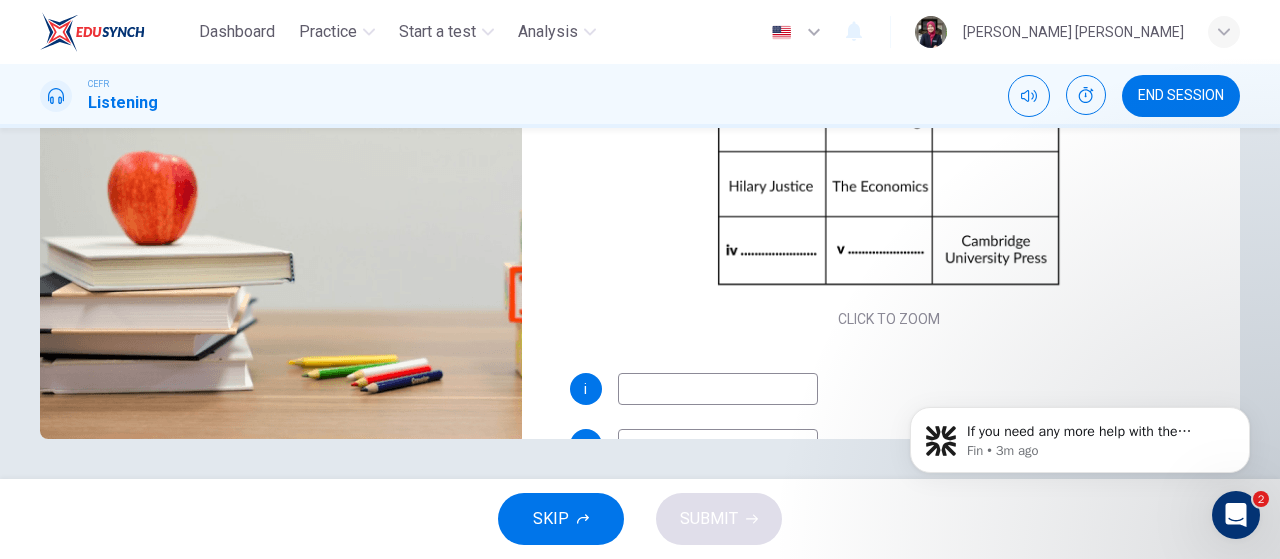 drag, startPoint x: 1279, startPoint y: 255, endPoint x: 388, endPoint y: 70, distance: 910.0033 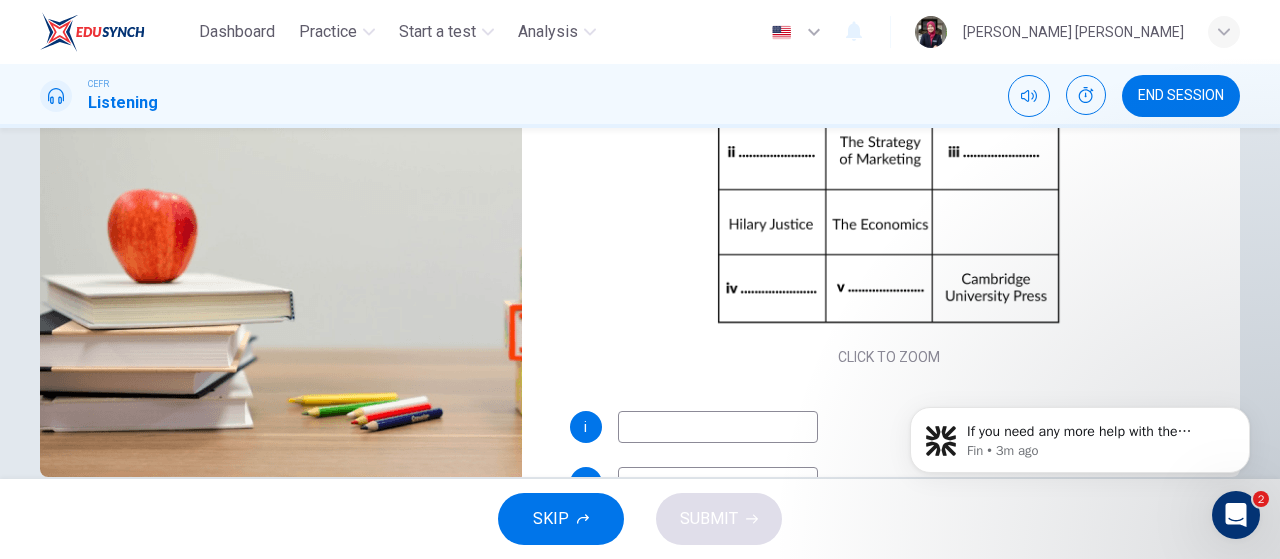 scroll, scrollTop: 380, scrollLeft: 0, axis: vertical 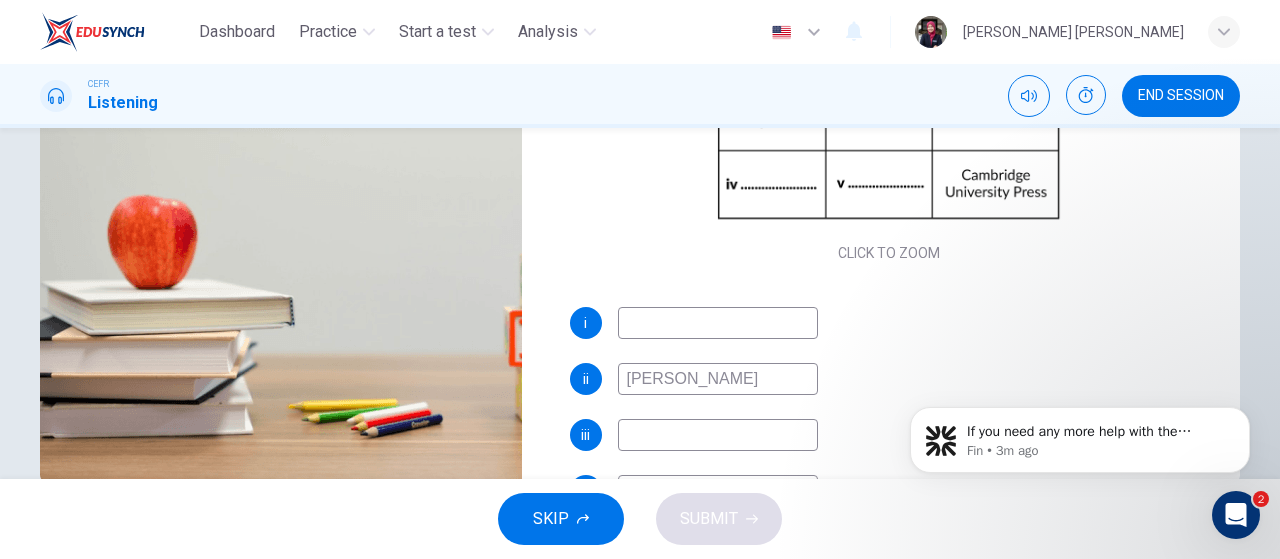 type on "Victoria Smith" 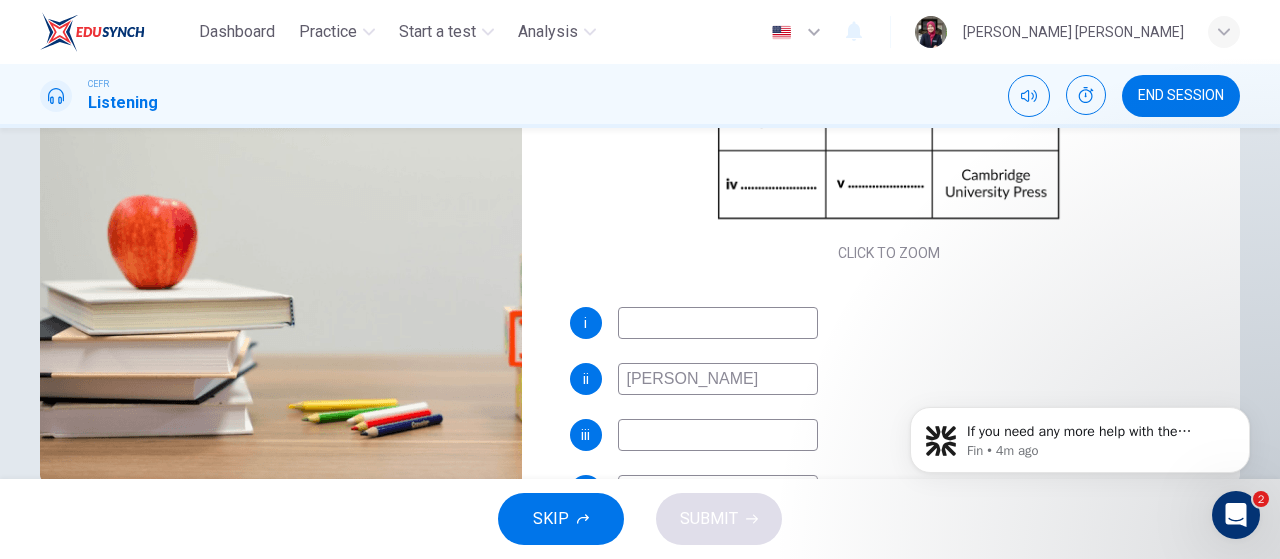 drag, startPoint x: 1269, startPoint y: 390, endPoint x: 1260, endPoint y: 277, distance: 113.35784 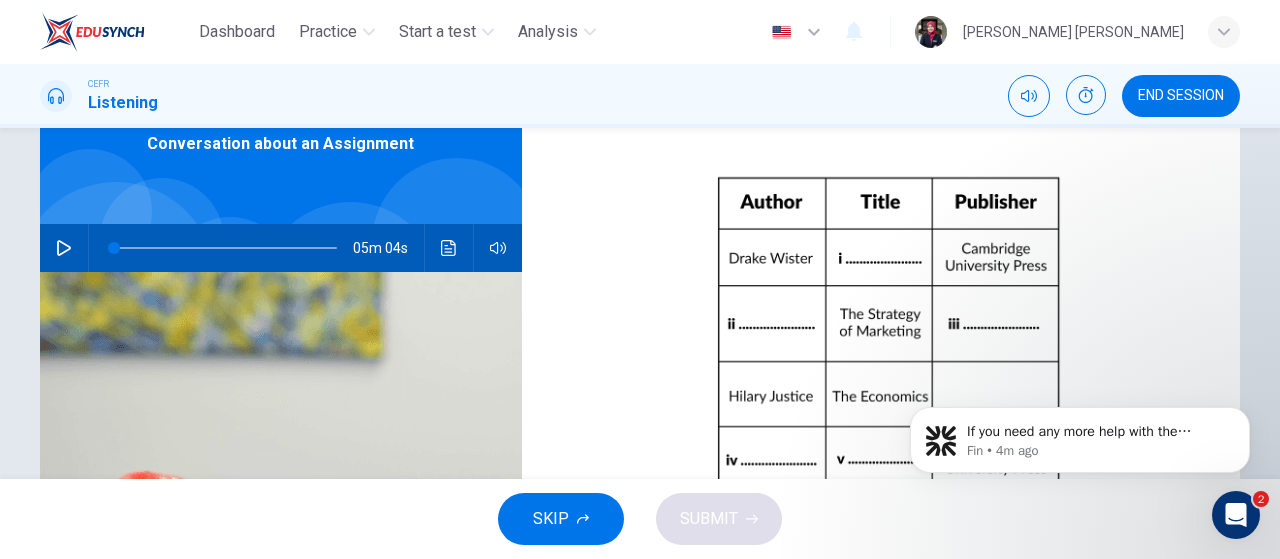 scroll, scrollTop: 70, scrollLeft: 0, axis: vertical 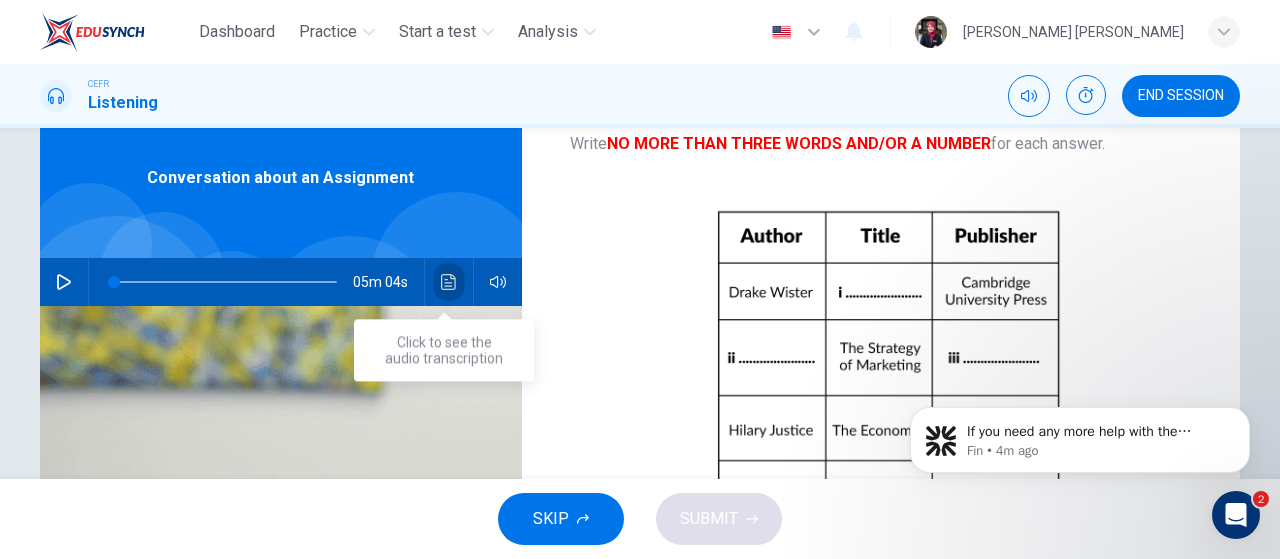 click 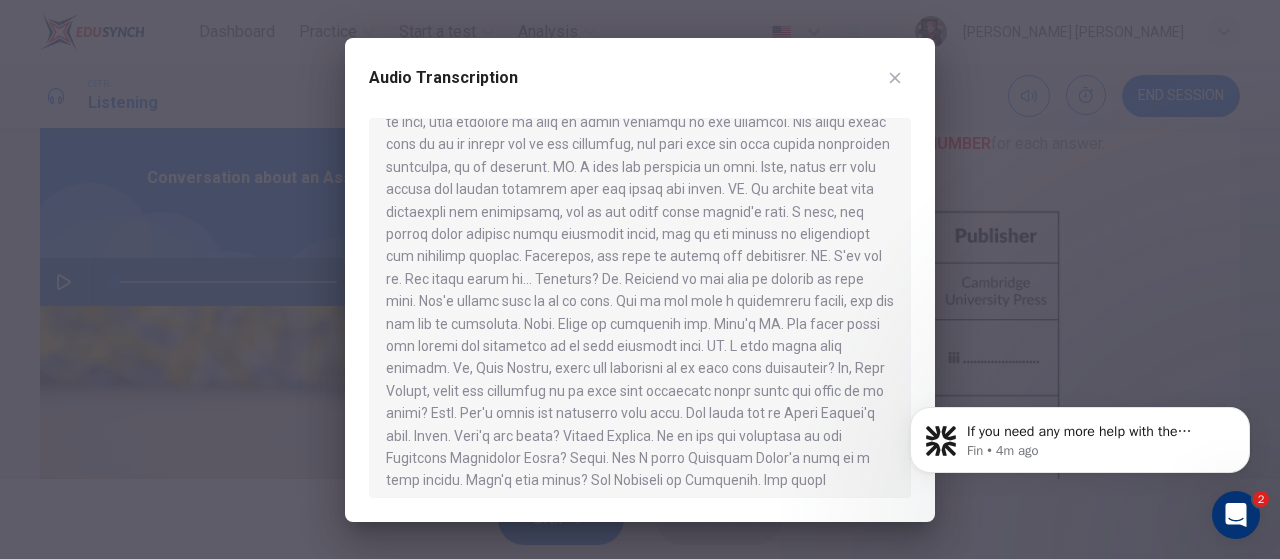 scroll, scrollTop: 679, scrollLeft: 0, axis: vertical 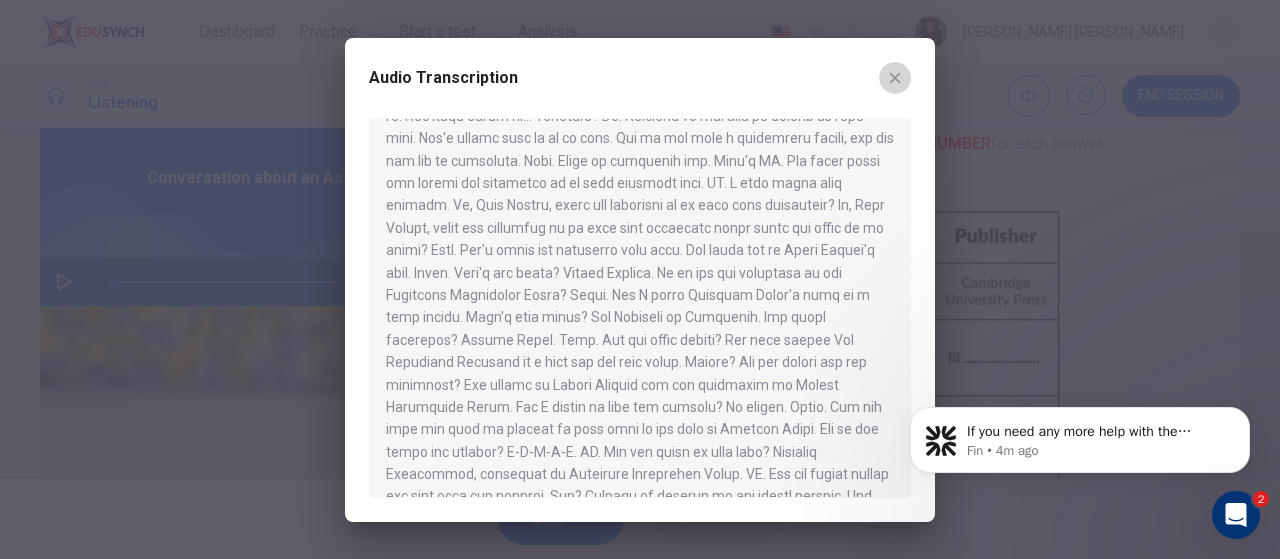 click 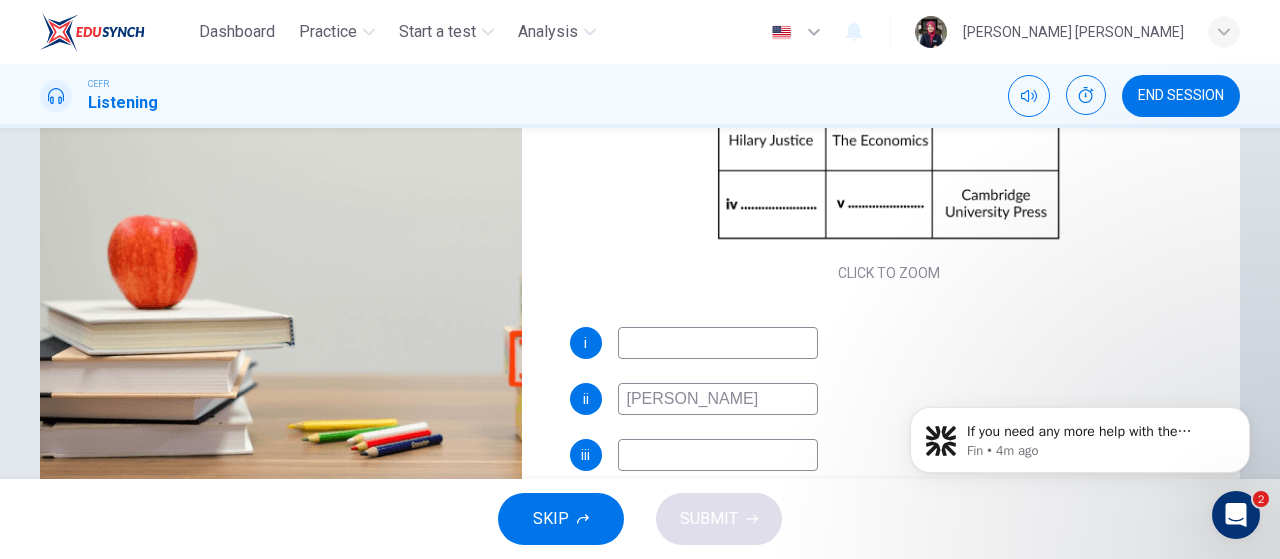 scroll, scrollTop: 424, scrollLeft: 0, axis: vertical 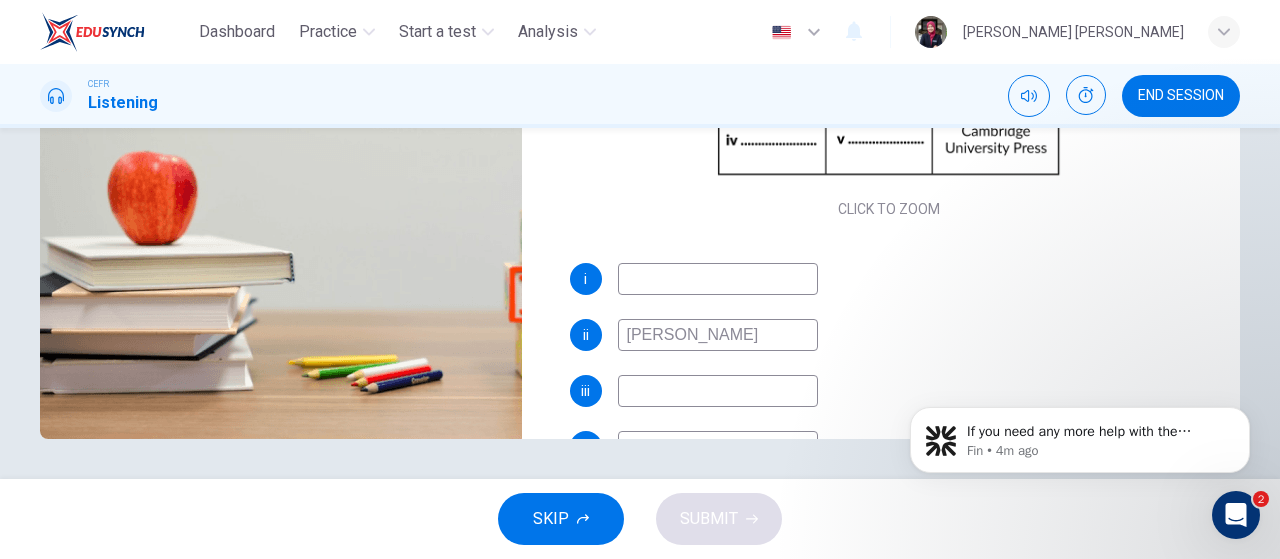 drag, startPoint x: 1279, startPoint y: 300, endPoint x: 389, endPoint y: 88, distance: 914.90106 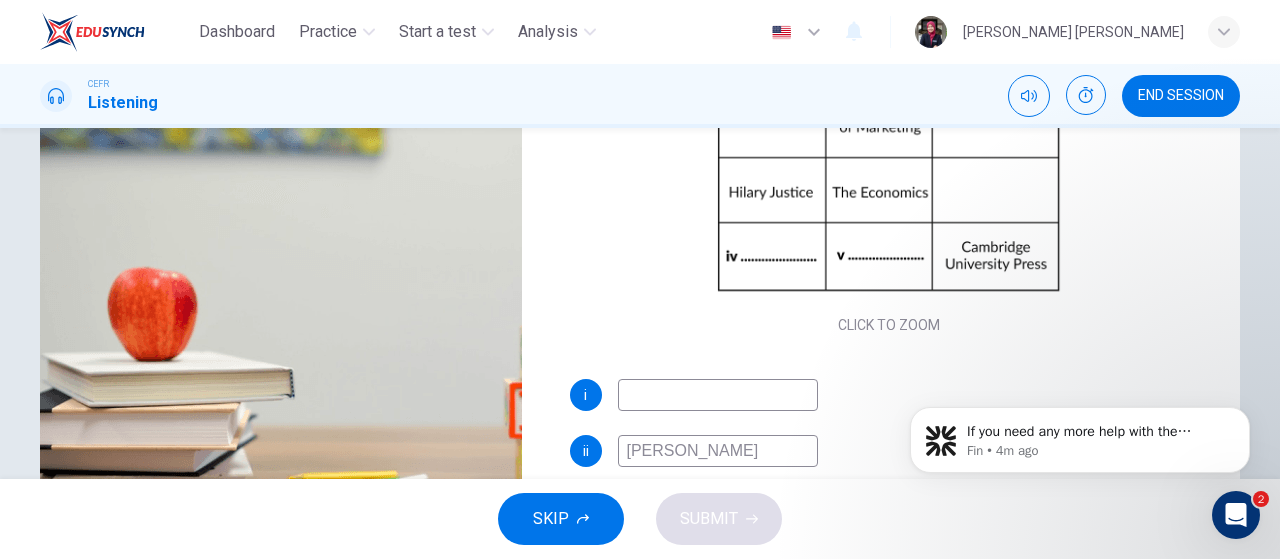 scroll, scrollTop: 409, scrollLeft: 0, axis: vertical 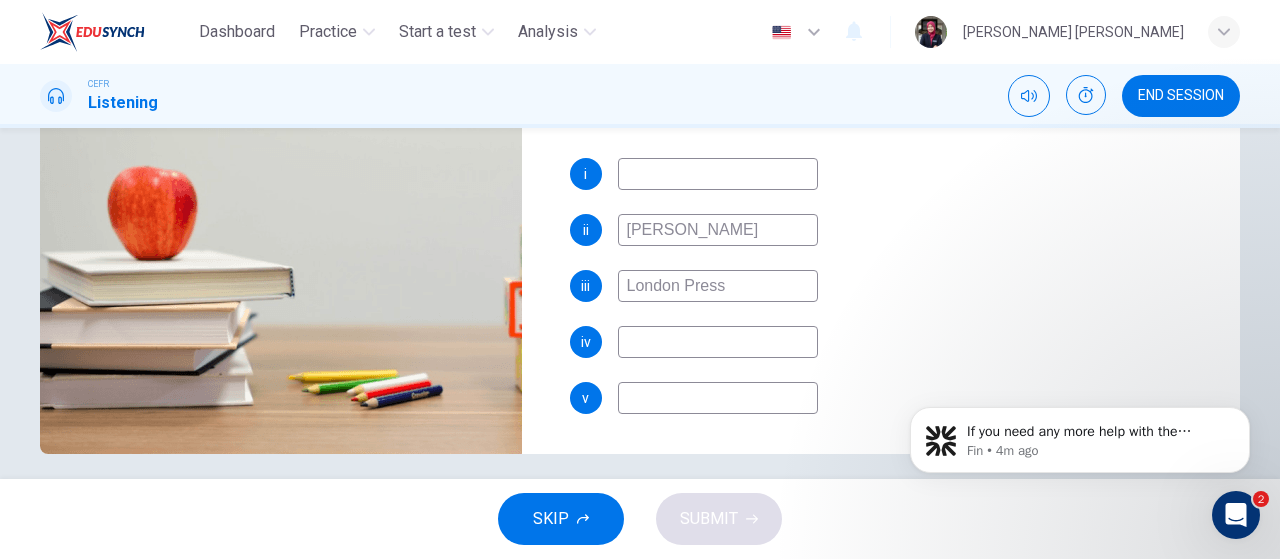 type on "London Press" 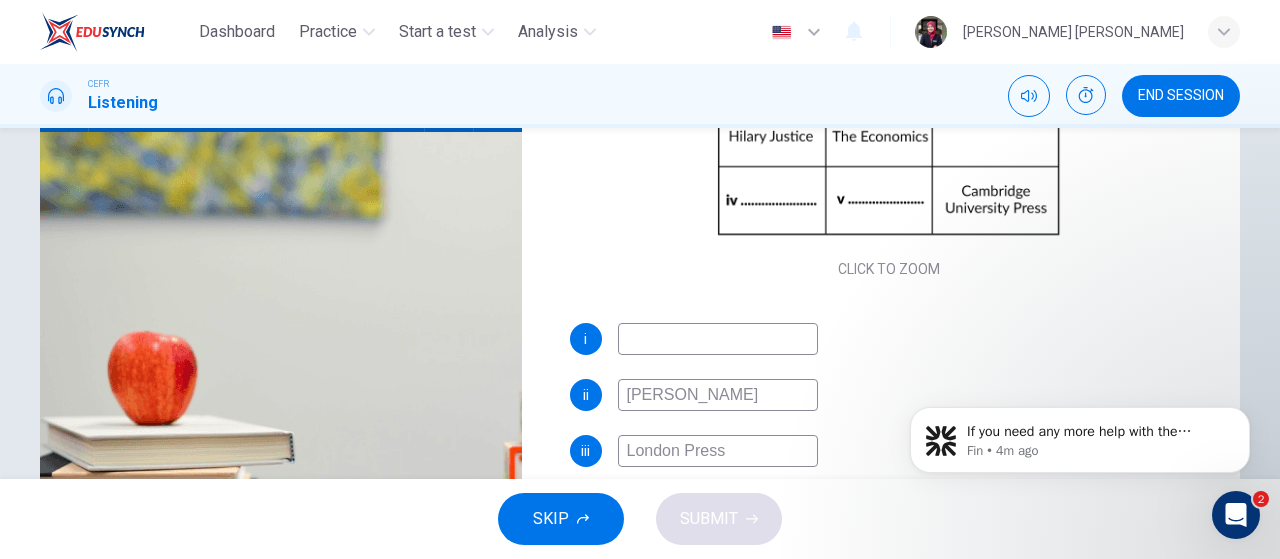 scroll, scrollTop: 239, scrollLeft: 0, axis: vertical 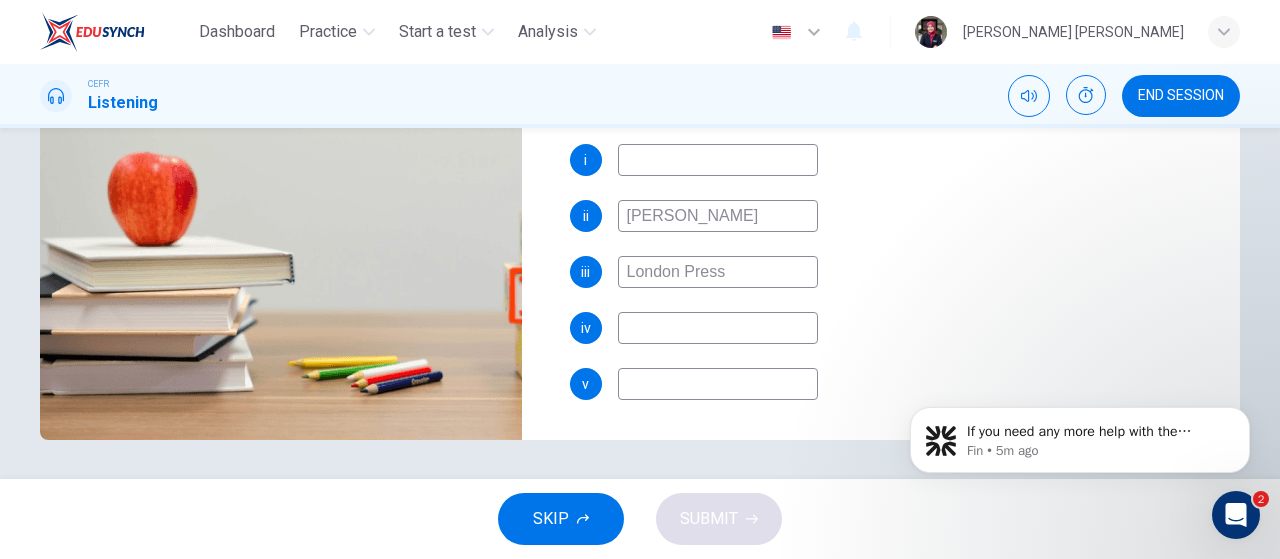 drag, startPoint x: 1269, startPoint y: 372, endPoint x: 1268, endPoint y: 294, distance: 78.00641 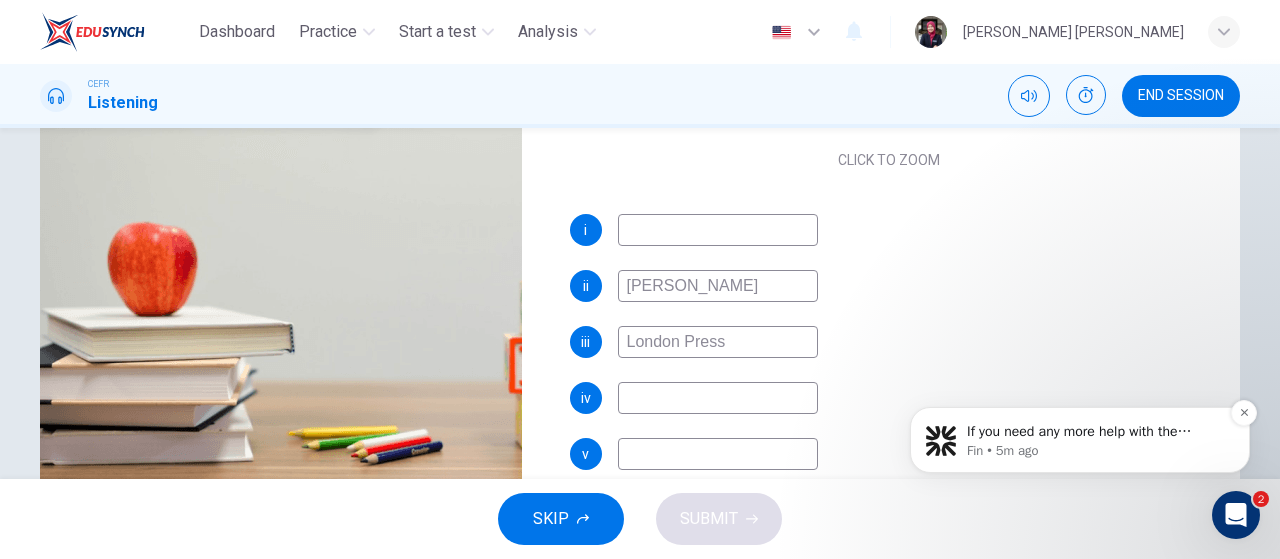 scroll, scrollTop: 351, scrollLeft: 0, axis: vertical 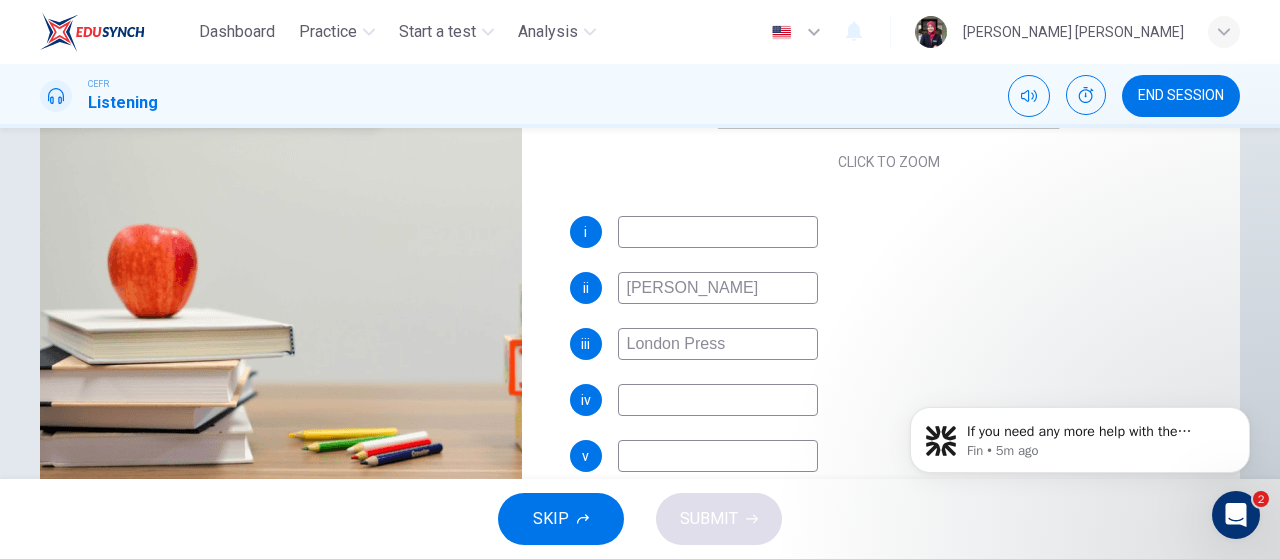 click at bounding box center [718, 456] 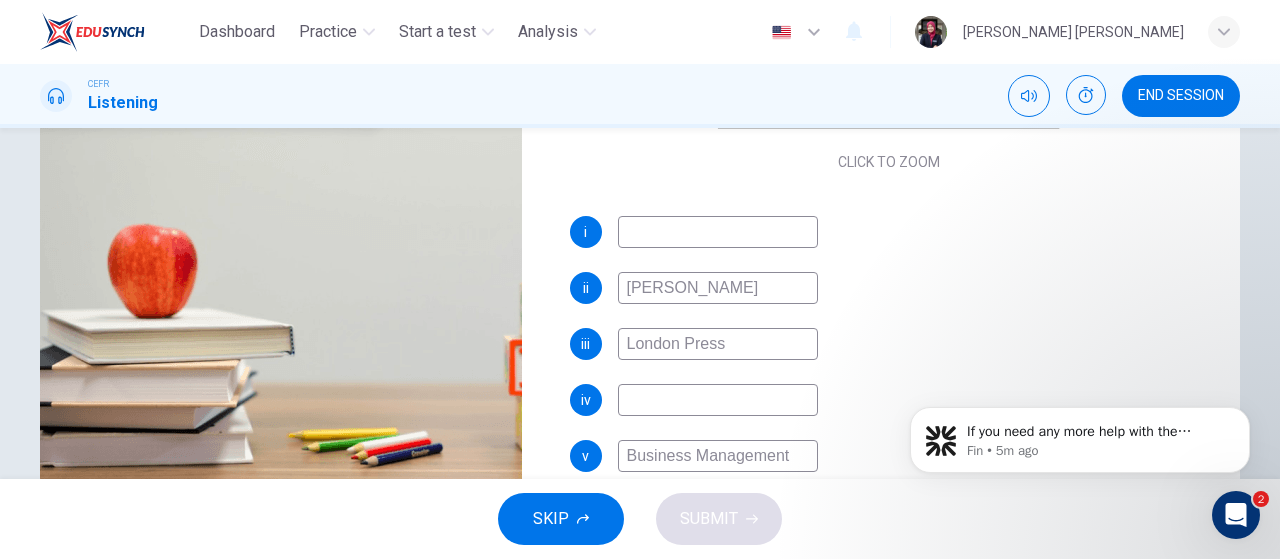 type on "Business Management" 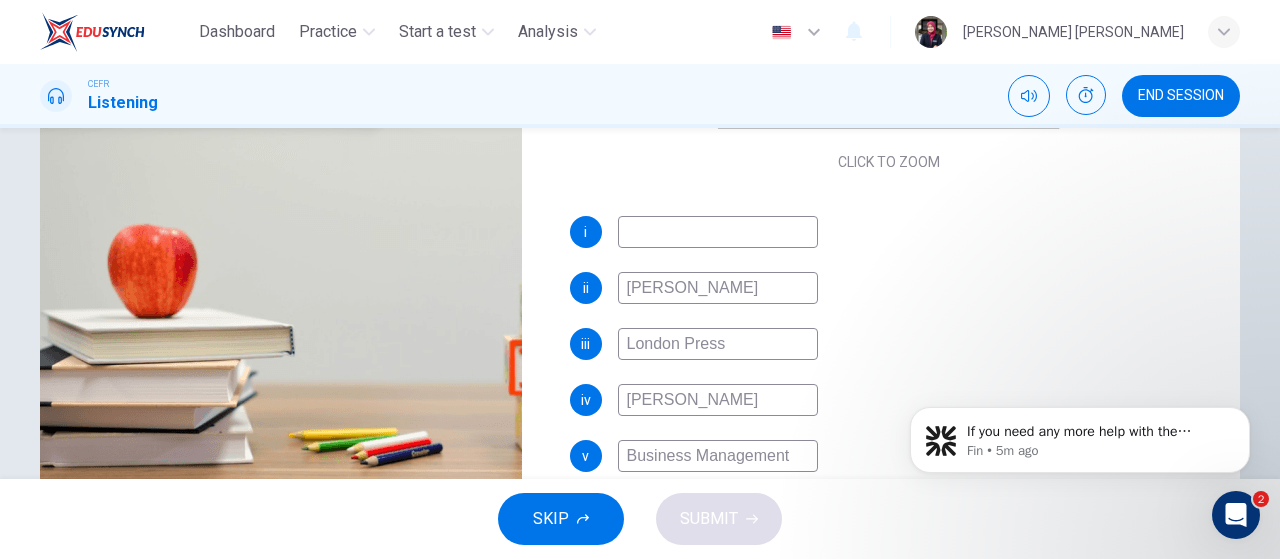 type on "Hanna" 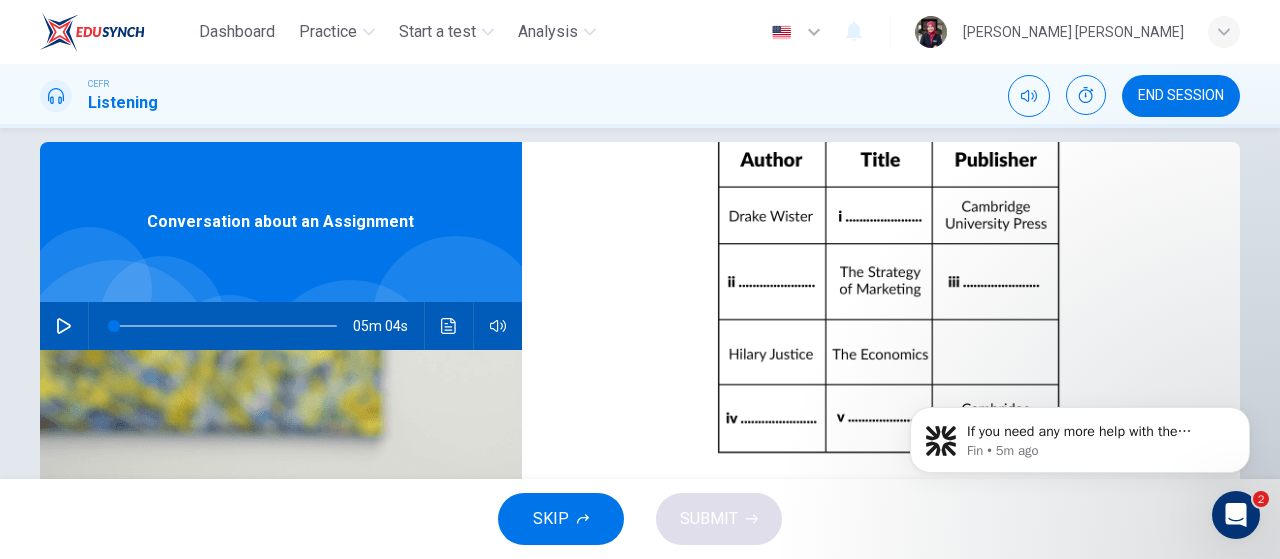scroll, scrollTop: 0, scrollLeft: 0, axis: both 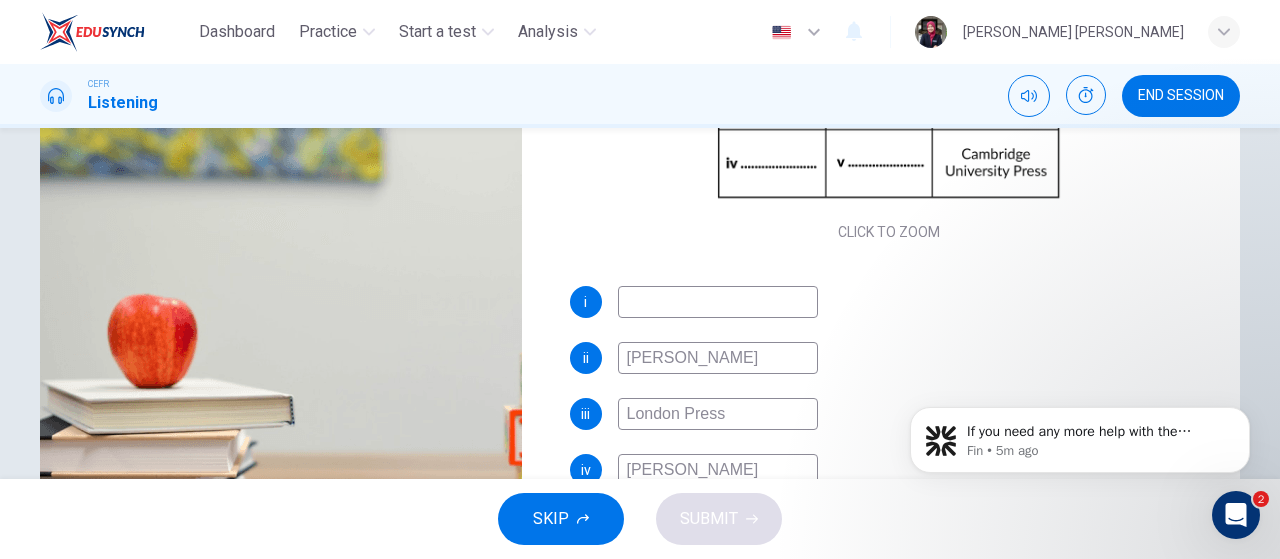 drag, startPoint x: 1279, startPoint y: 271, endPoint x: 389, endPoint y: 32, distance: 921.53186 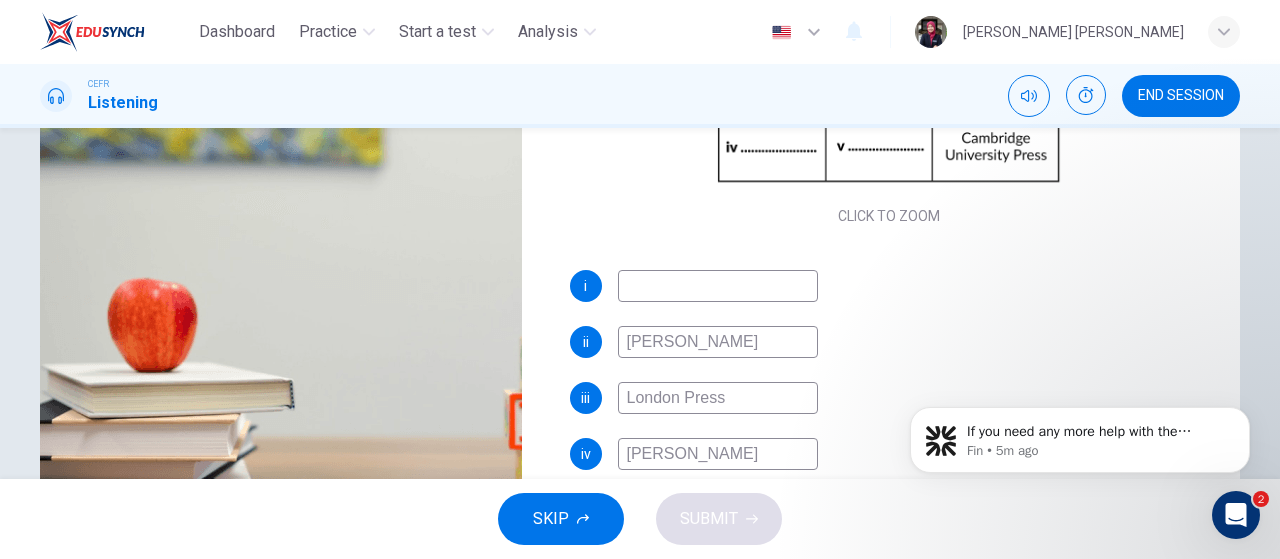 click at bounding box center (718, 286) 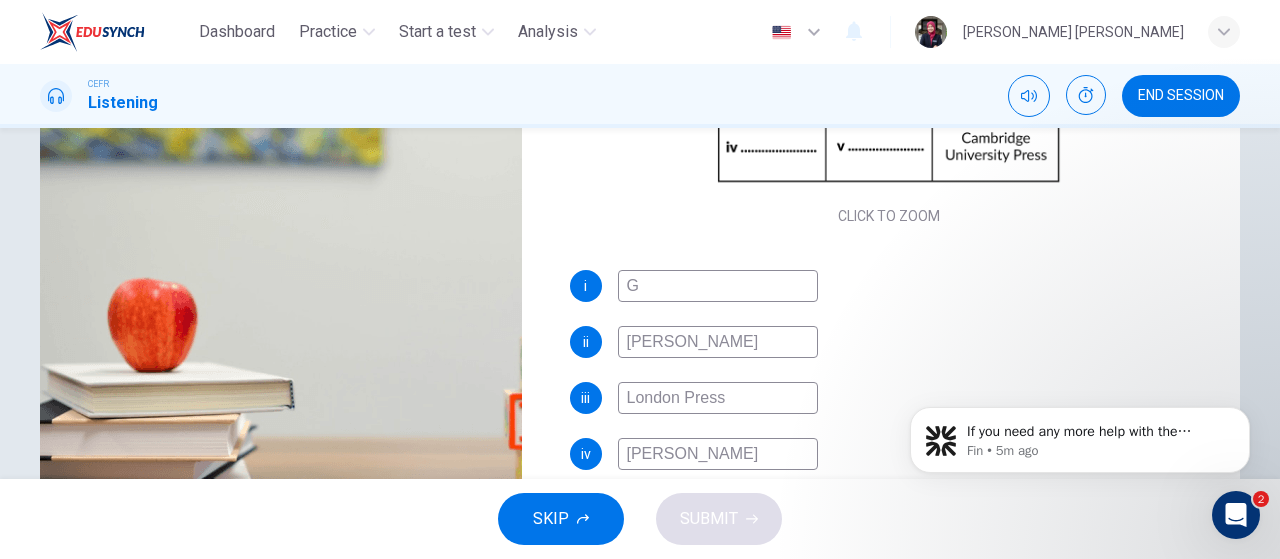 type on "0" 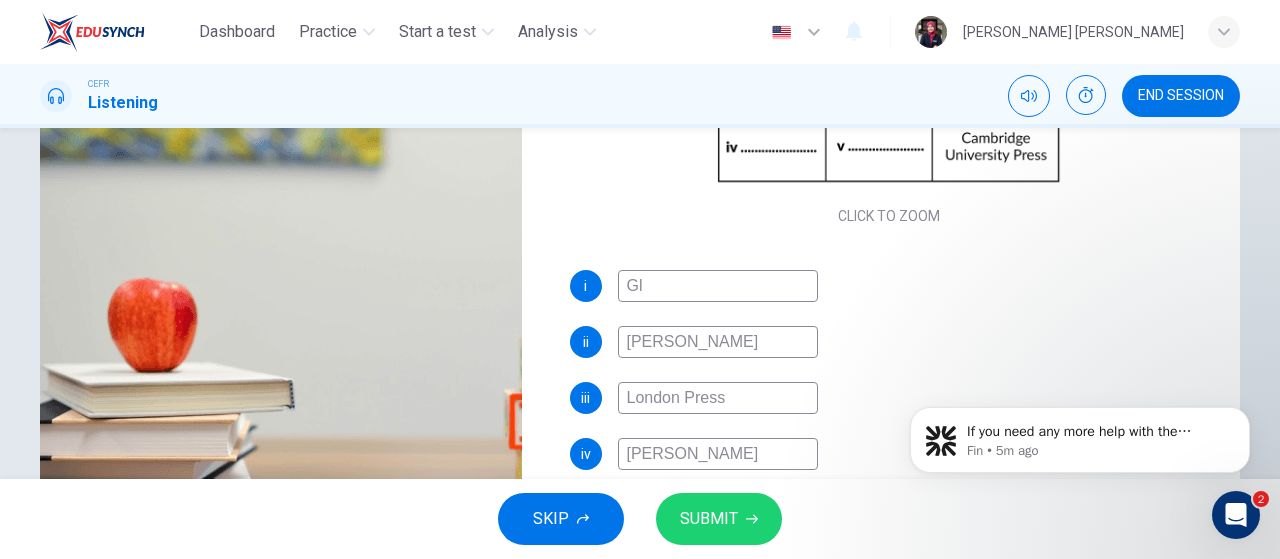 type on "Glo" 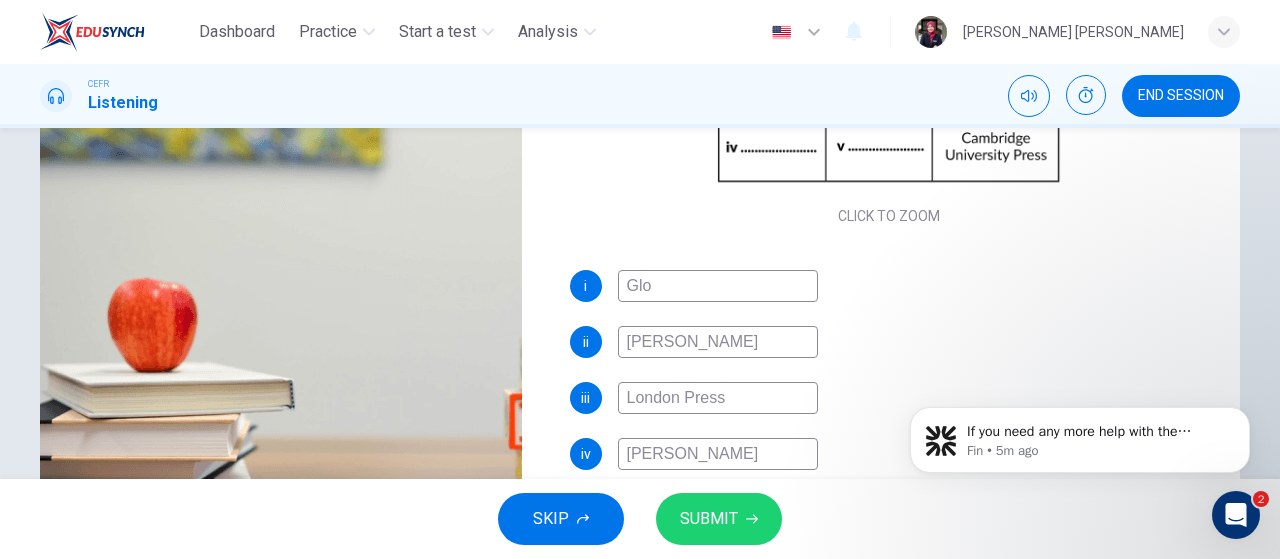 type on "0" 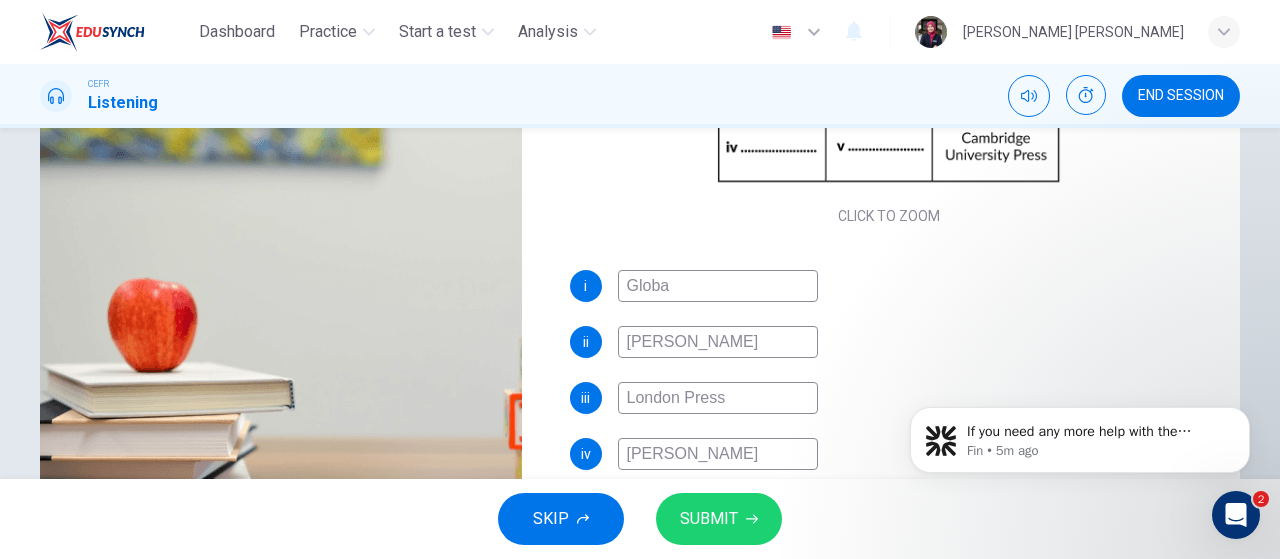 type on "Global" 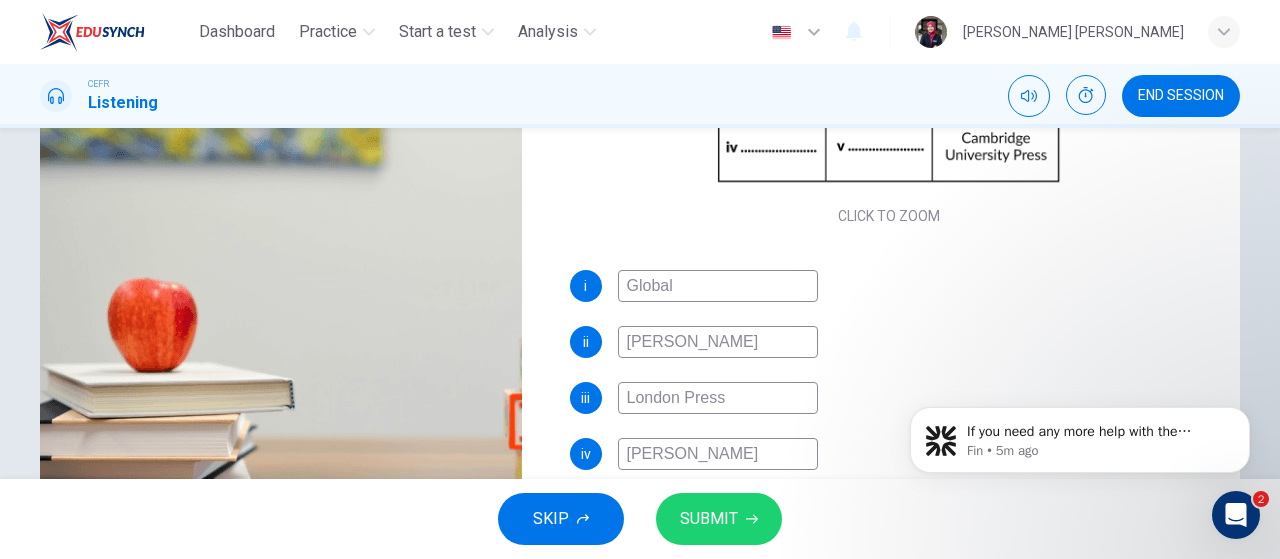 type on "0" 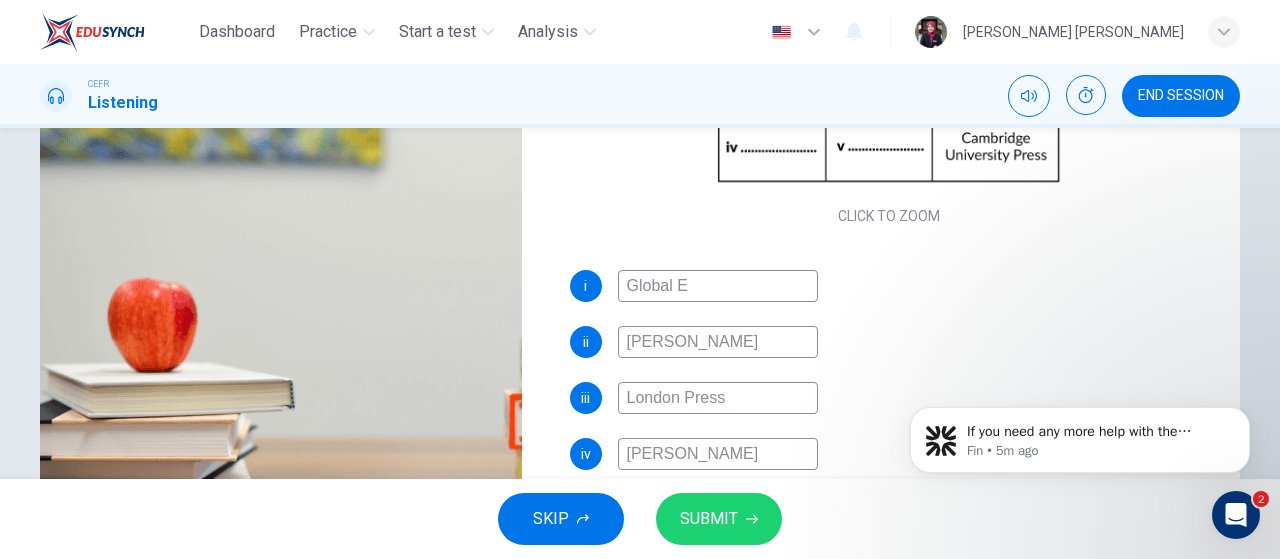 type on "0" 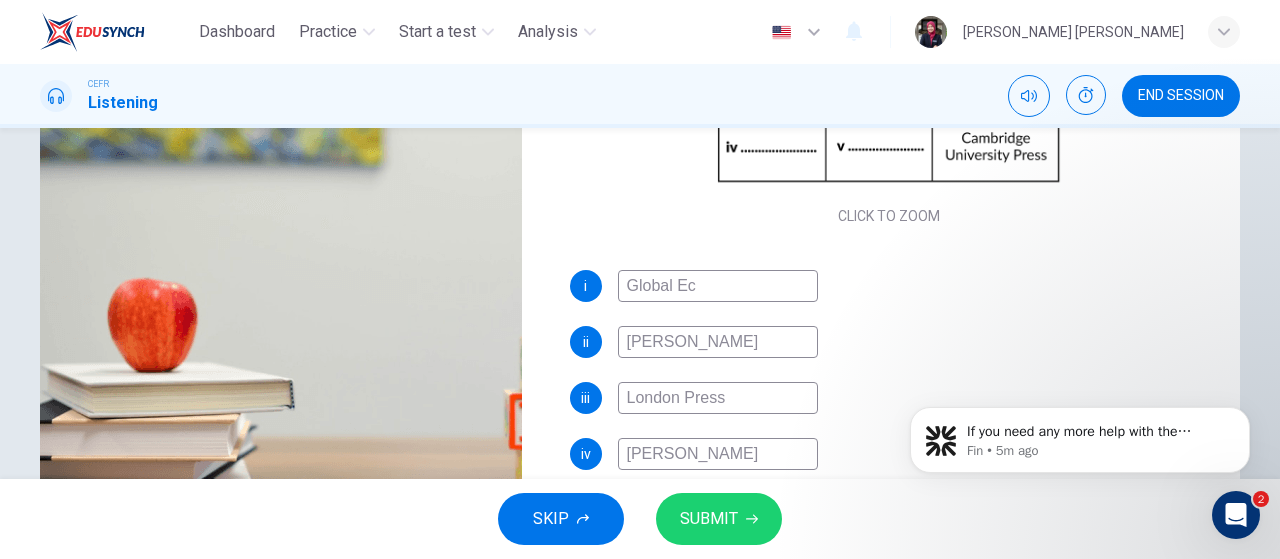 type on "Global Eco" 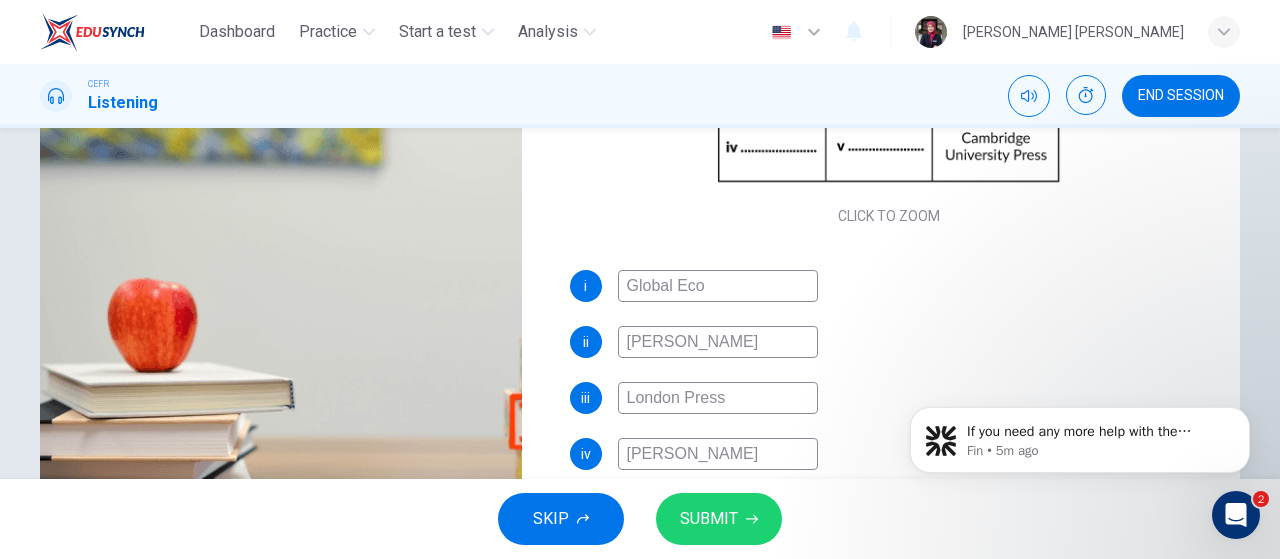 type on "0" 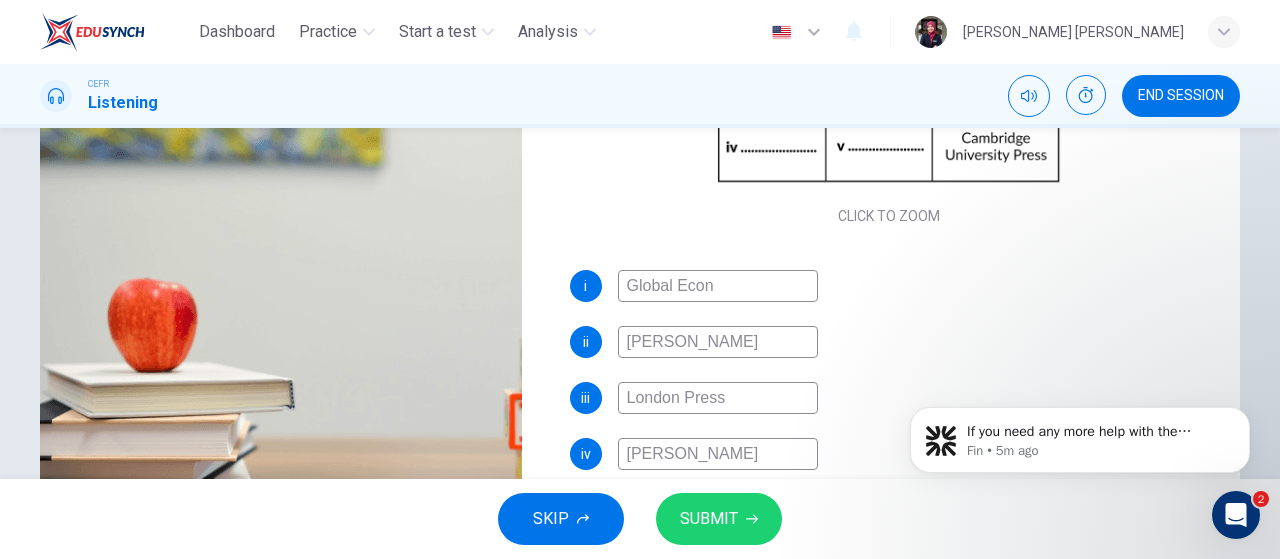 type on "0" 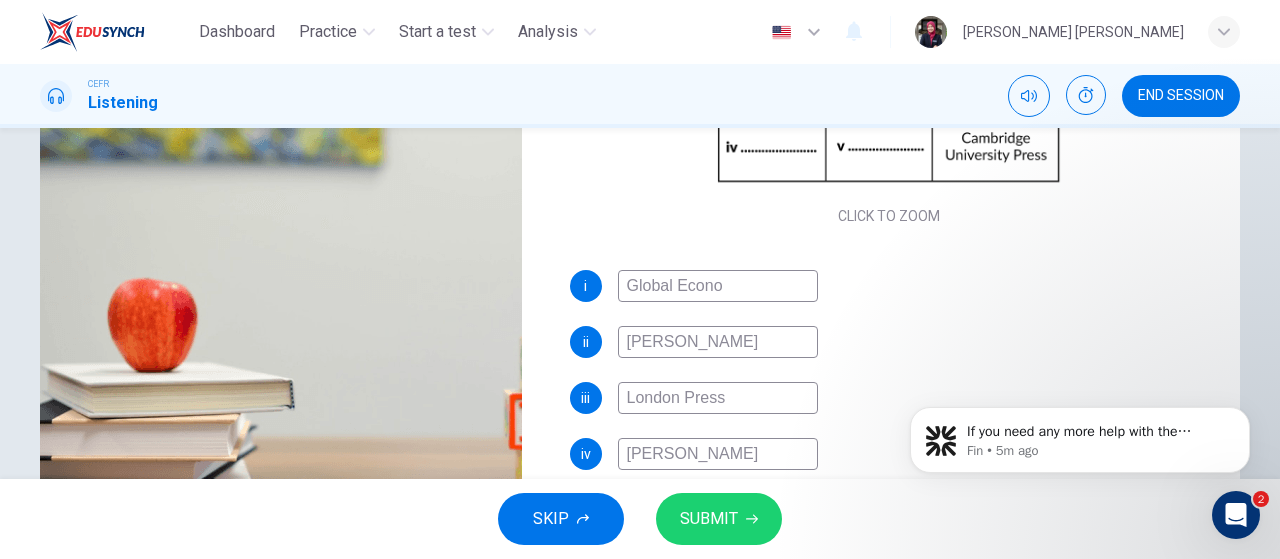 type on "0" 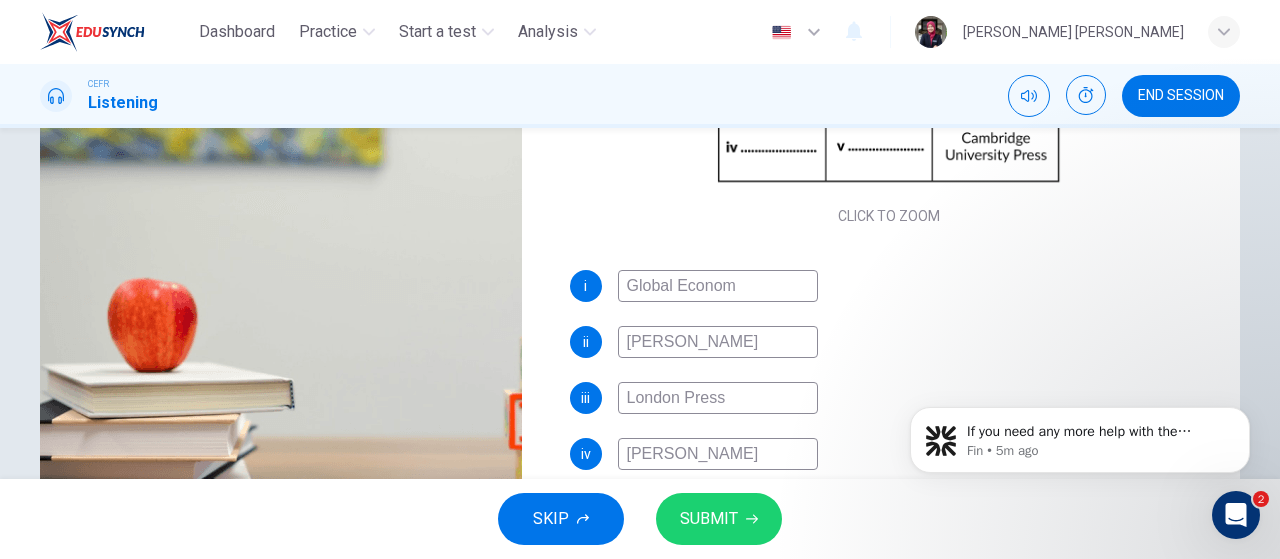 type on "0" 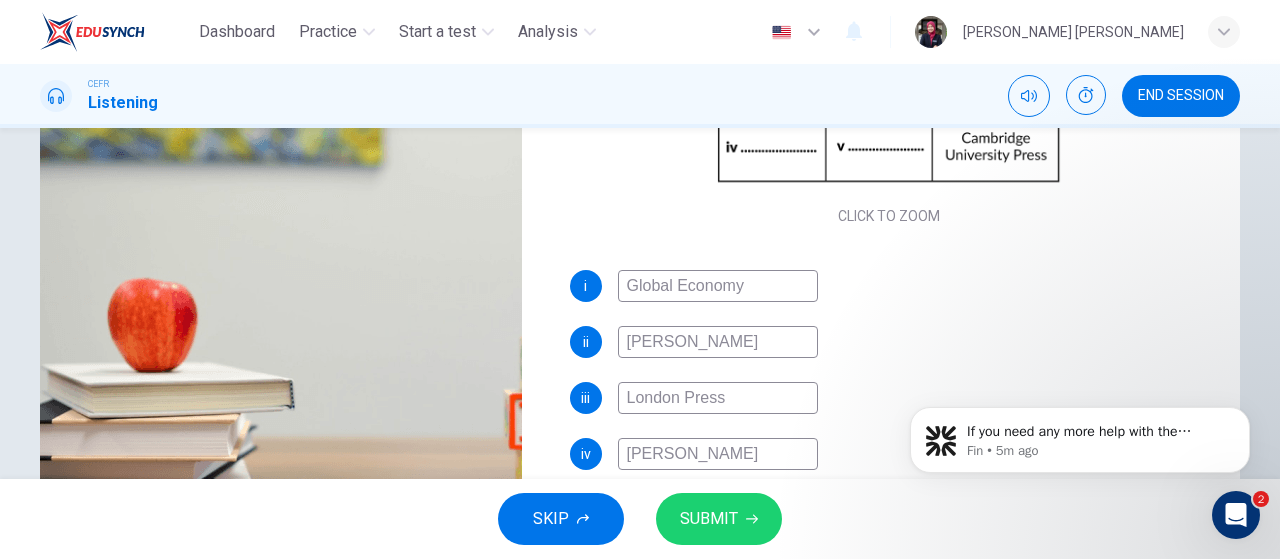 type on "0" 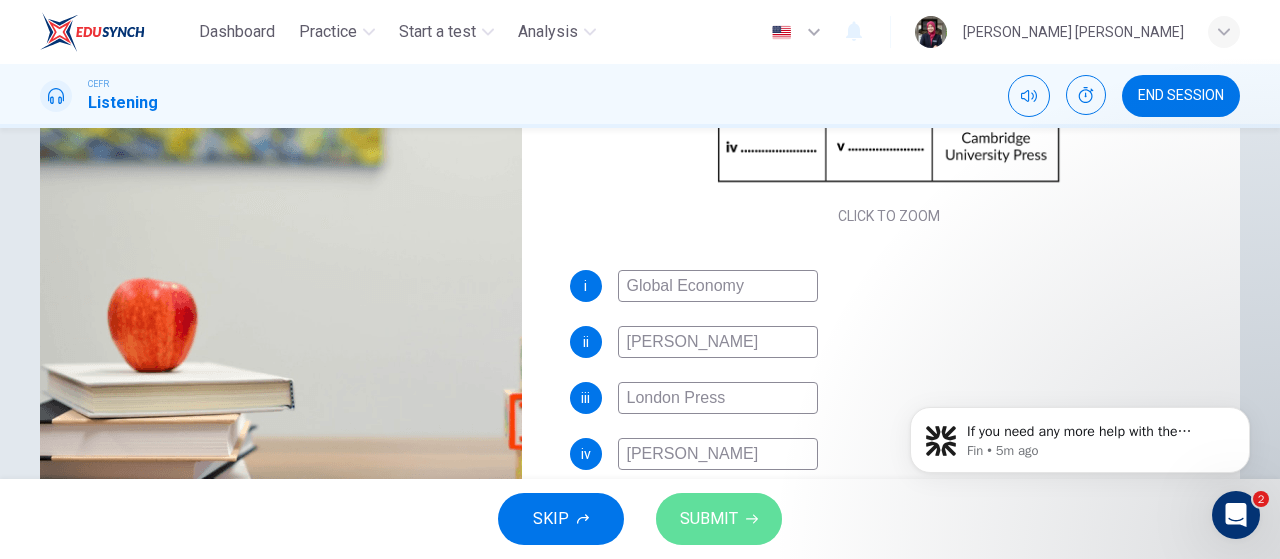 click on "SUBMIT" at bounding box center [709, 519] 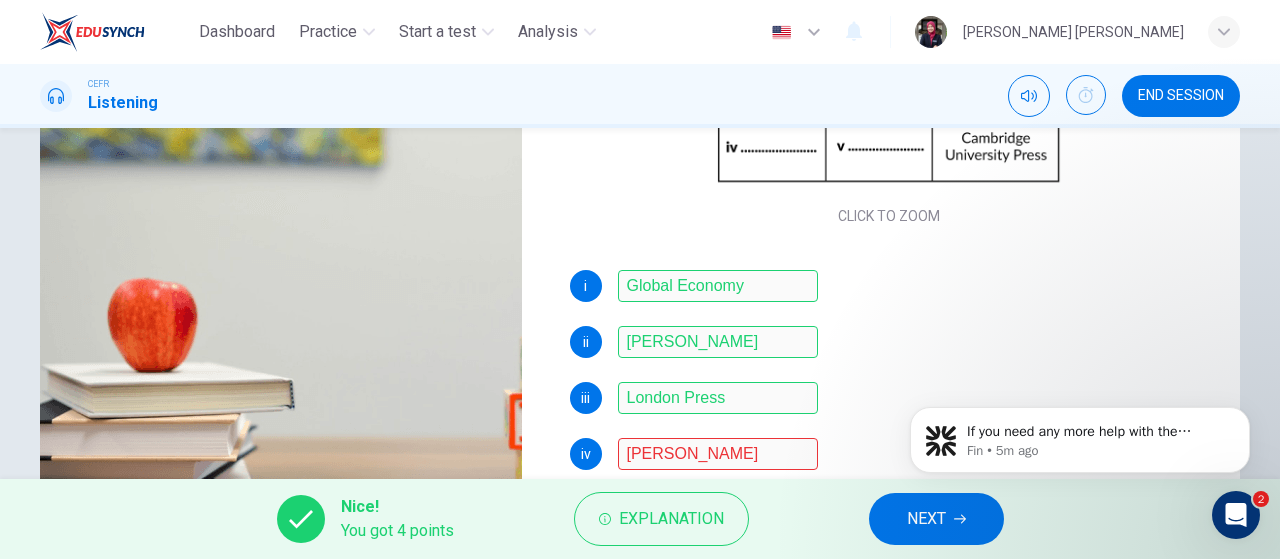 type on "0" 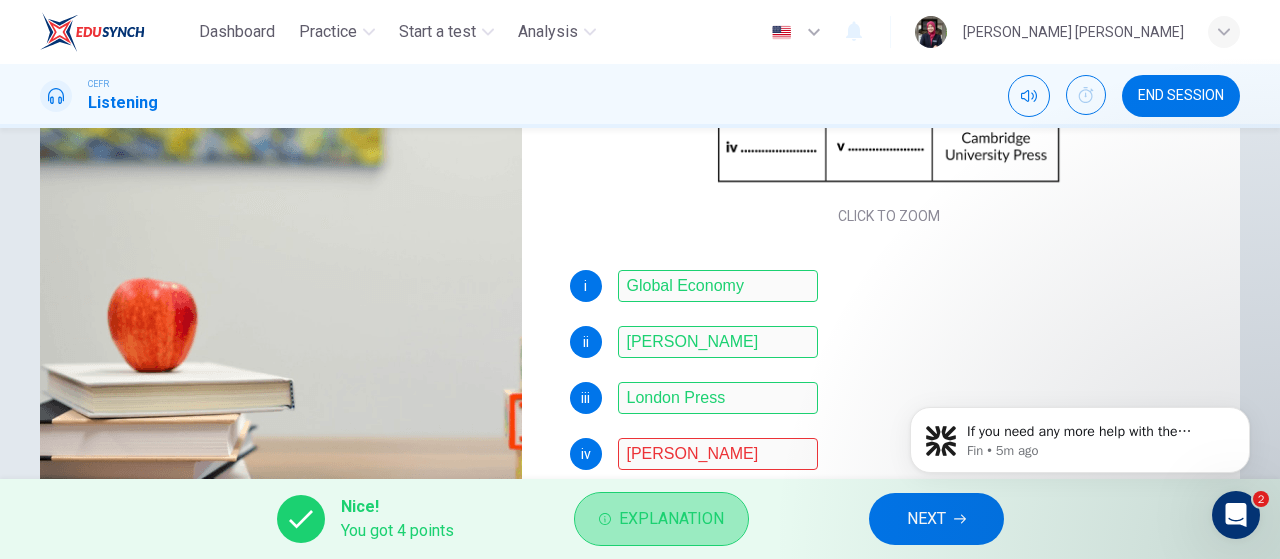 click on "Explanation" at bounding box center (671, 519) 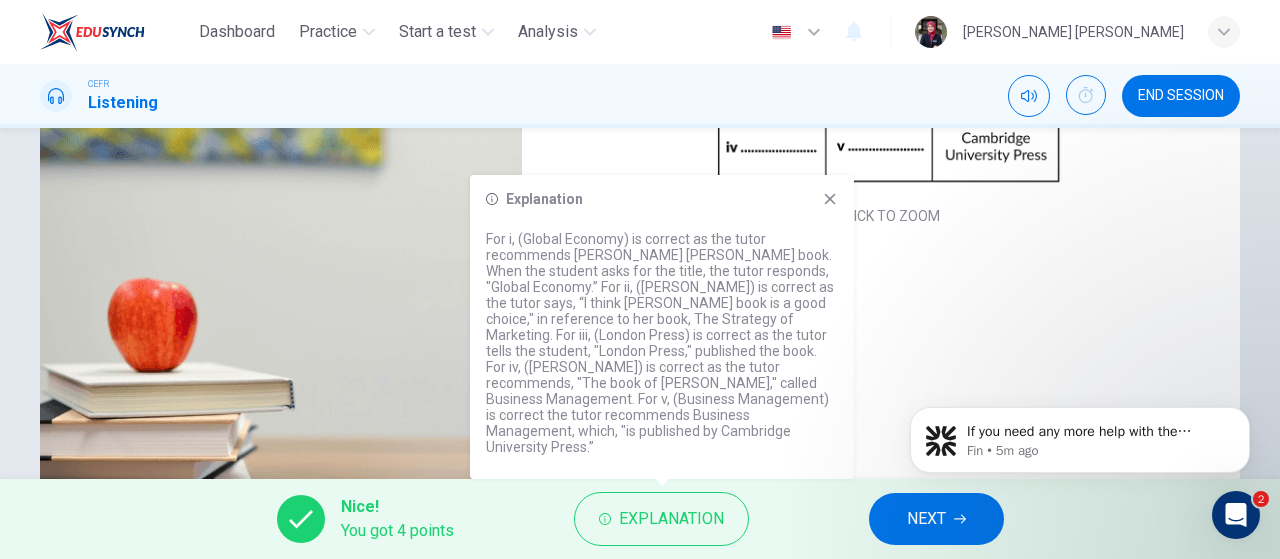 click on "Explanation For i, (Global Economy) is correct as the tutor recommends Drake Wister's book. When the student asks for the title, the tutor responds, "Global Economy.”
For ii, (Victoria Smith) is correct as the tutor says, “I think Victoria Smith’s book is a good choice," in reference to her book, The Strategy of Marketing.
For iii, (London Press) is correct as the tutor tells the student, "London Press," published the book.
For iv, (William Hanna) is correct as the tutor recommends, "The book of William Hannah,'' called Business Management.
For v, (Business Management) is correct the tutor recommends Business Management, which, "is published by Cambridge University Press.”" at bounding box center (662, 327) 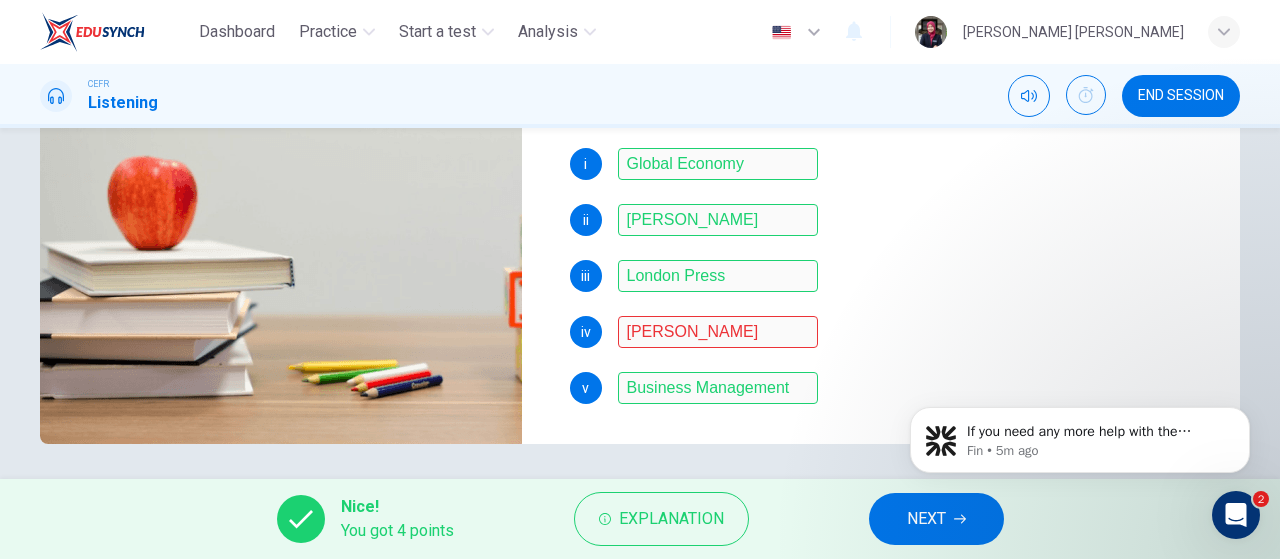 scroll, scrollTop: 424, scrollLeft: 0, axis: vertical 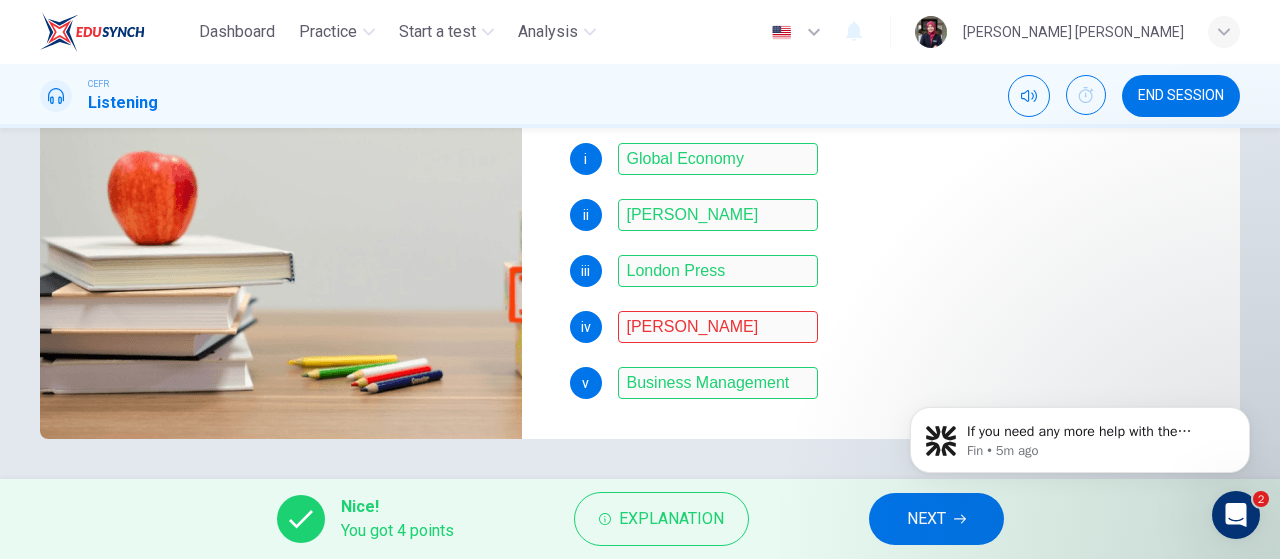 drag, startPoint x: 1279, startPoint y: 359, endPoint x: 389, endPoint y: 69, distance: 936.05554 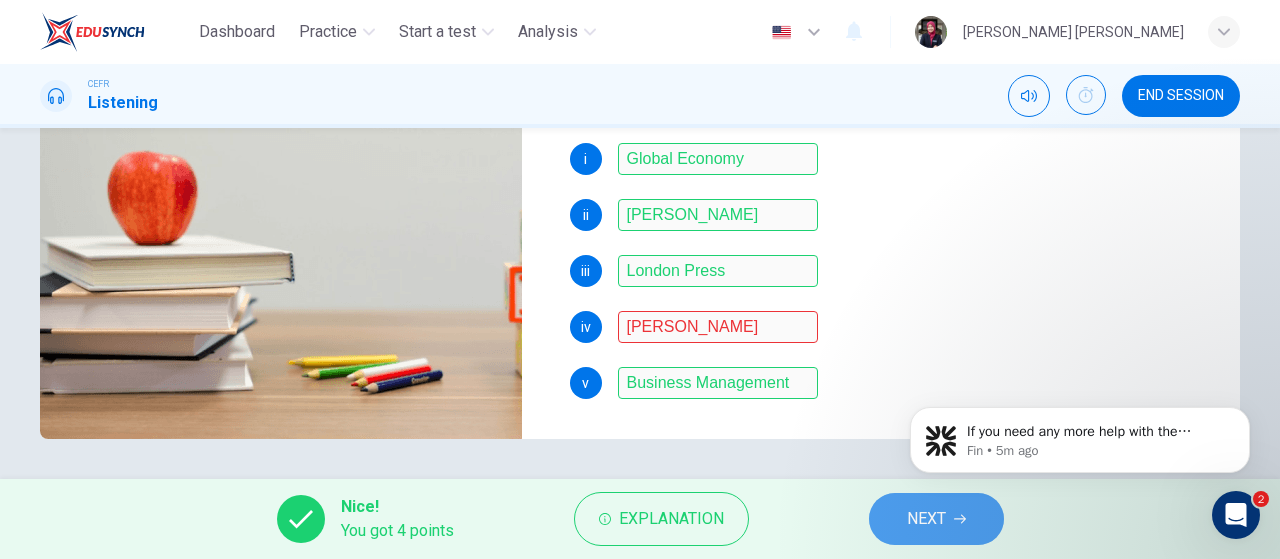 click on "NEXT" at bounding box center [936, 519] 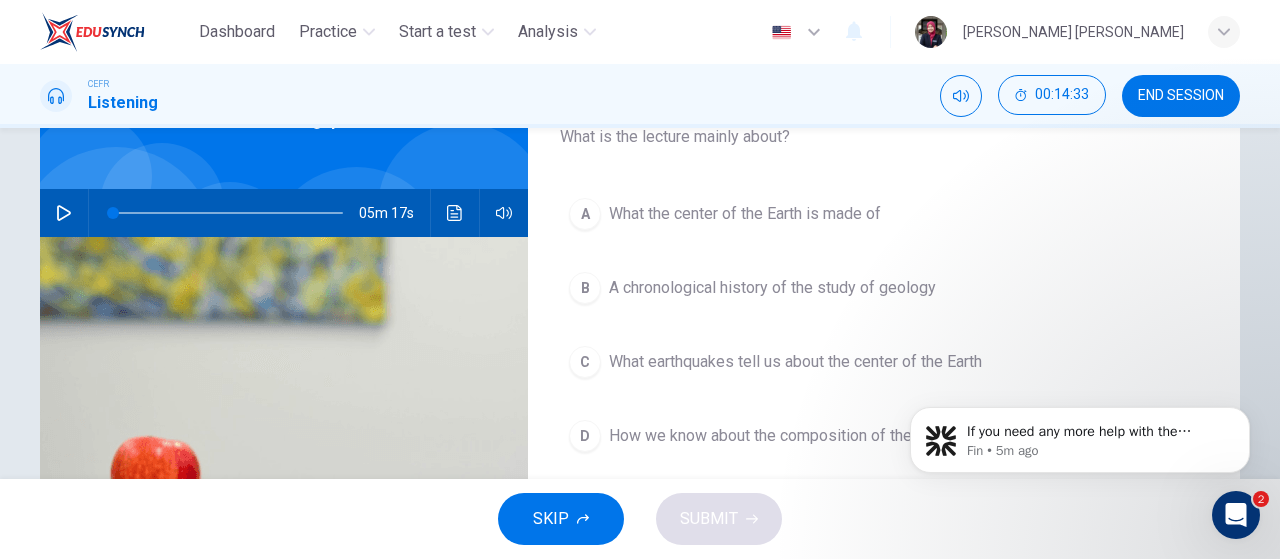 scroll, scrollTop: 0, scrollLeft: 0, axis: both 